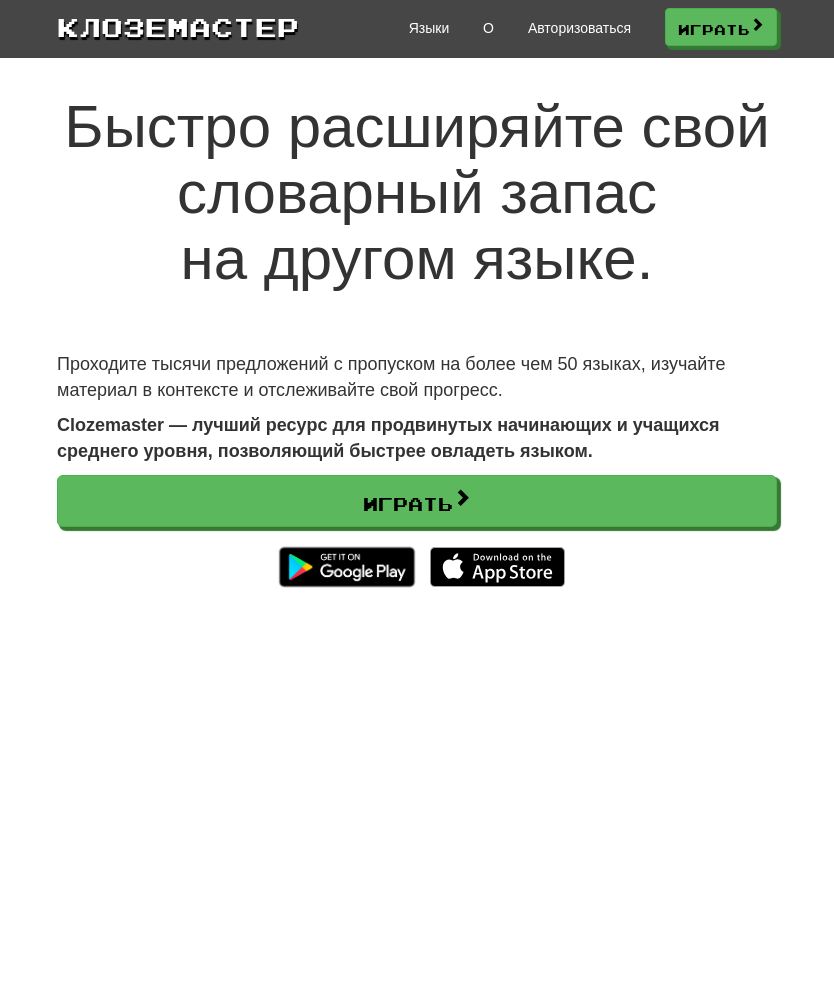 scroll, scrollTop: 25, scrollLeft: 0, axis: vertical 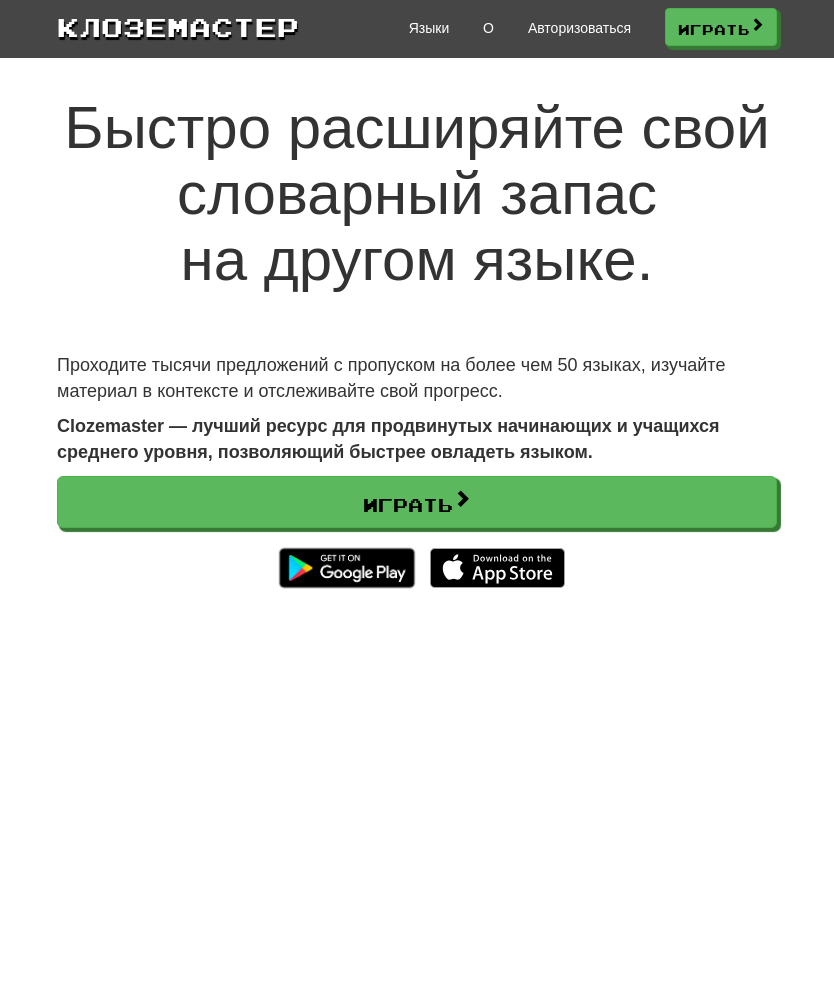 click on "Играть" at bounding box center (417, 502) 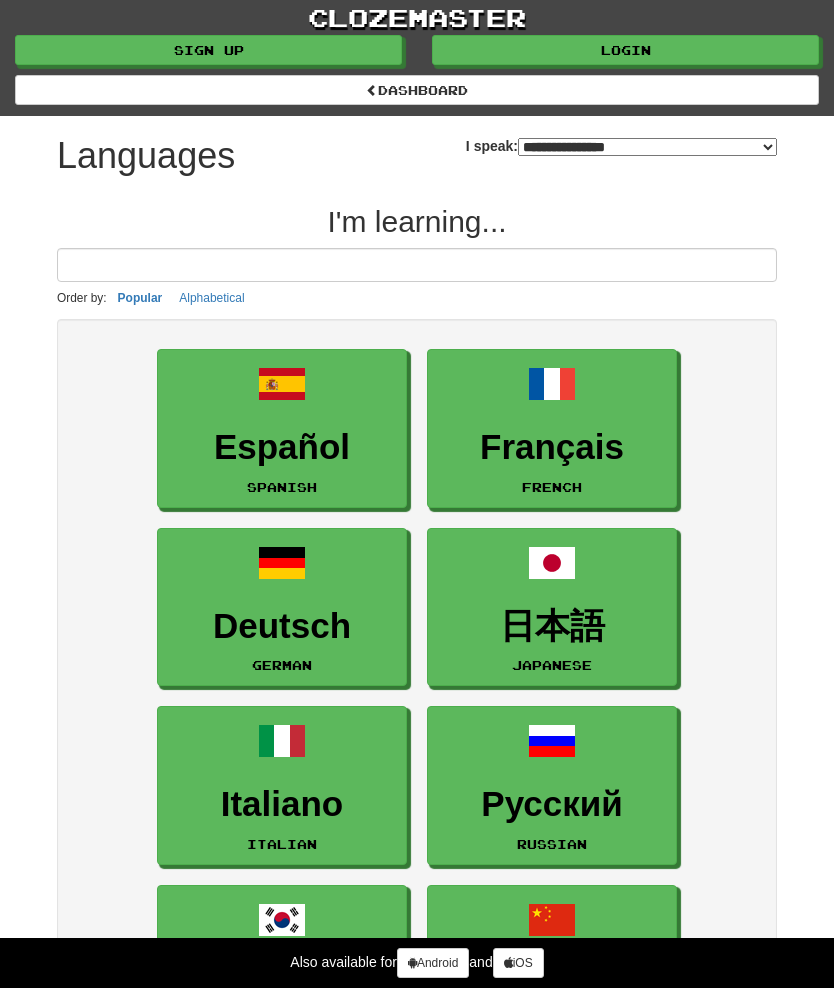 select on "*******" 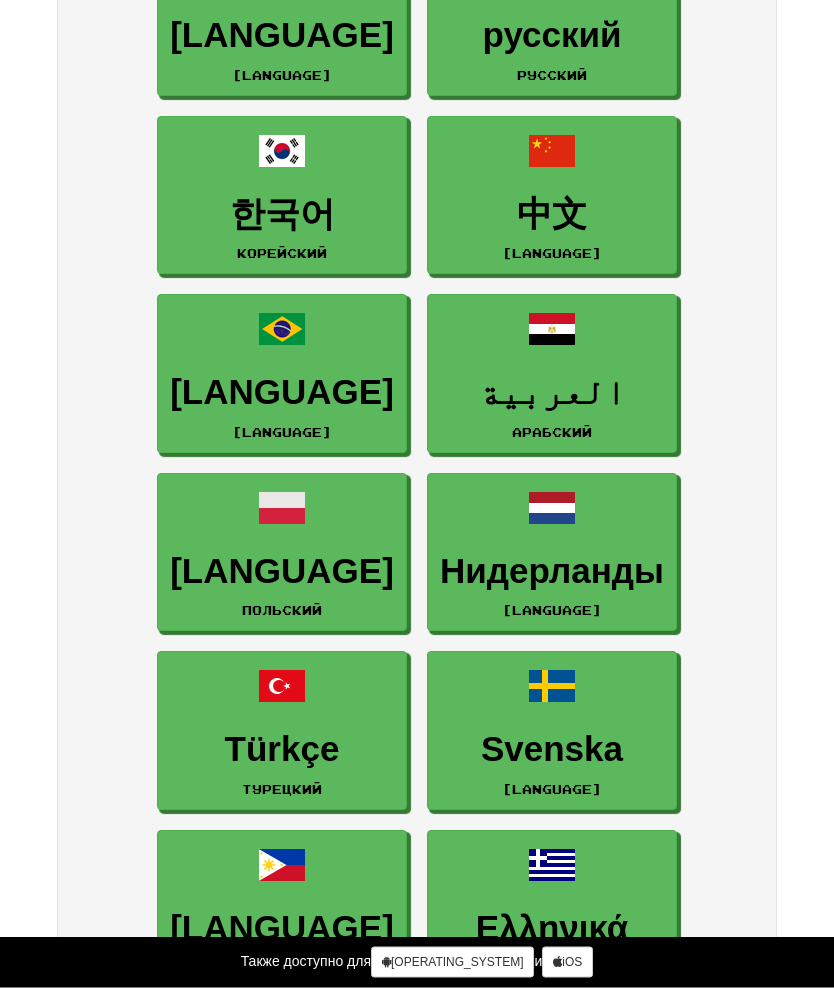 scroll, scrollTop: 779, scrollLeft: 0, axis: vertical 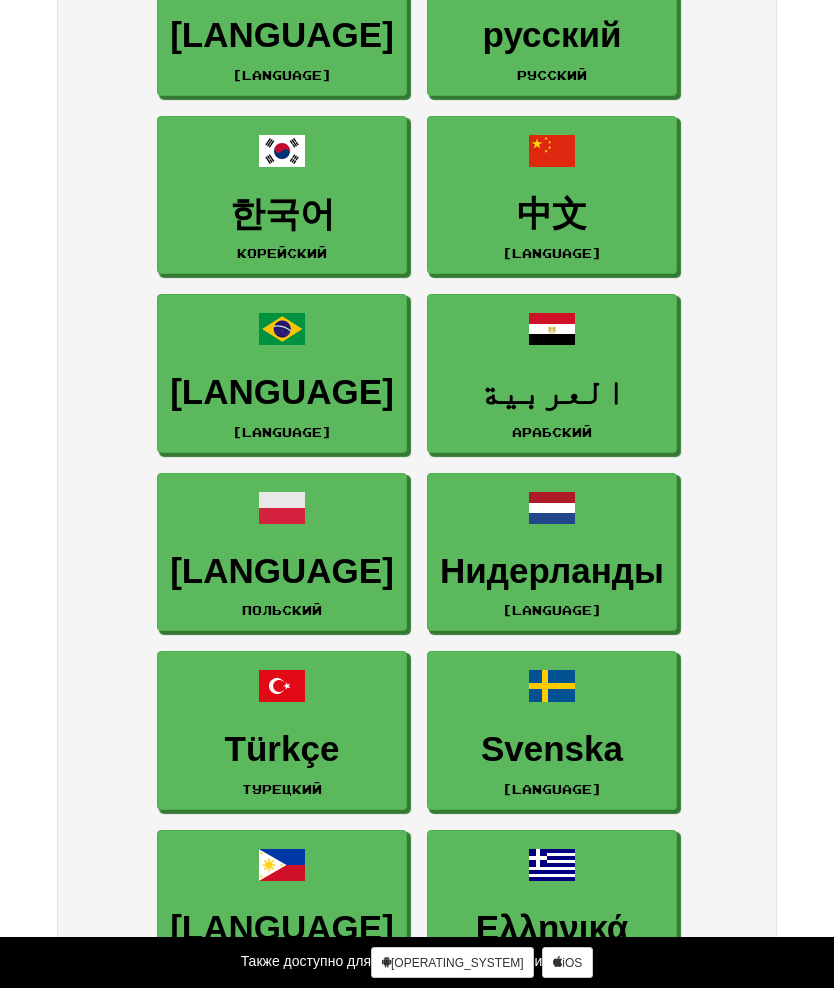 click on "Нидерланды" at bounding box center (552, 570) 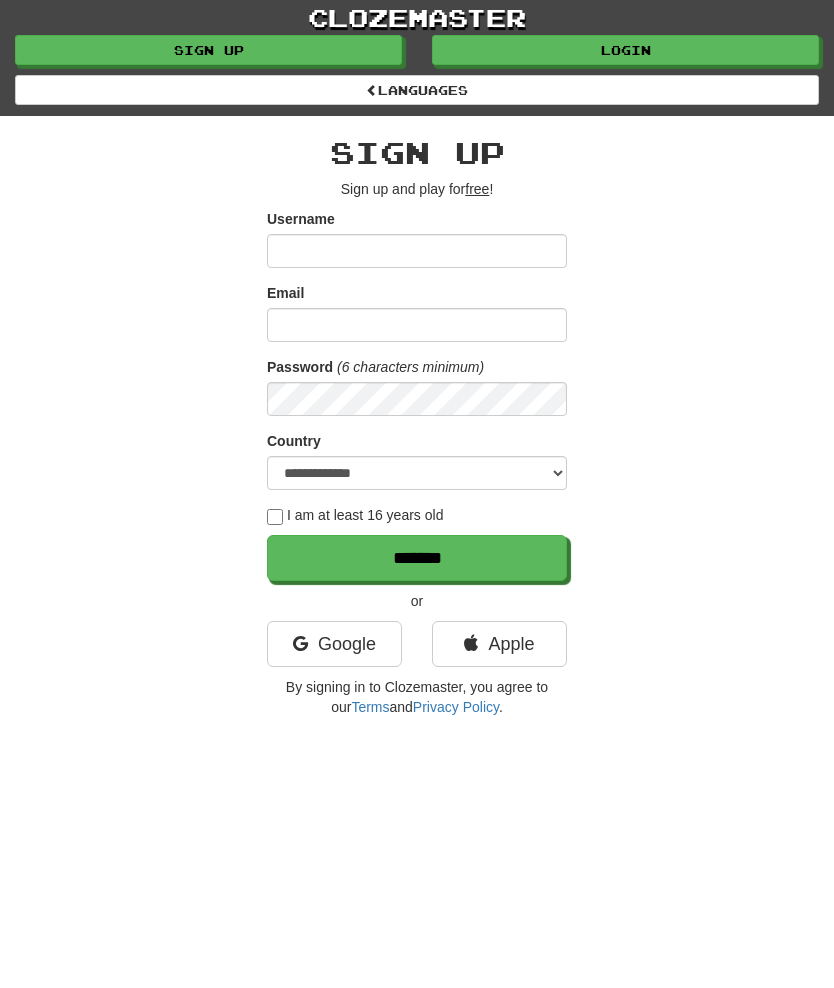 scroll, scrollTop: 0, scrollLeft: 0, axis: both 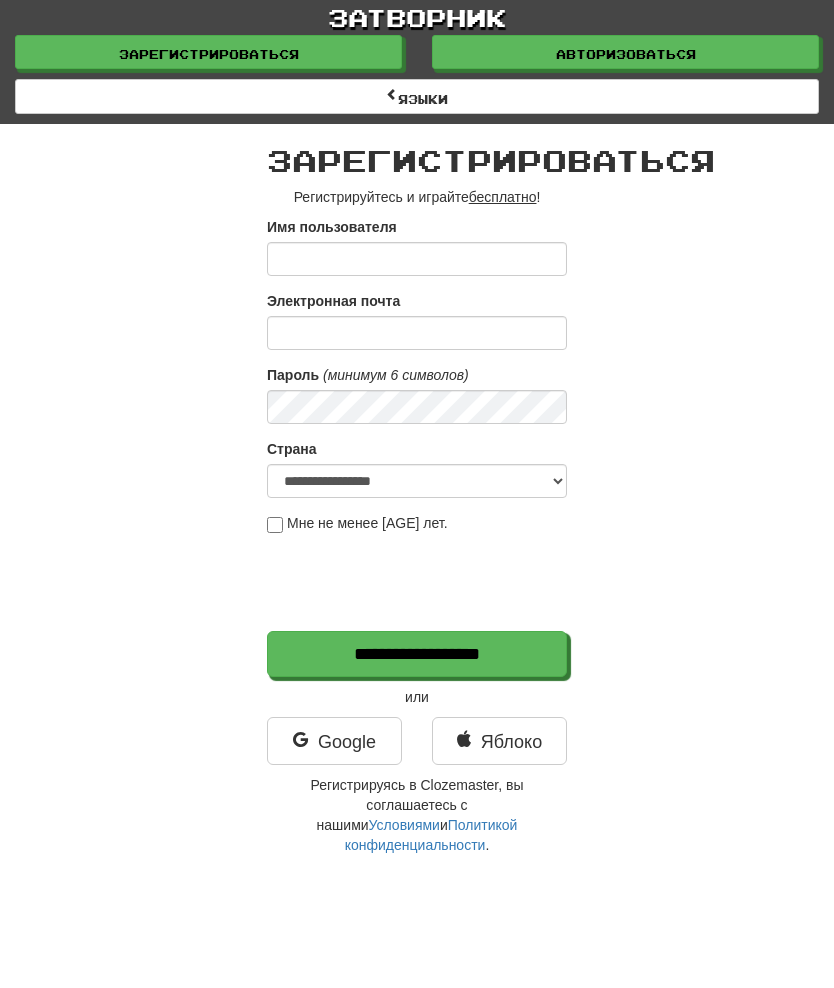 click on "Google" at bounding box center [347, 742] 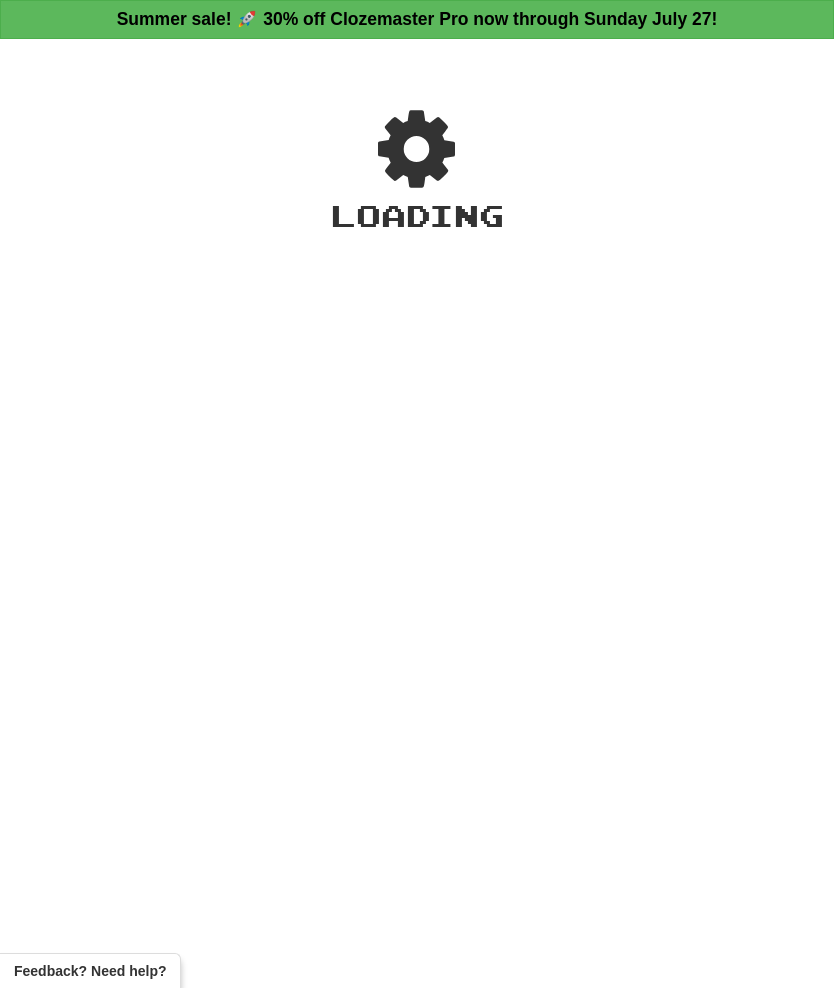 scroll, scrollTop: 0, scrollLeft: 0, axis: both 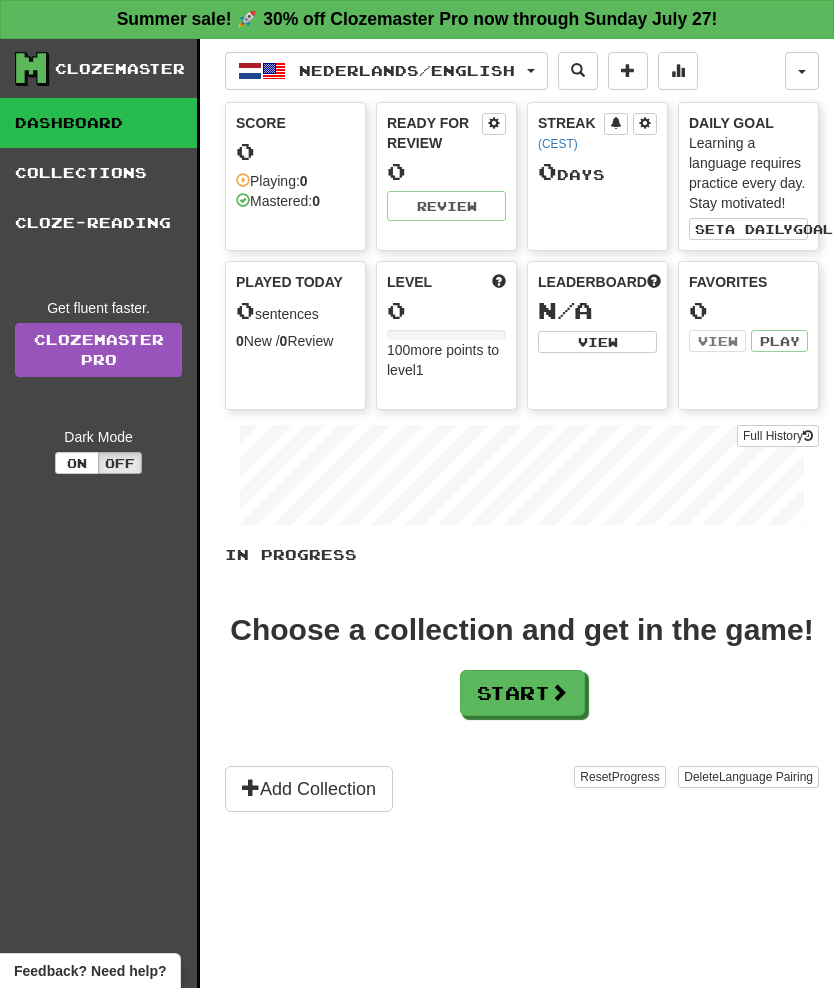click on "Nederlands  /  English" at bounding box center (386, 71) 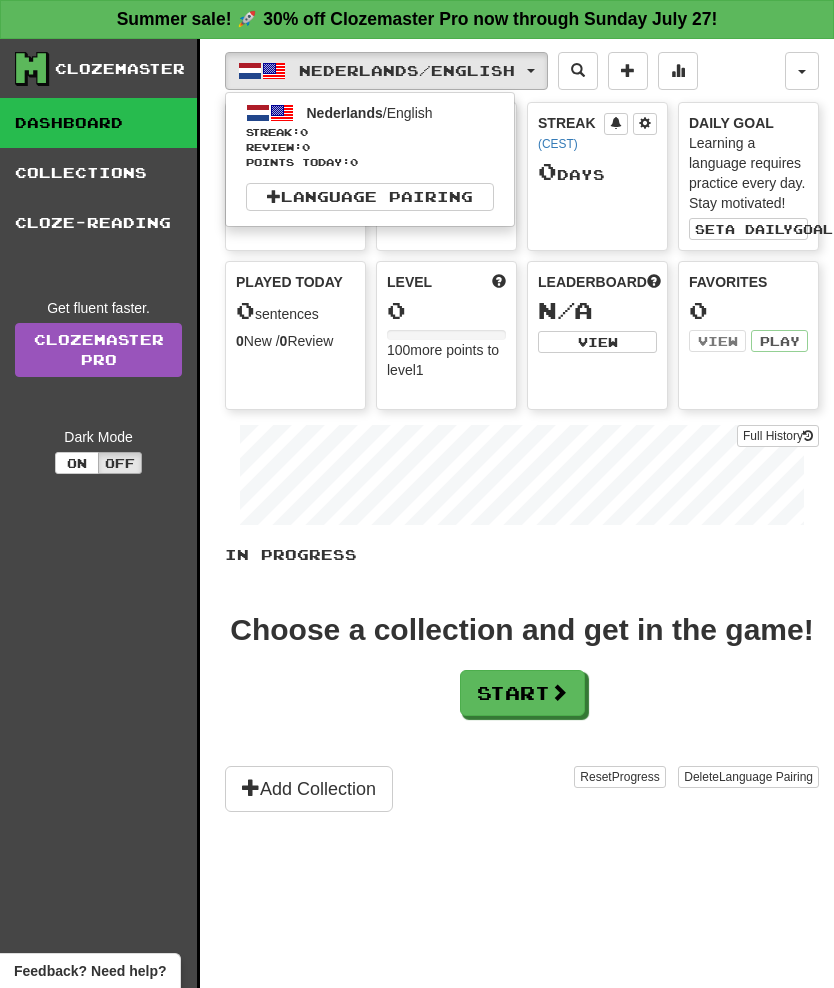 click at bounding box center (417, 494) 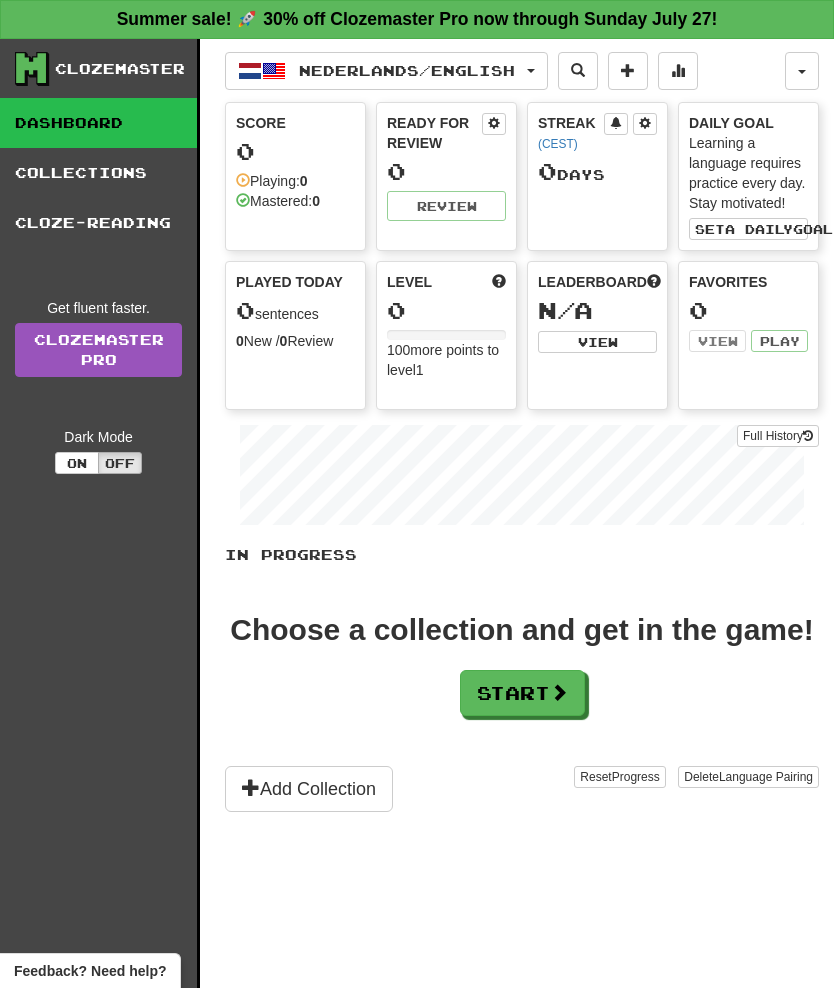 click at bounding box center (802, 71) 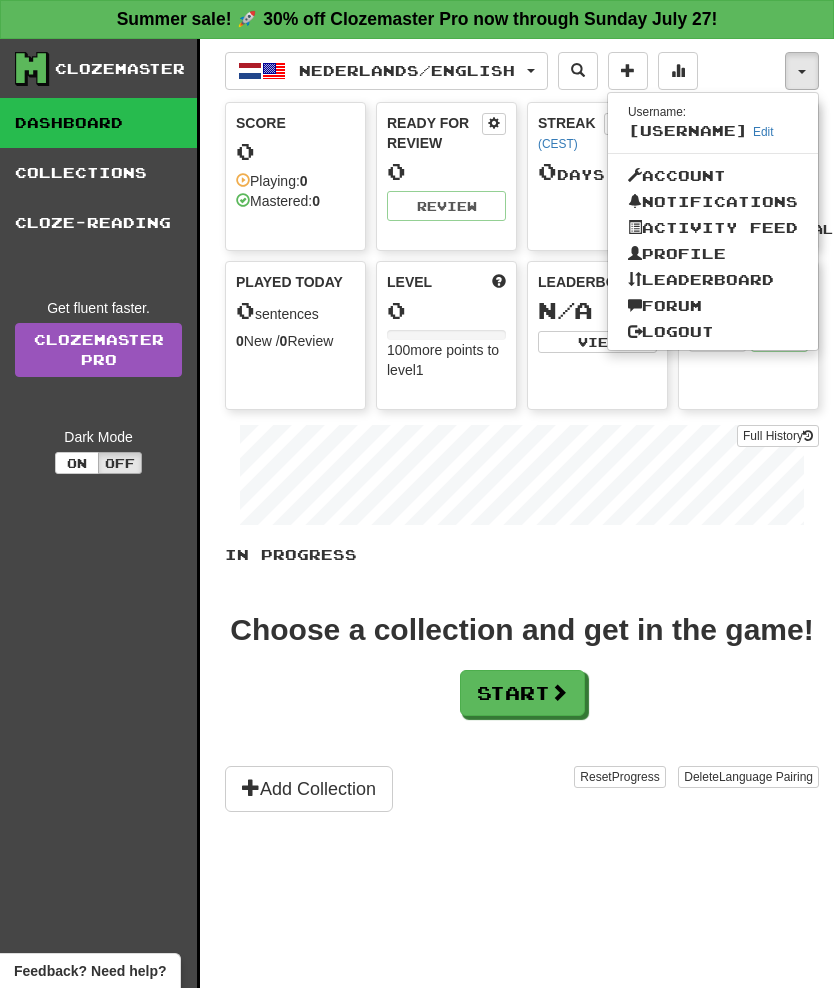 click at bounding box center (417, 494) 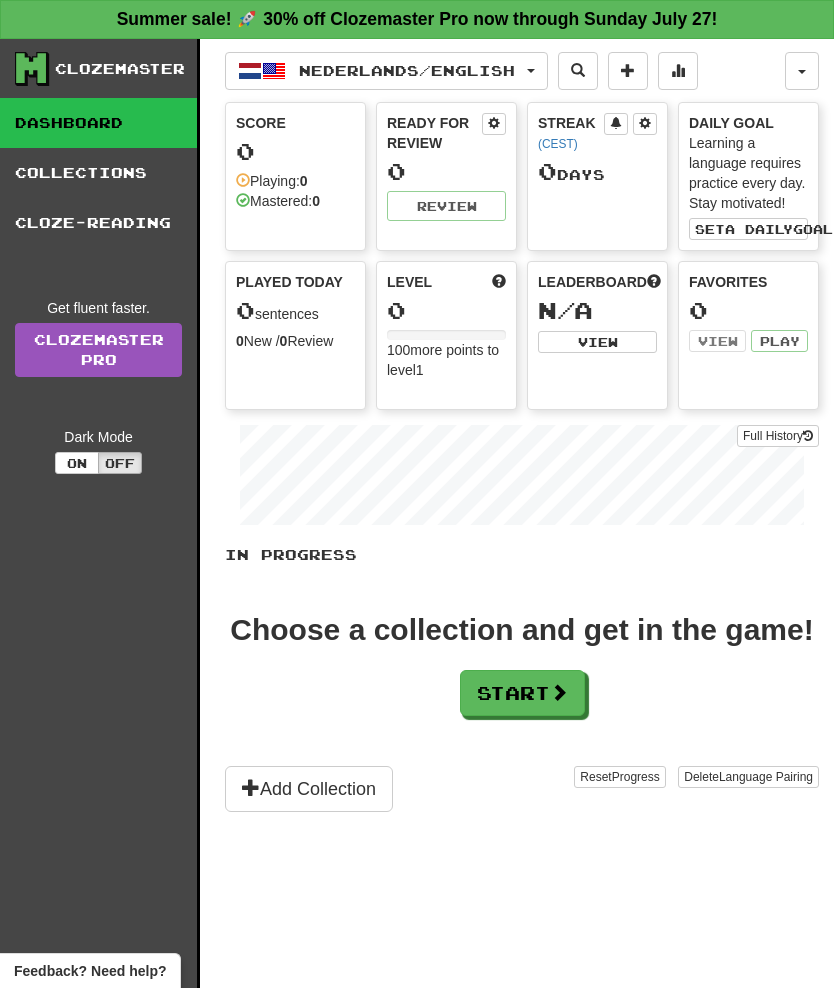 click on "Start" at bounding box center (522, 693) 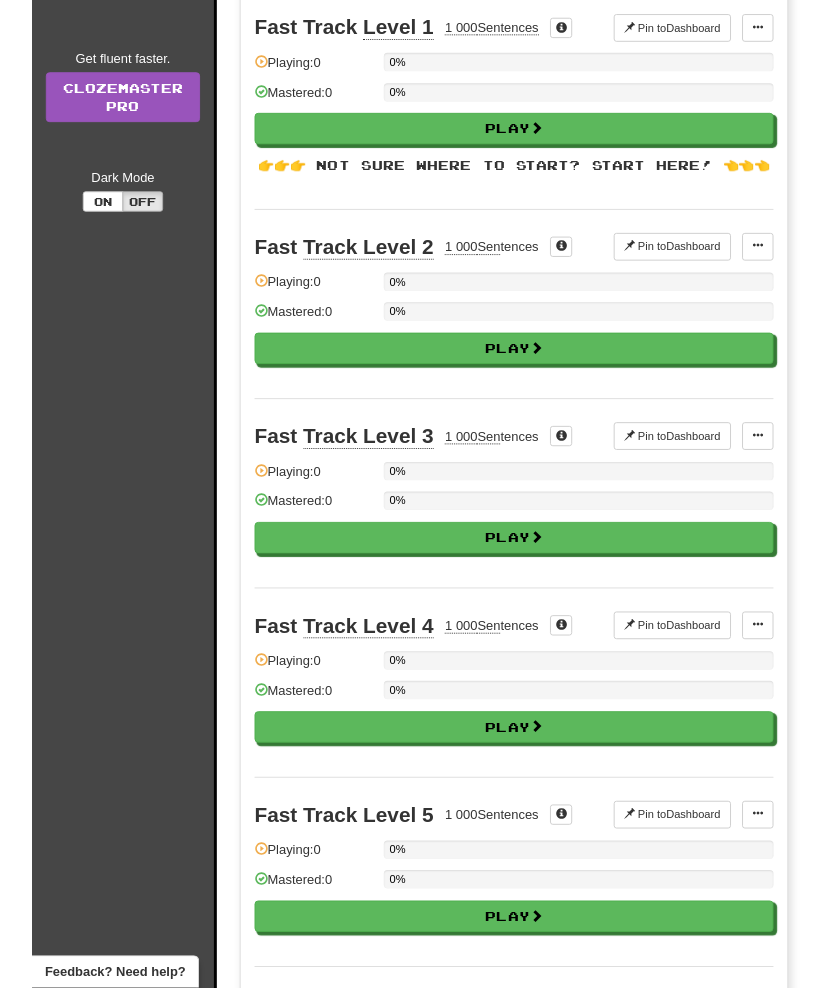 scroll, scrollTop: 0, scrollLeft: 0, axis: both 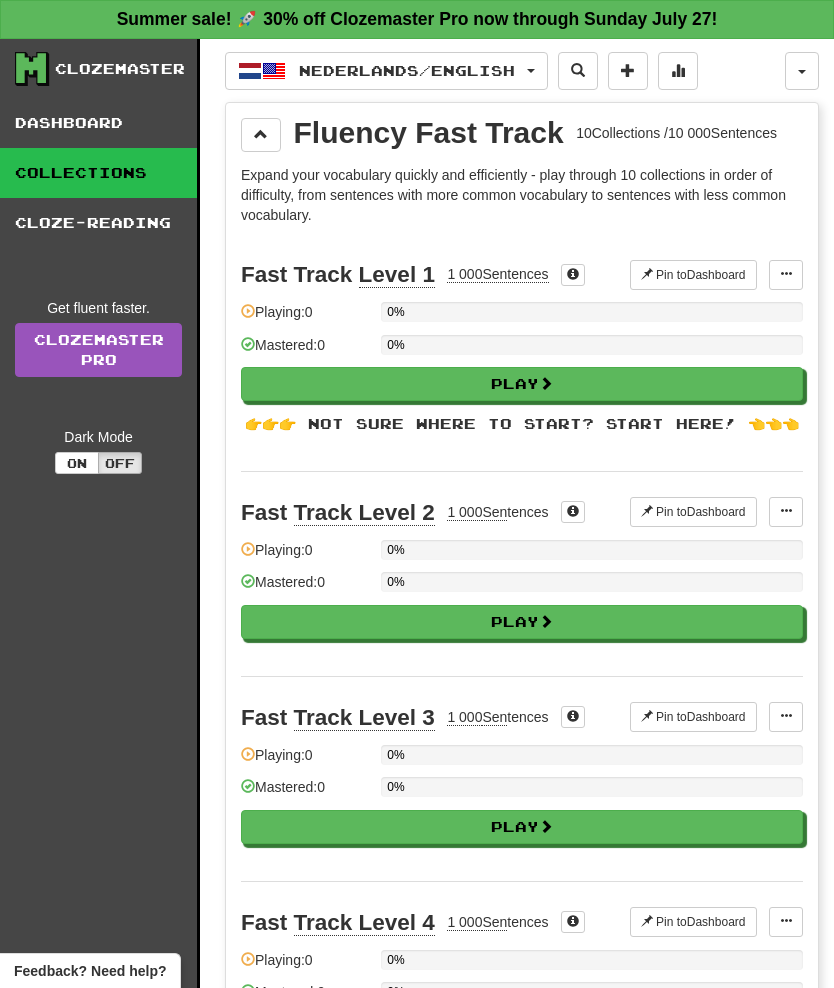 click on "Play" at bounding box center (522, 384) 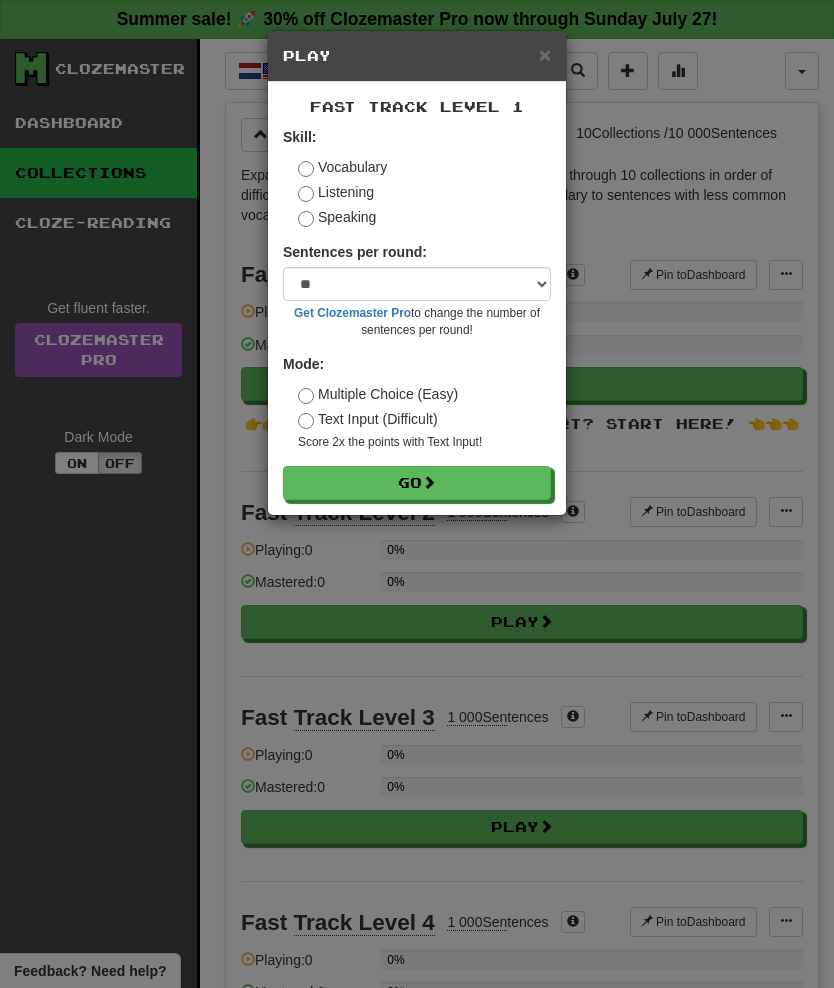 click on "Listening" at bounding box center (336, 192) 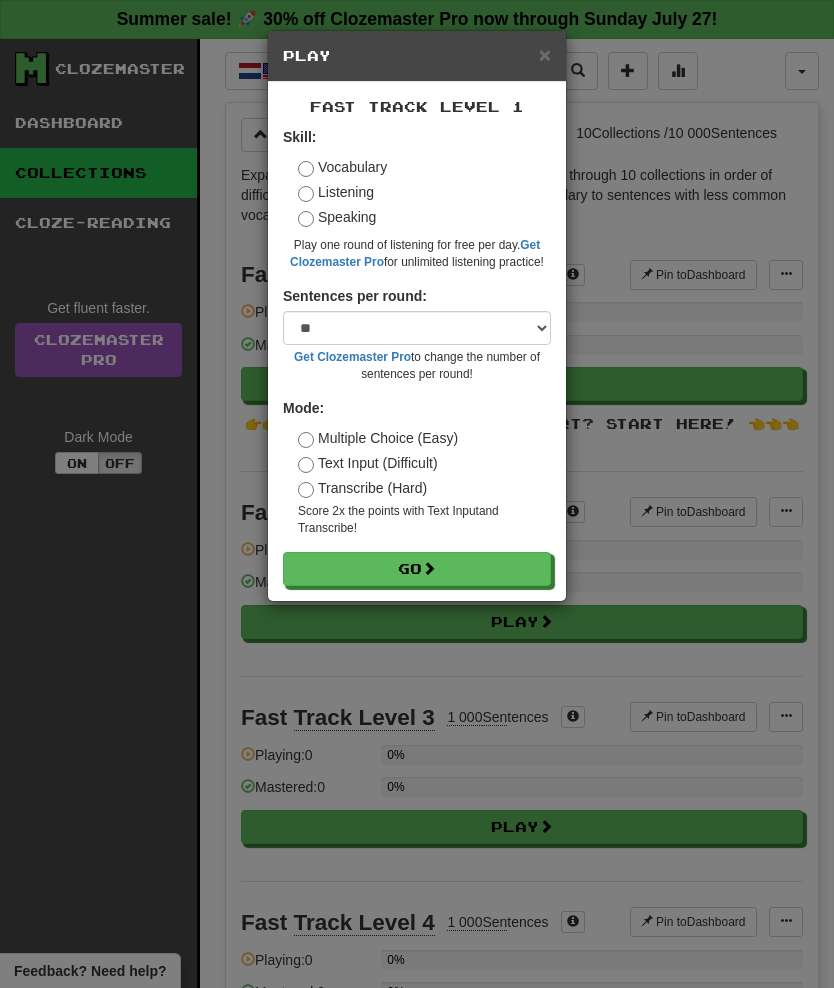 click on "Go" at bounding box center (417, 569) 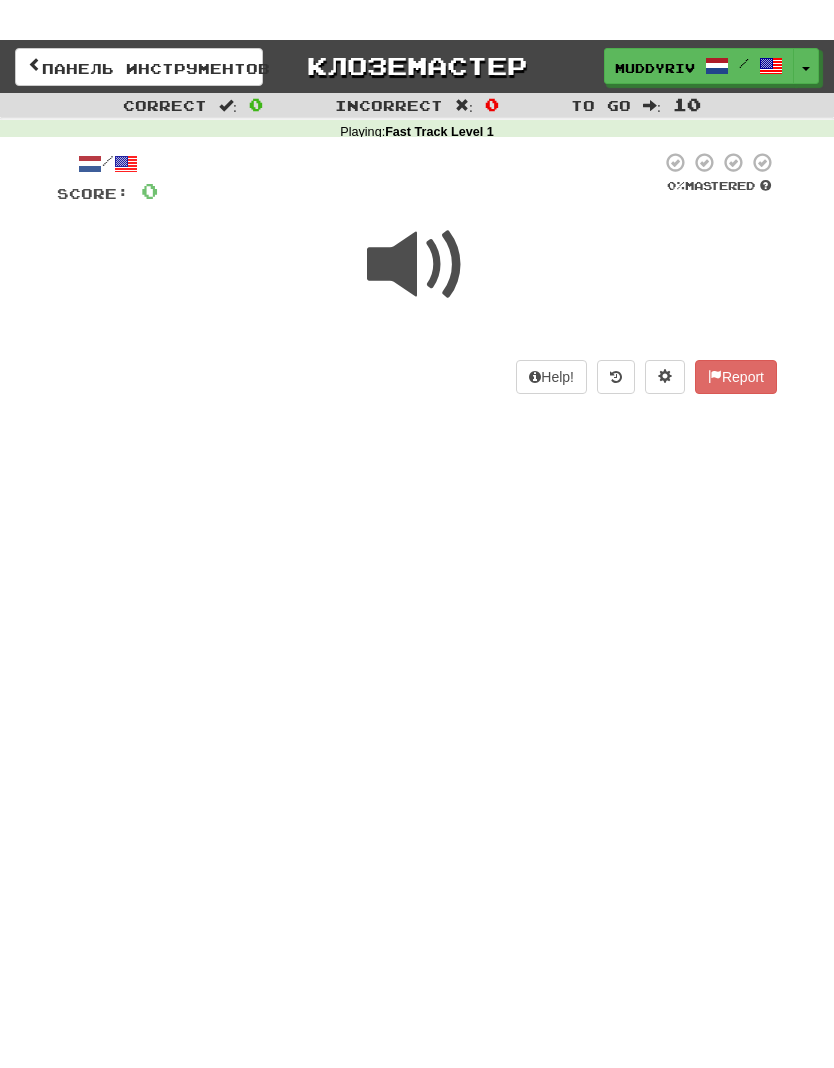 scroll, scrollTop: 0, scrollLeft: 0, axis: both 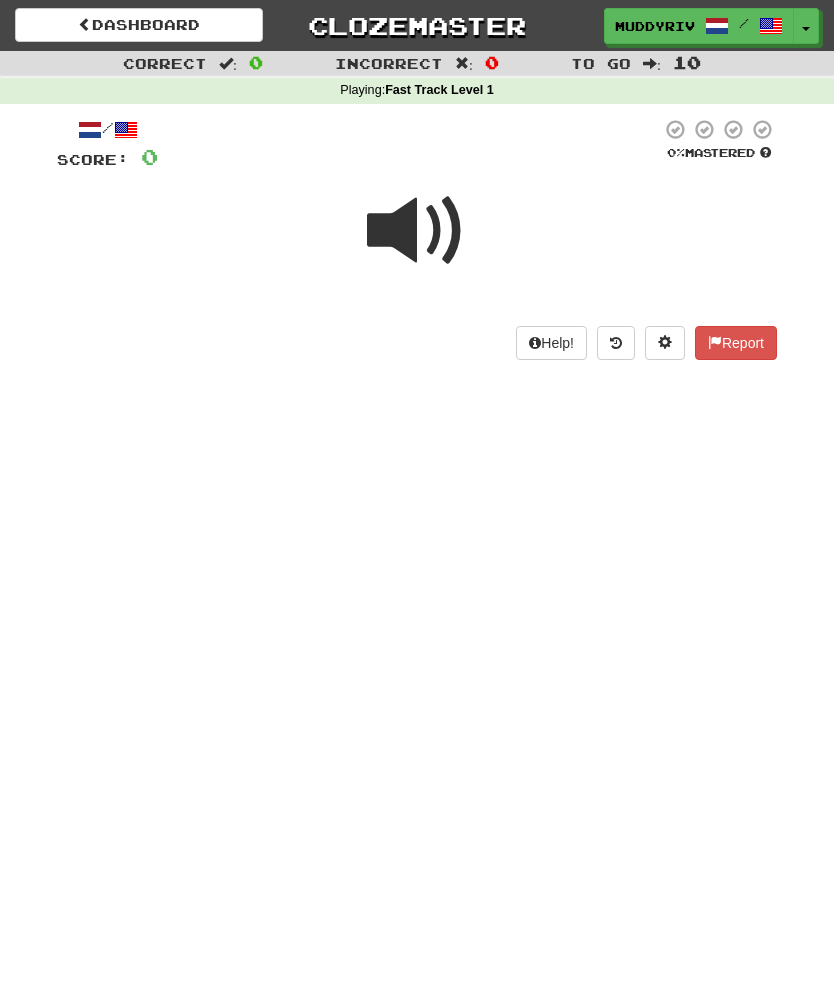 click at bounding box center (417, 231) 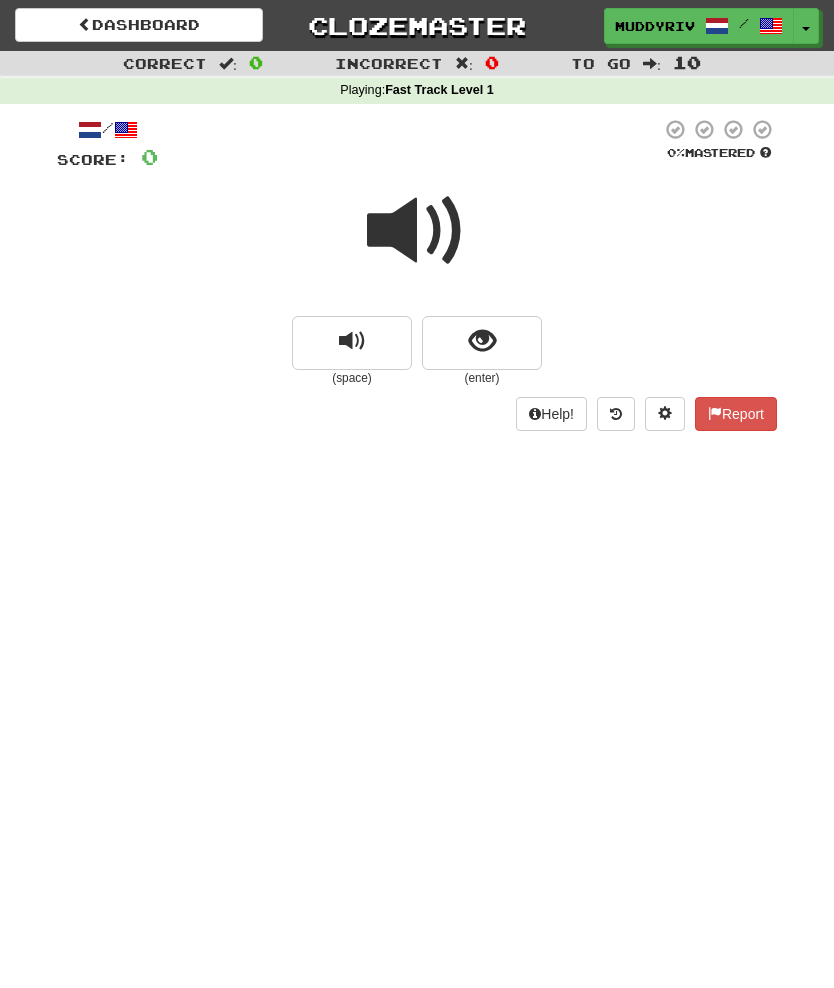 click at bounding box center (482, 343) 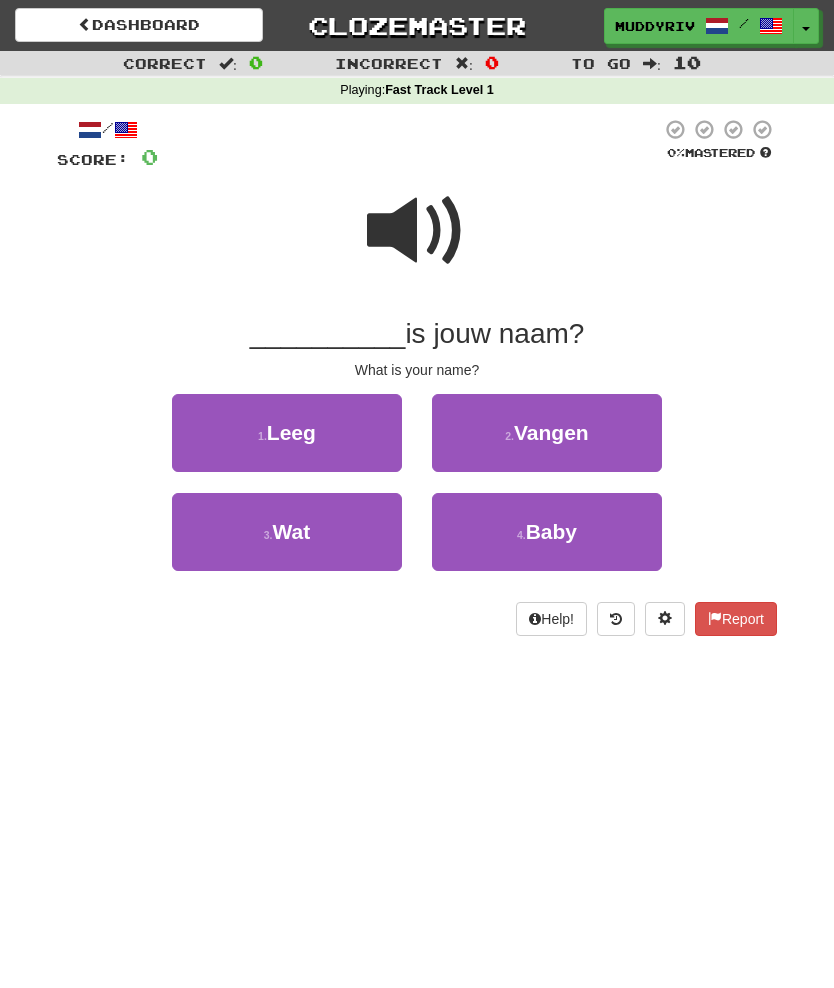 click on "3 .  Wat" at bounding box center (287, 532) 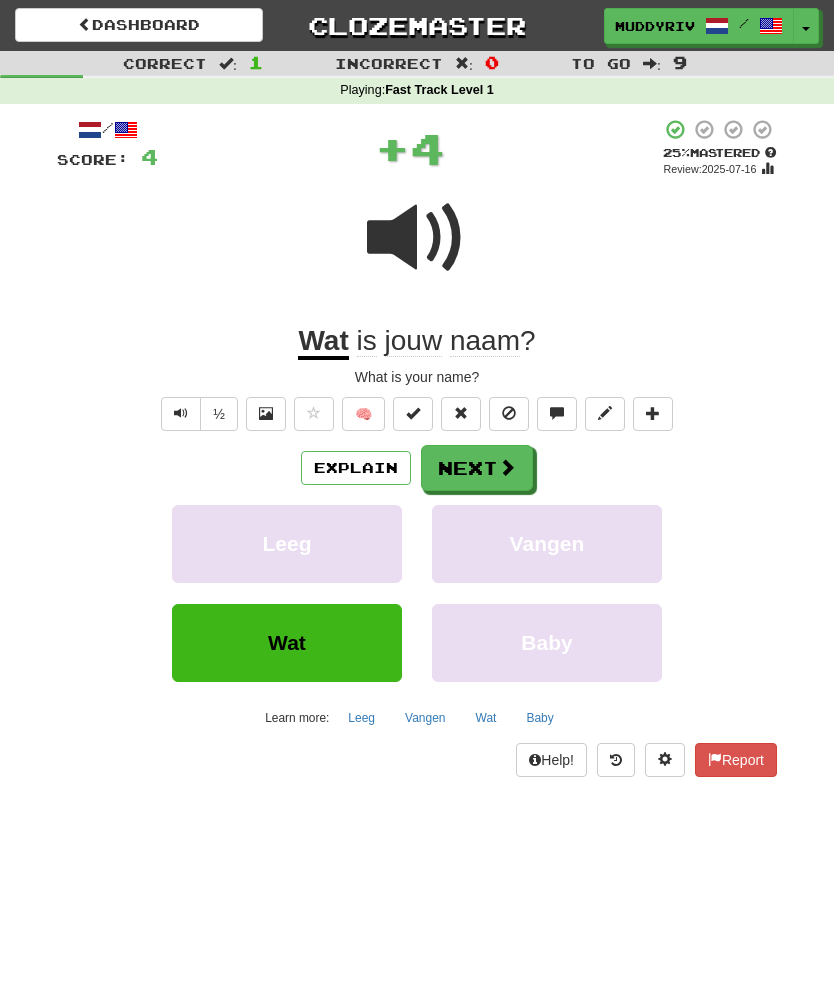 click at bounding box center [507, 467] 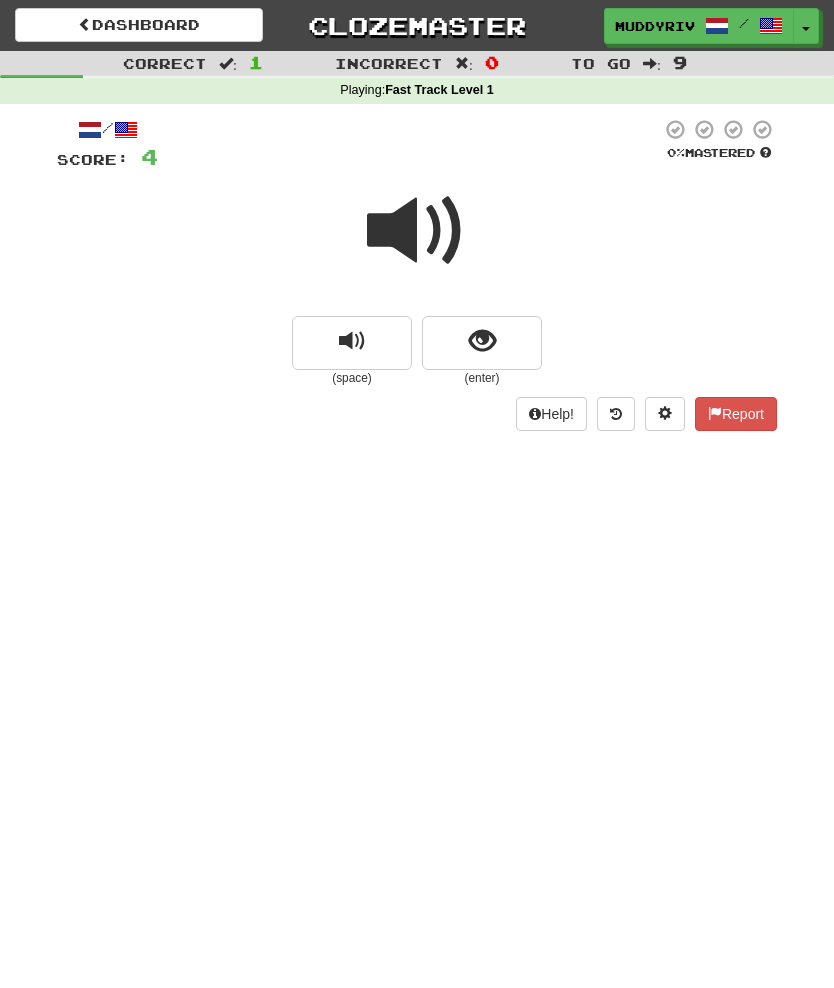 click at bounding box center (482, 343) 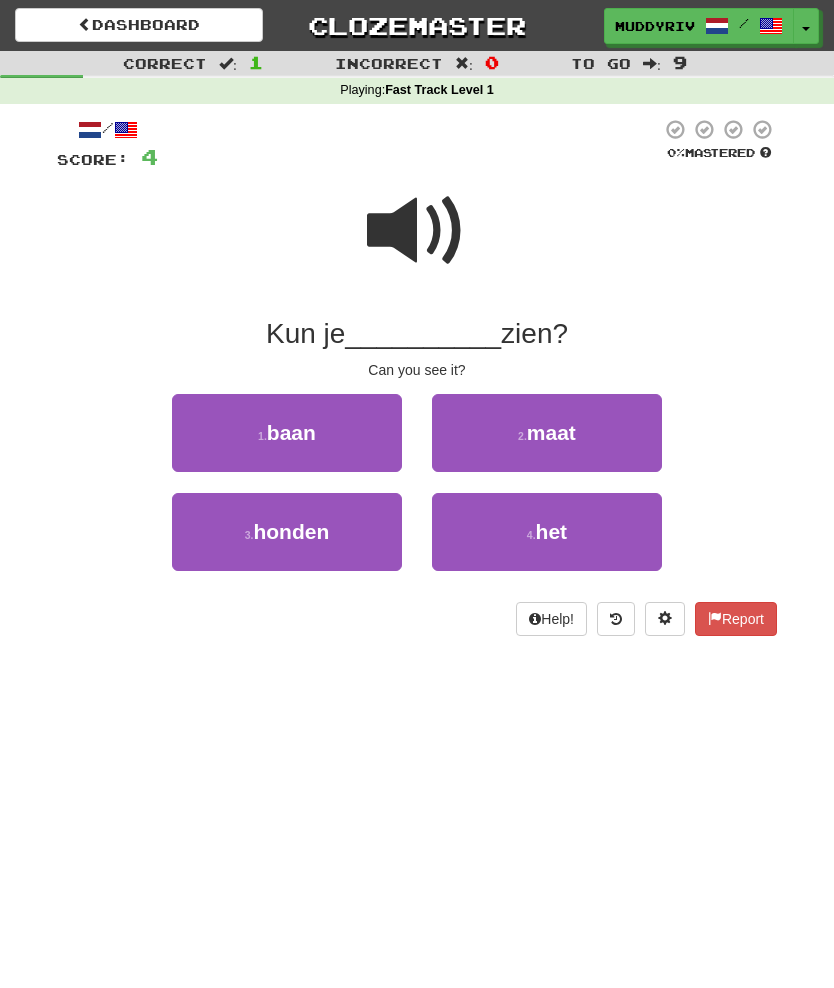 click at bounding box center (417, 231) 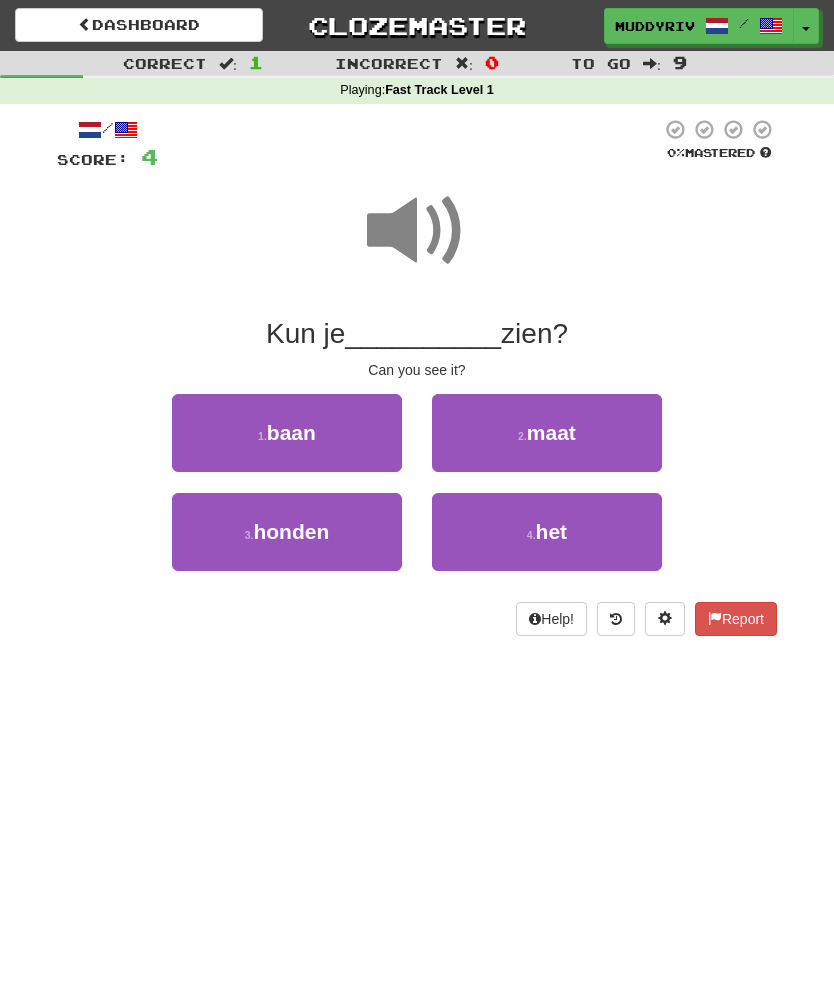 click on "4 .  het" at bounding box center (547, 532) 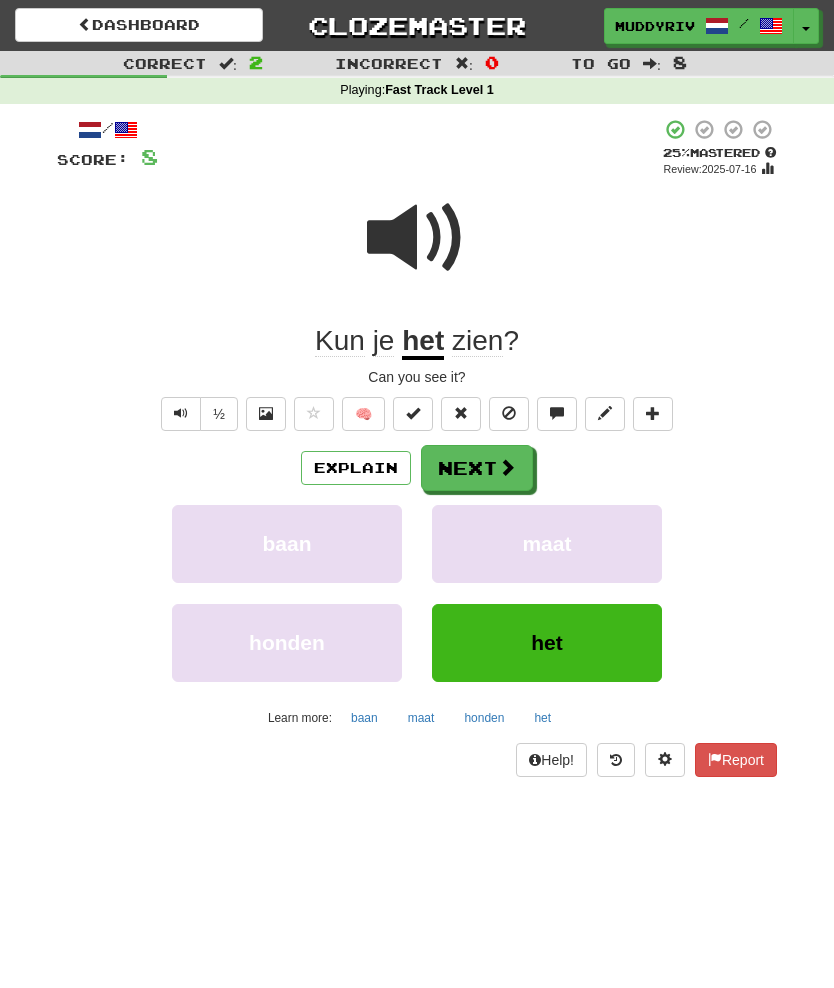 click at bounding box center [266, 414] 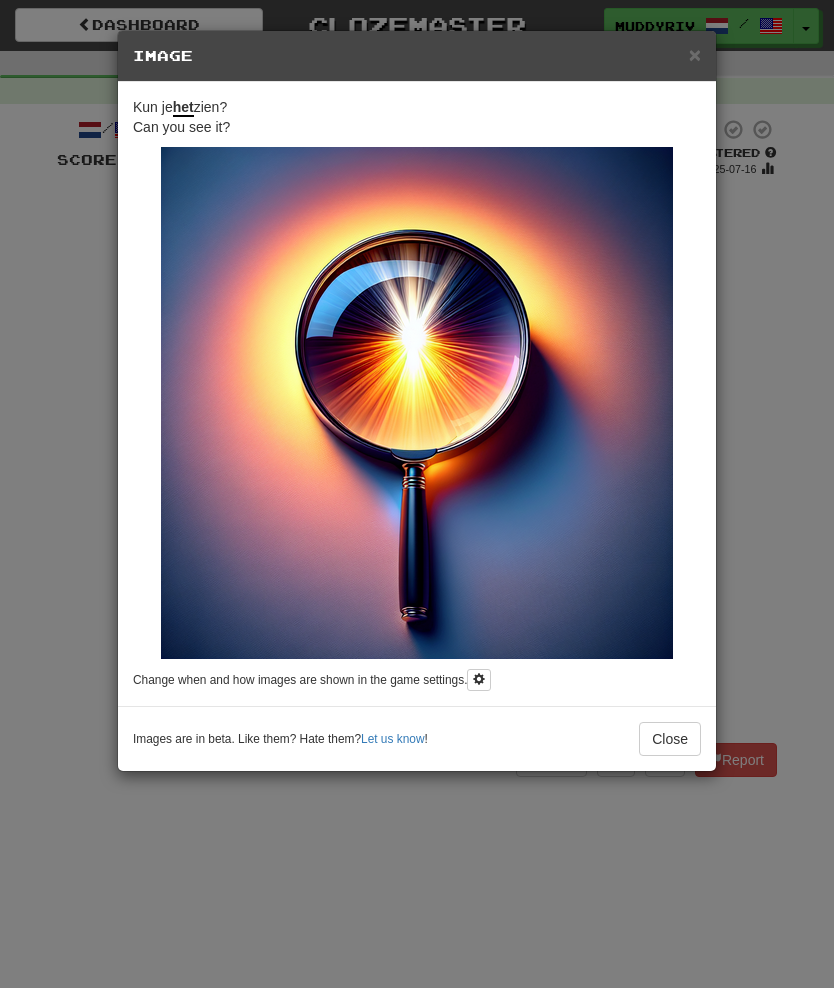 click on "Close" at bounding box center [670, 739] 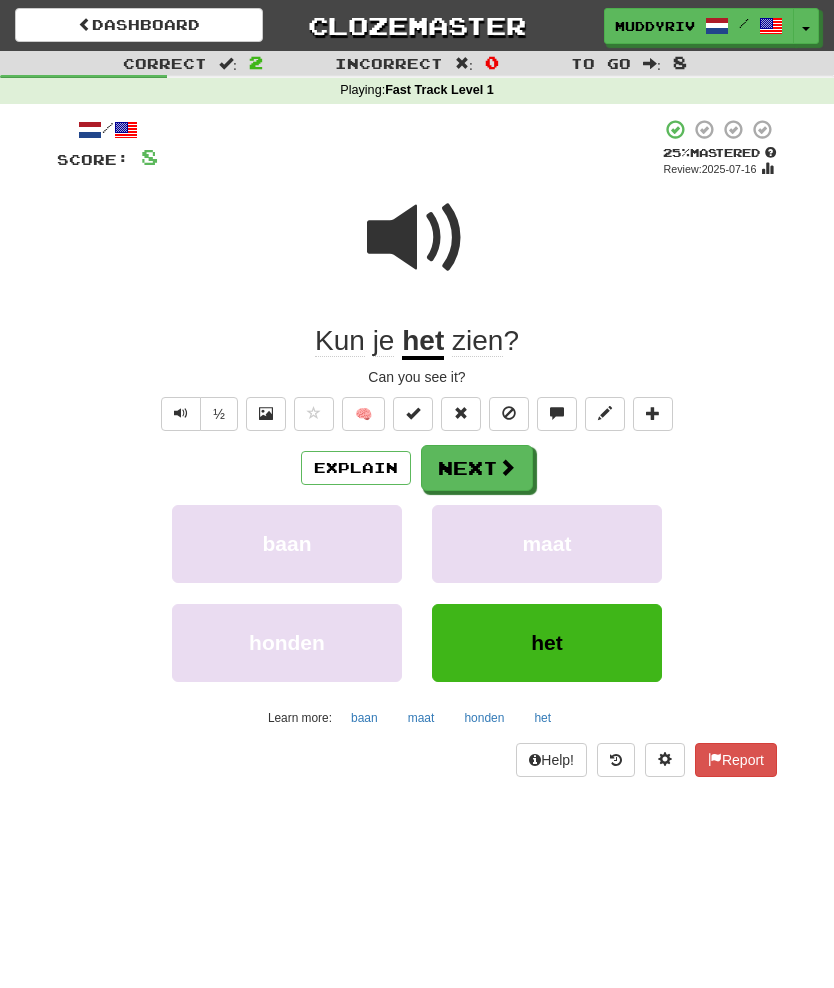 click on "Next" at bounding box center [477, 468] 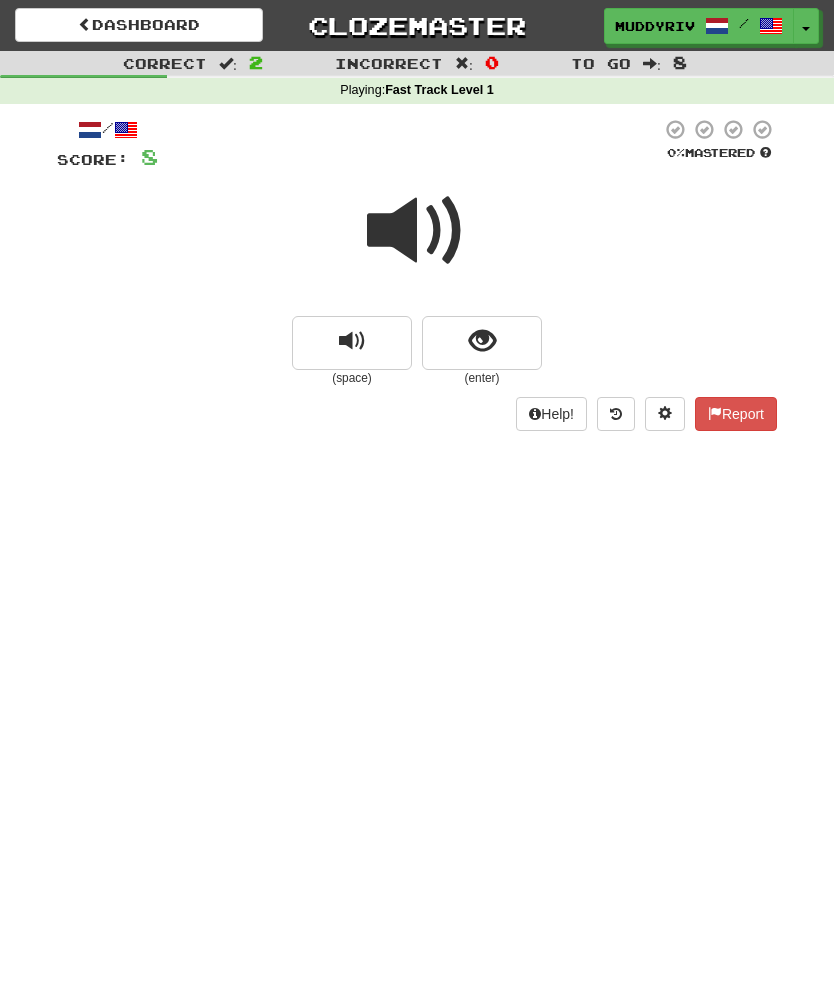 click at bounding box center (482, 341) 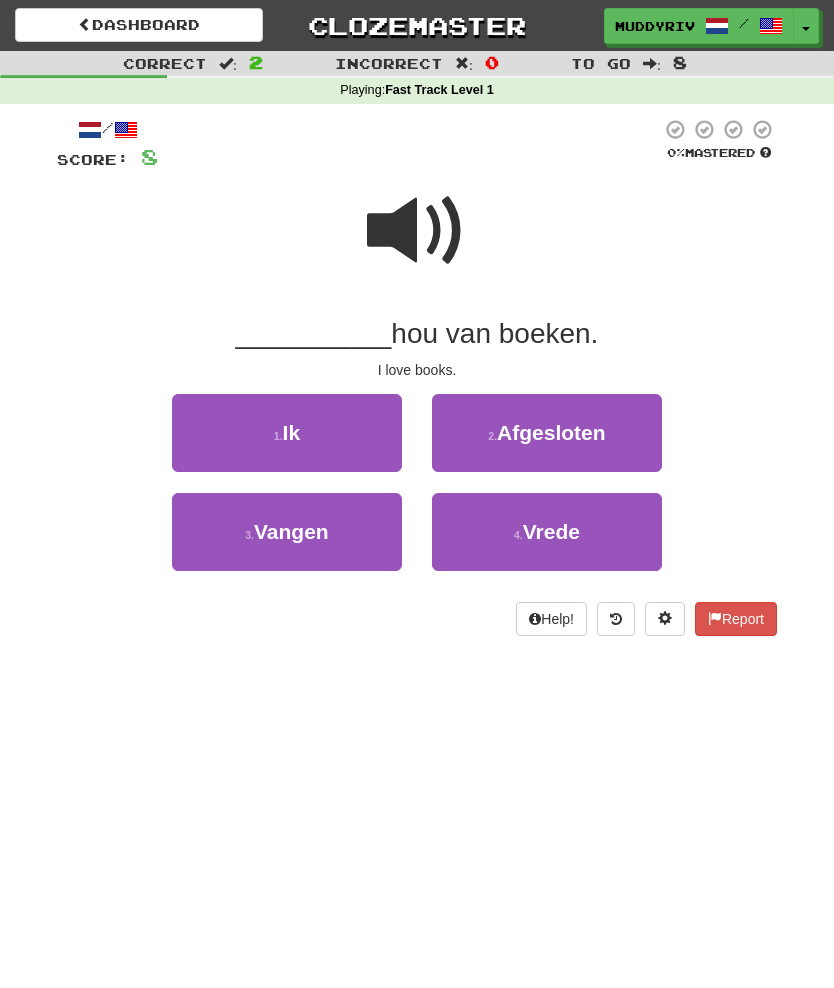 click on "1 .  Ik" at bounding box center [287, 433] 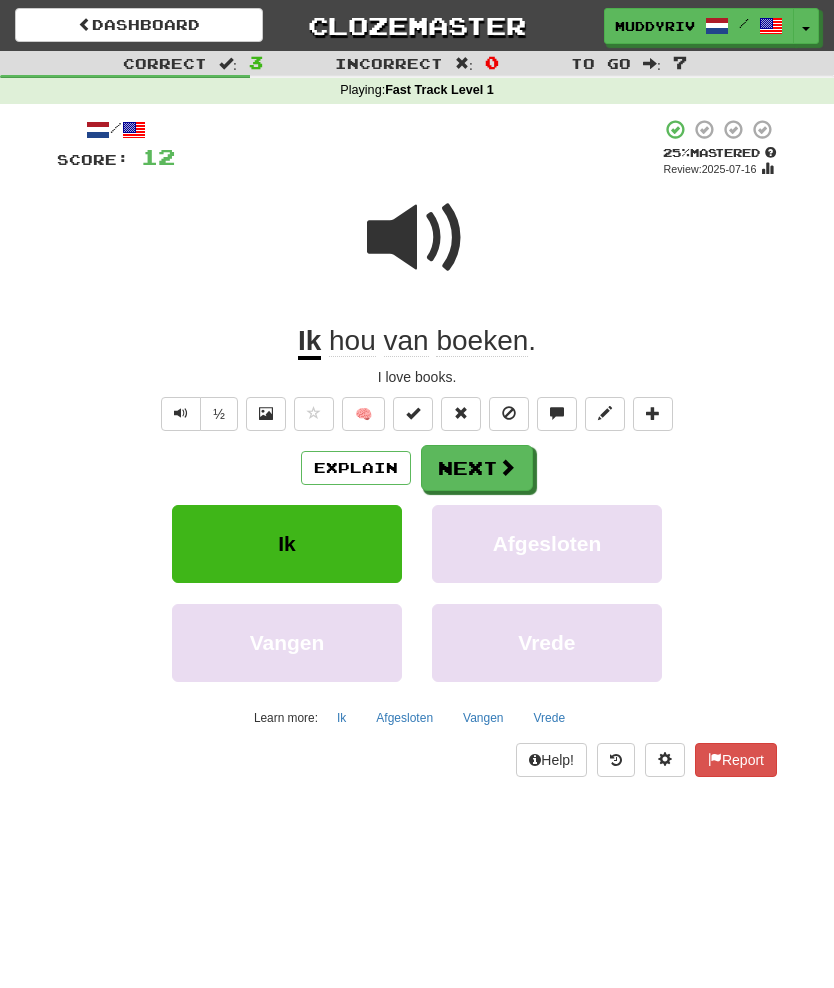 click at bounding box center (266, 413) 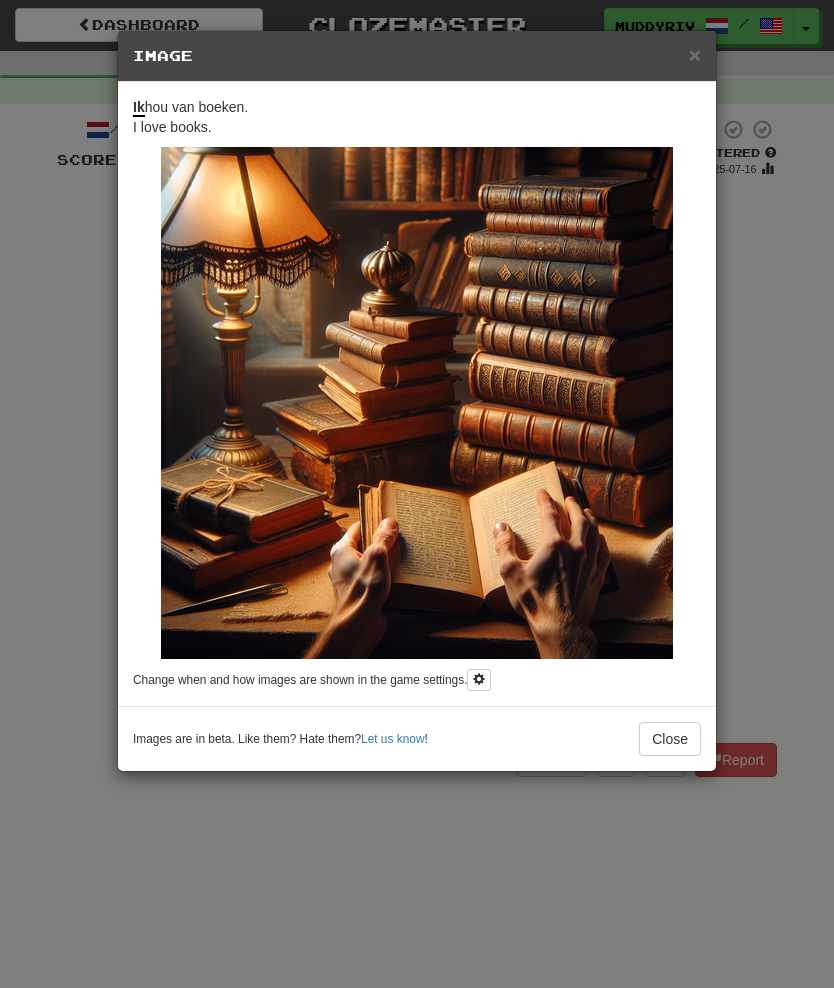 click on "×" at bounding box center [695, 54] 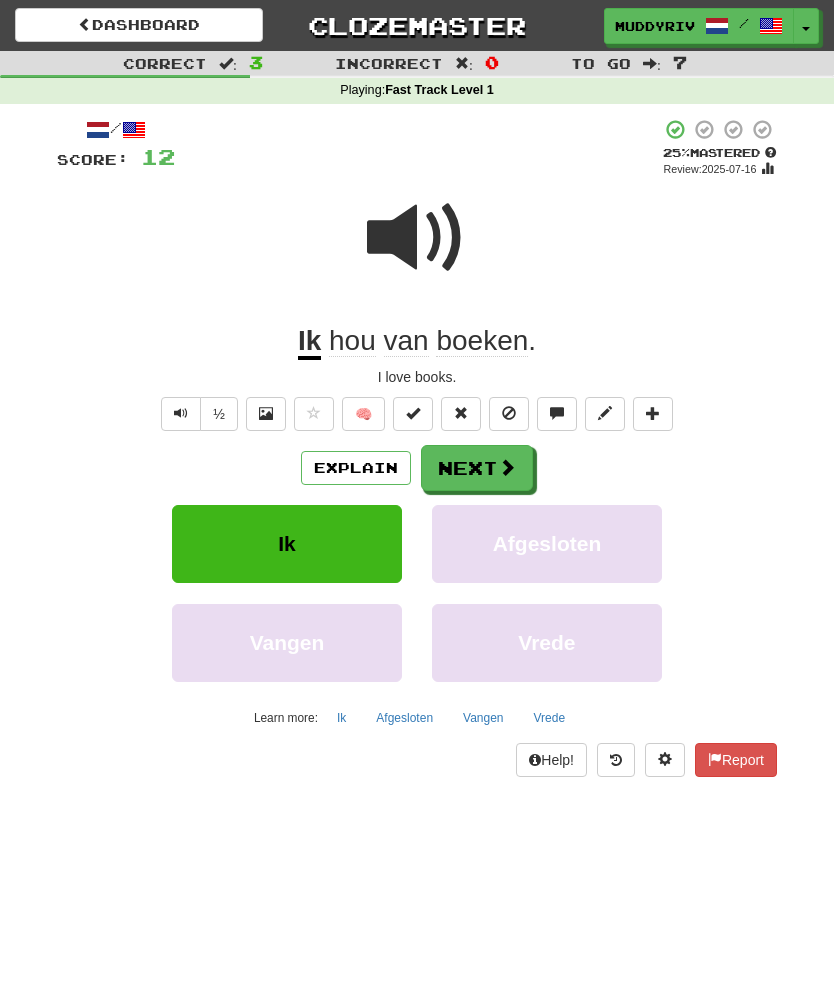click at bounding box center (507, 467) 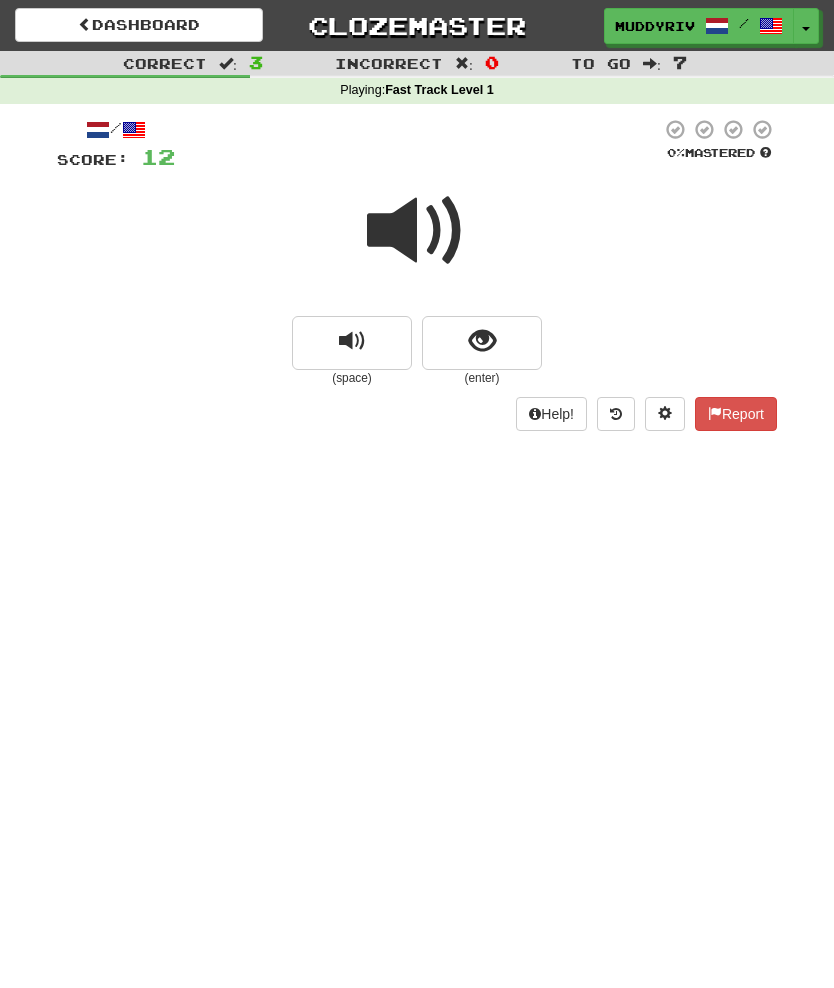 click at bounding box center (482, 341) 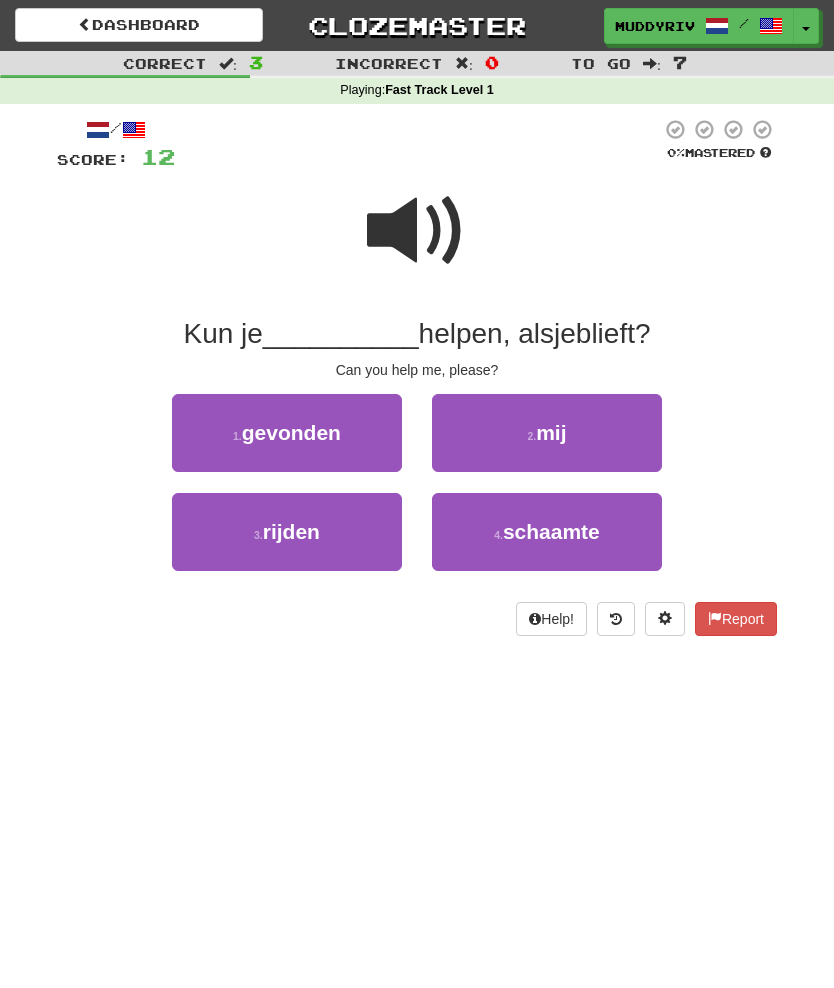 click on "2 .  mij" at bounding box center (547, 433) 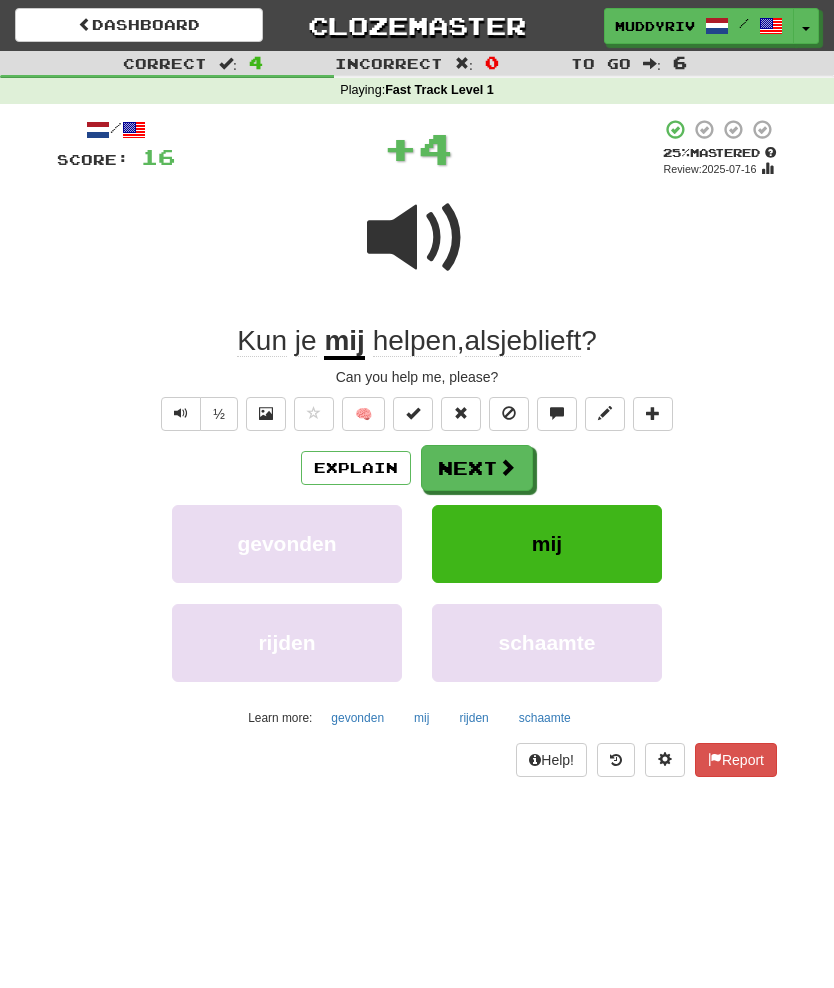 click at bounding box center [507, 467] 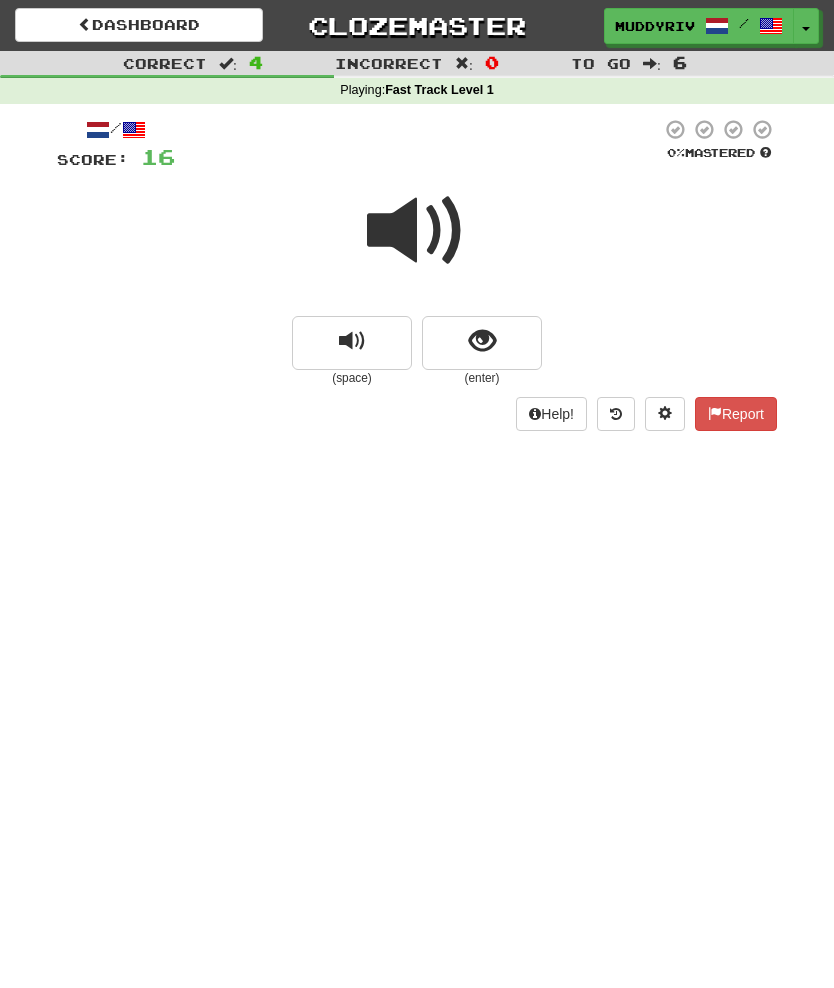 click at bounding box center (352, 343) 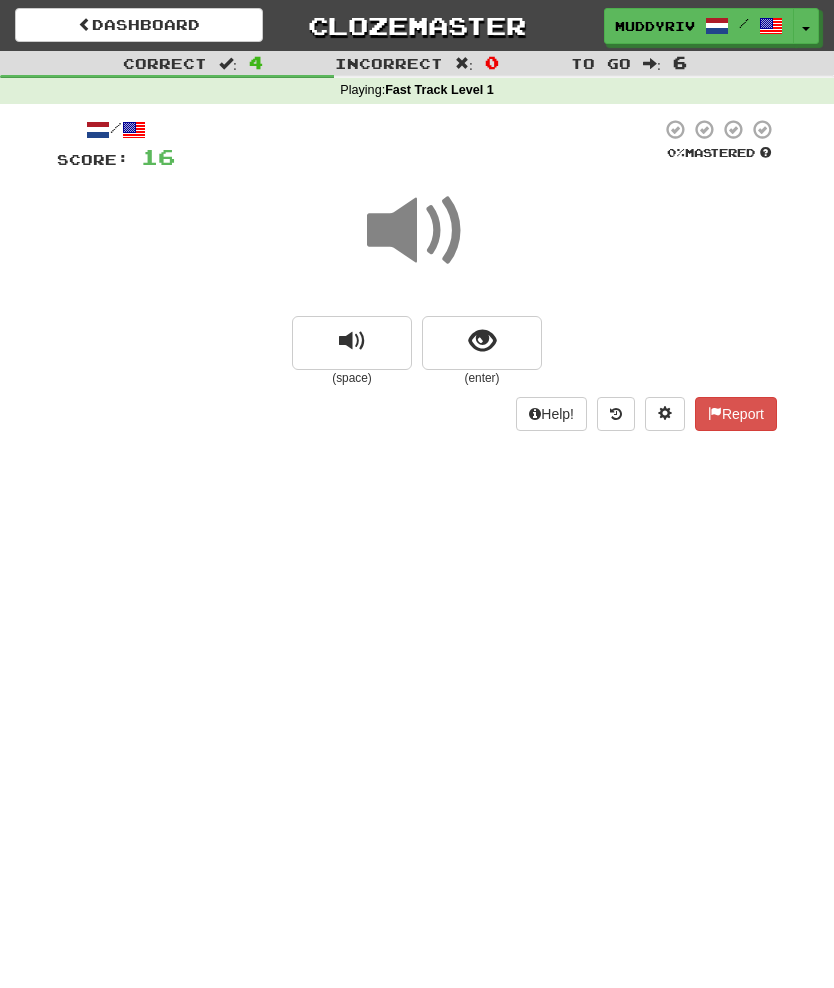 click at bounding box center [482, 343] 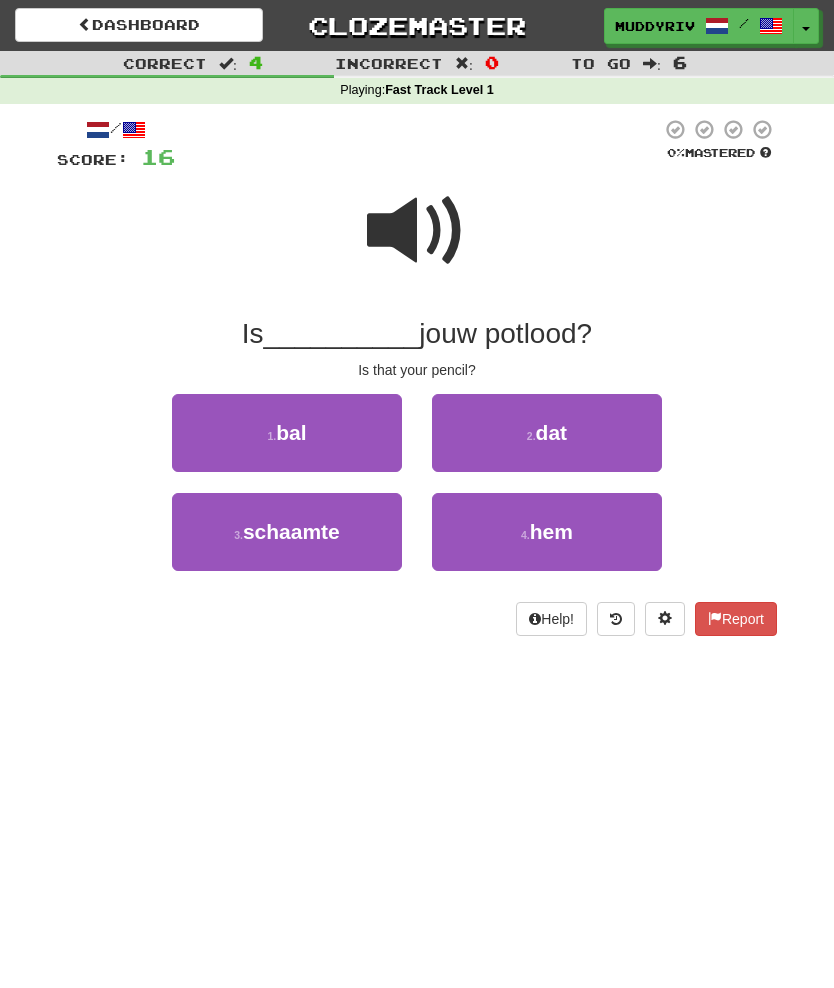 click on "2 .  dat" at bounding box center [547, 433] 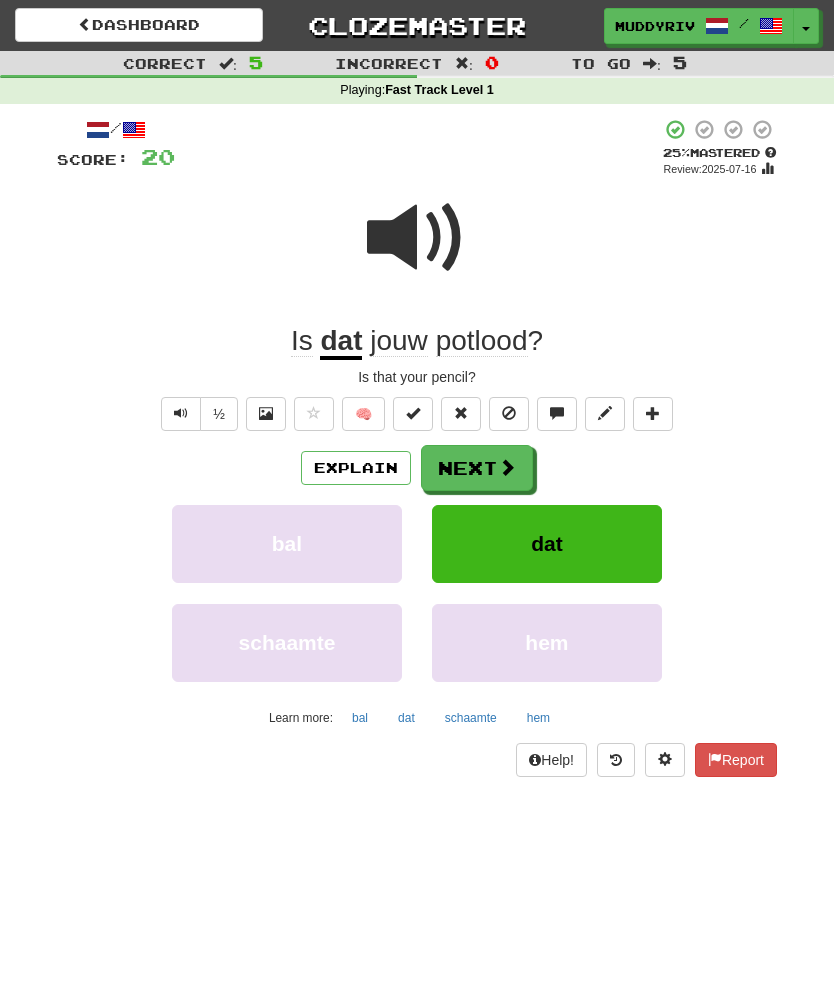 click on "dat" at bounding box center (547, 543) 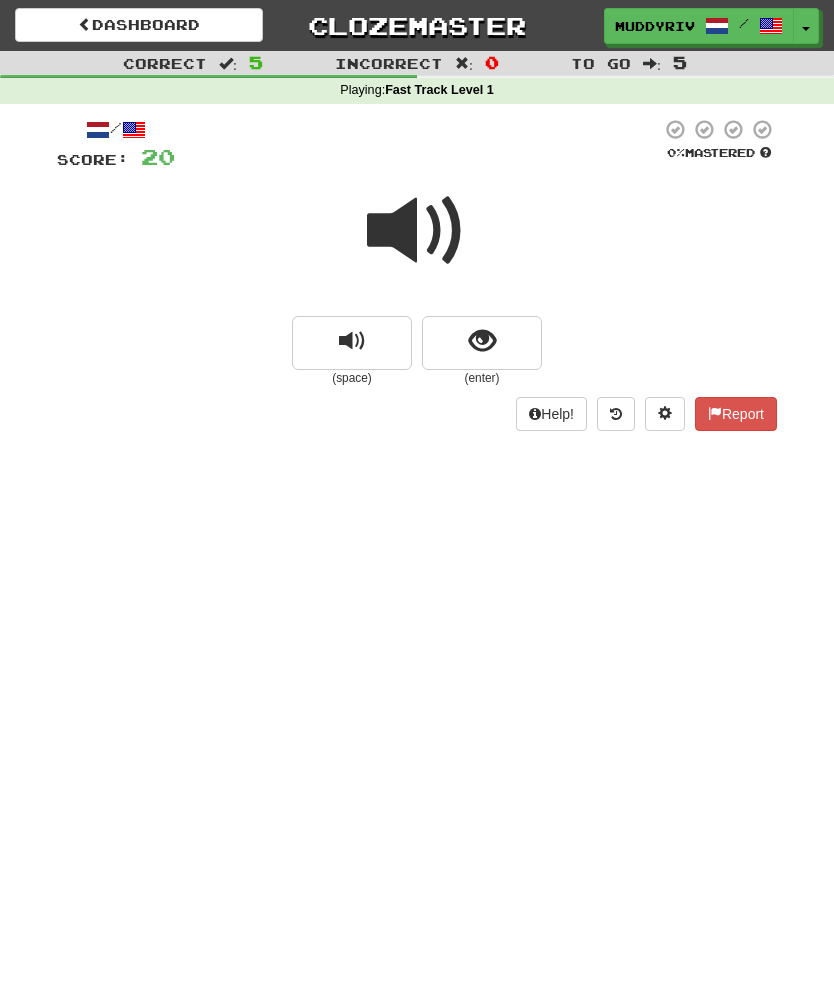 click at bounding box center [482, 341] 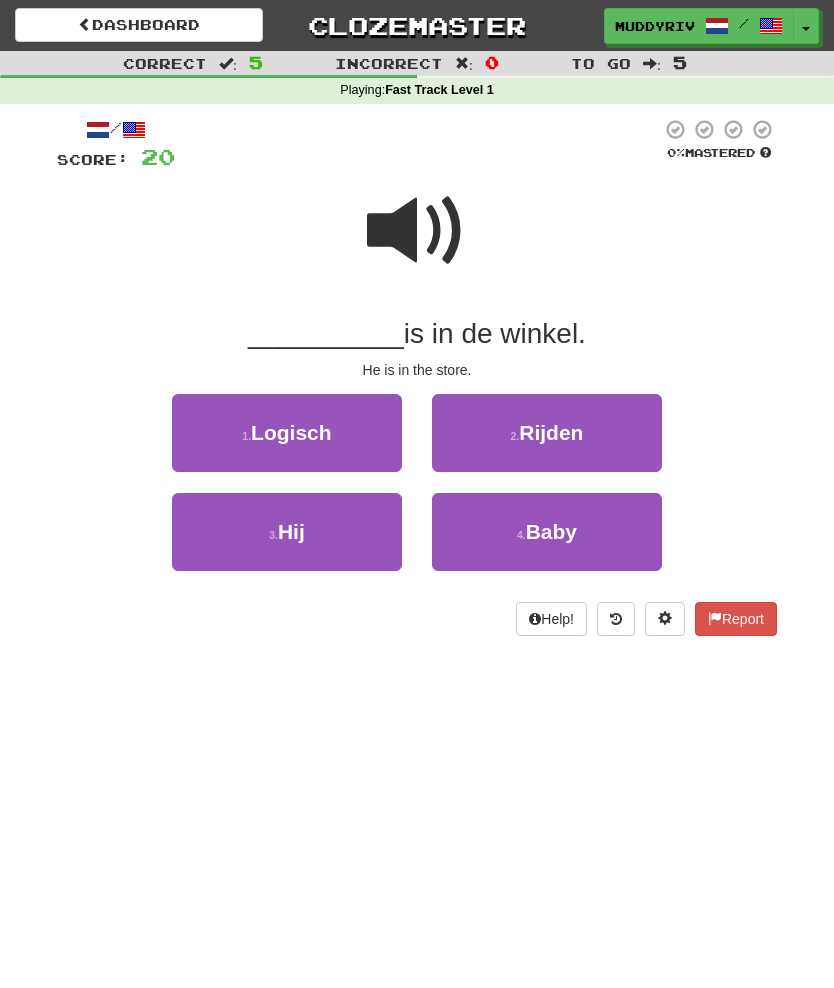 click on "3 .  Hij" at bounding box center (287, 532) 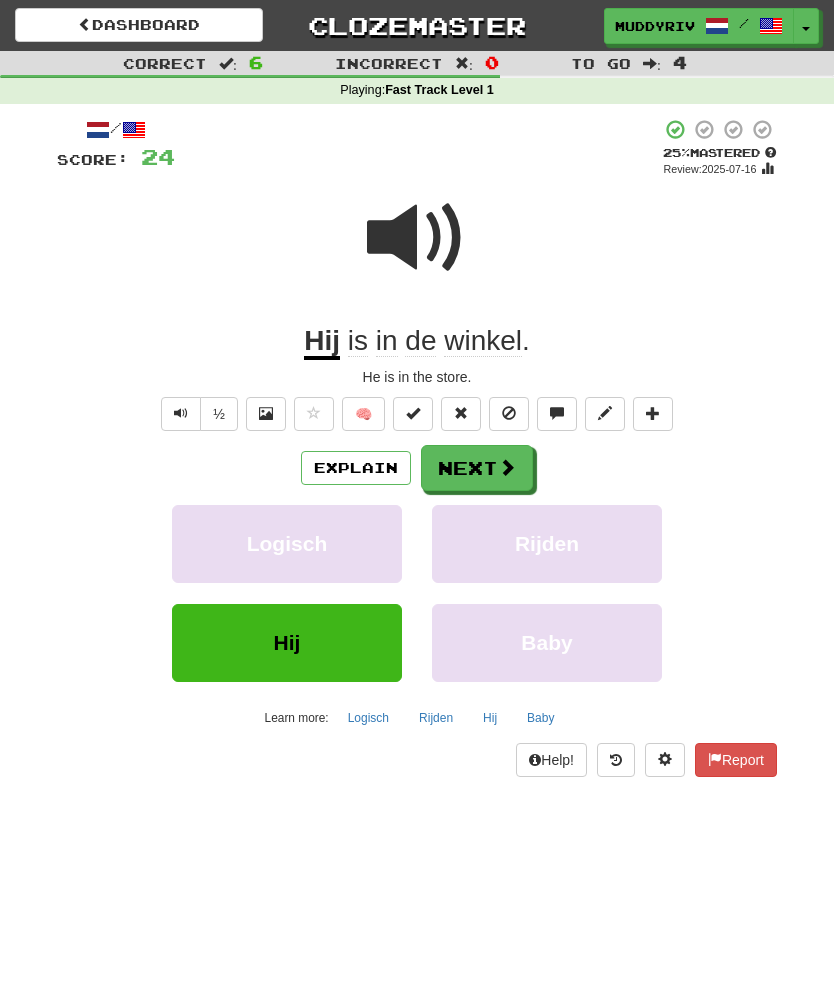 click at bounding box center (266, 413) 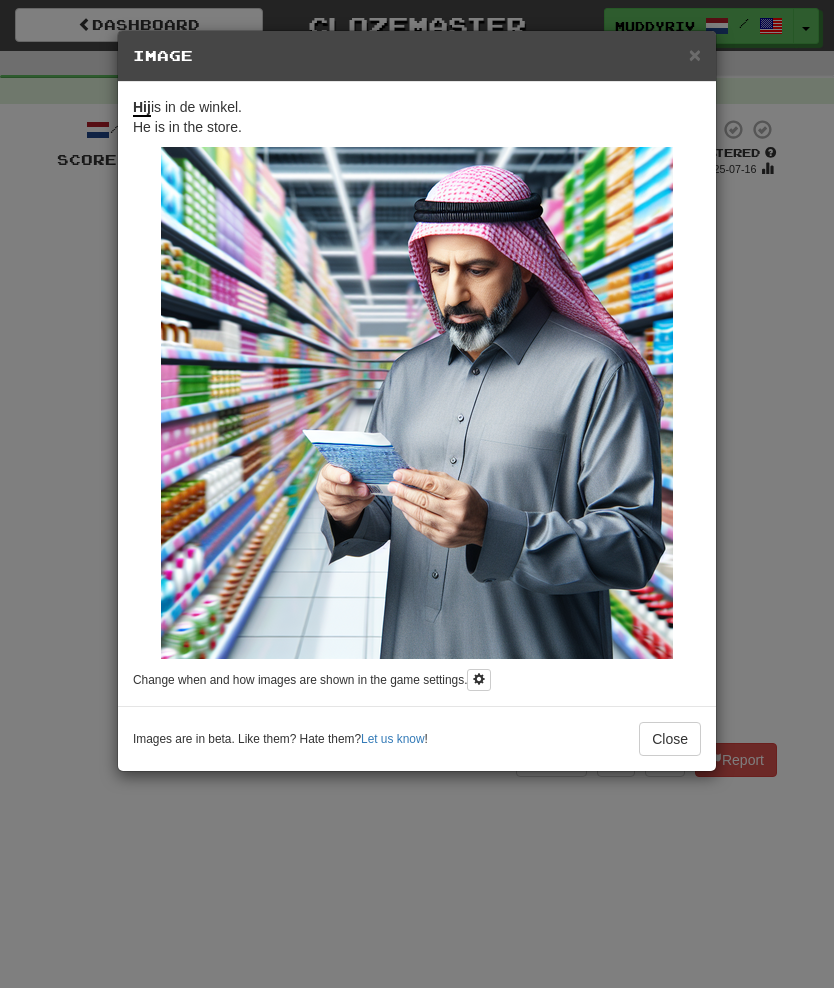 click on "×" at bounding box center [695, 54] 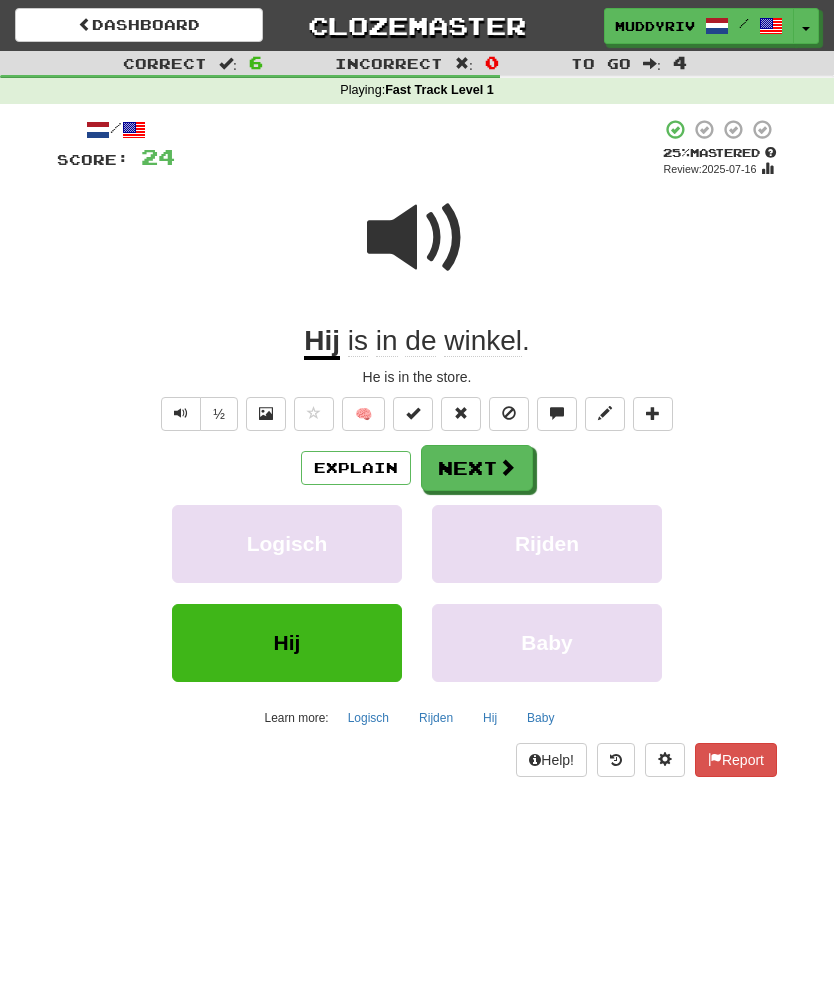 click at bounding box center [507, 467] 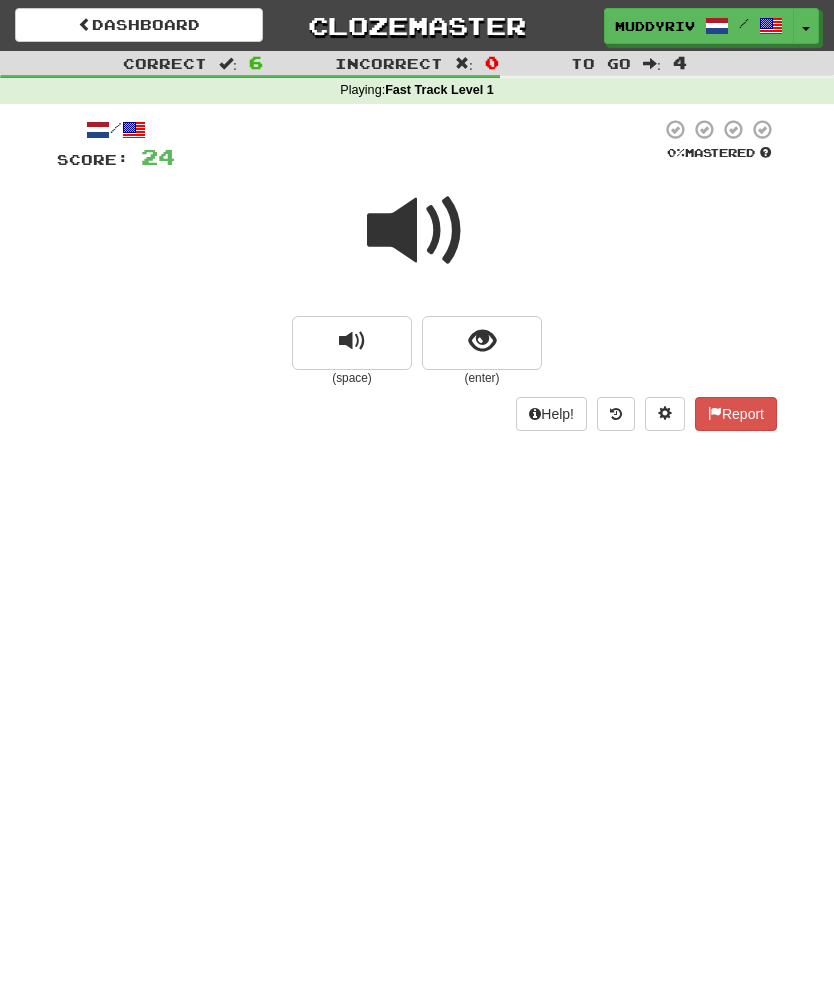 click at bounding box center [352, 343] 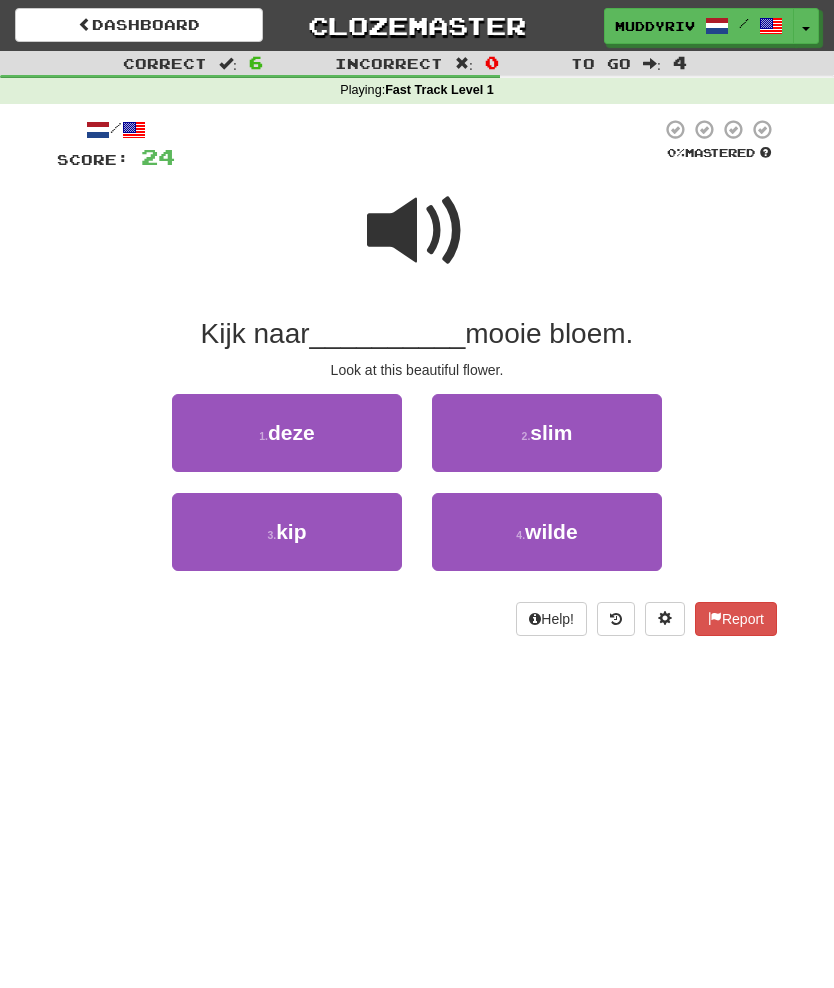click on "1 .  deze" at bounding box center [287, 433] 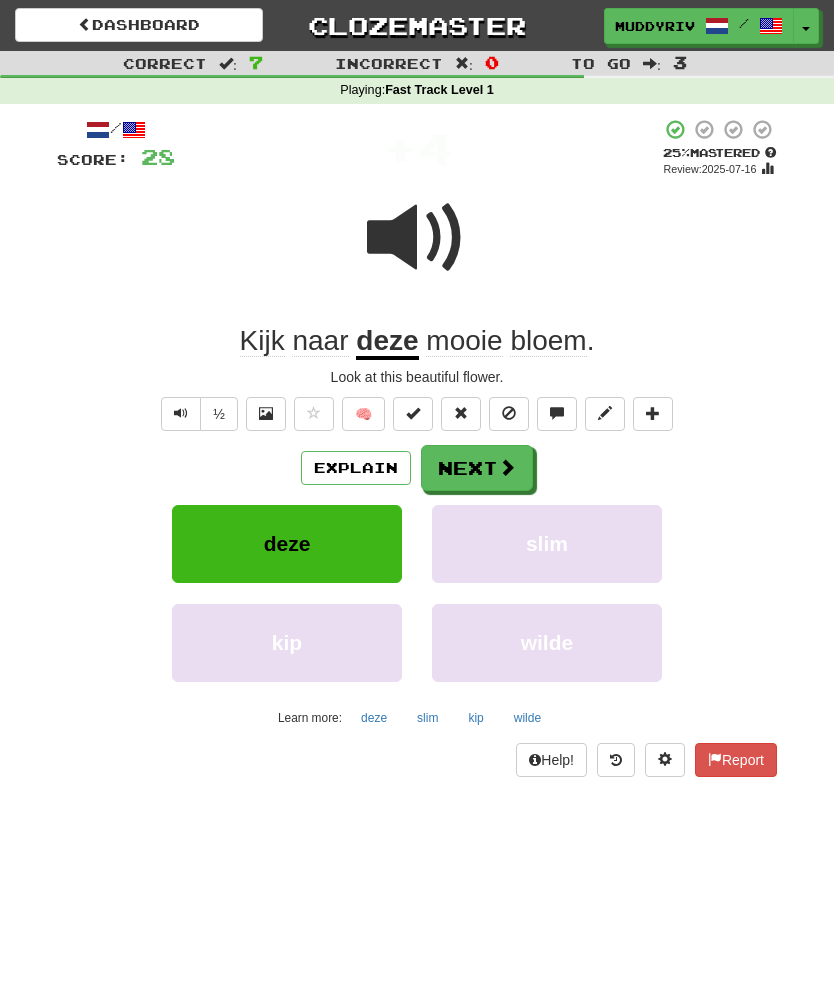 click at bounding box center [266, 414] 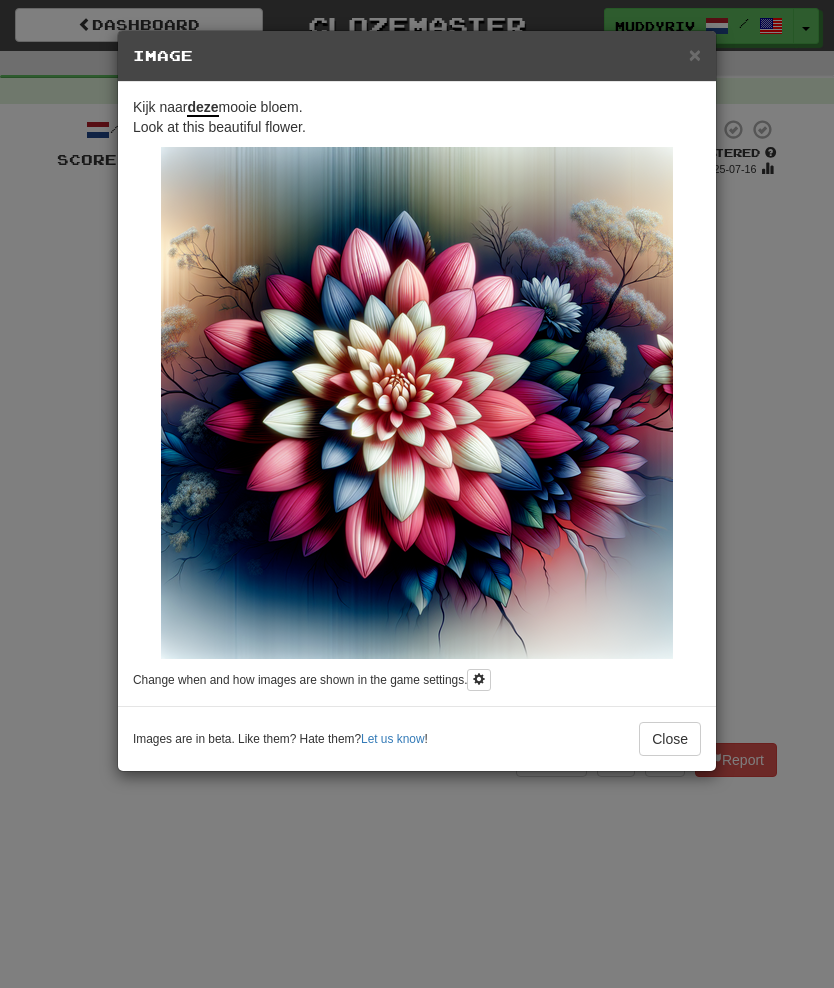 click on "× Image Kijk naar  deze  mooie bloem. Look at this beautiful flower. Change when and how images are shown in the game settings.  Images are in beta. Like them? Hate them?  Let us know ! Close" at bounding box center (417, 494) 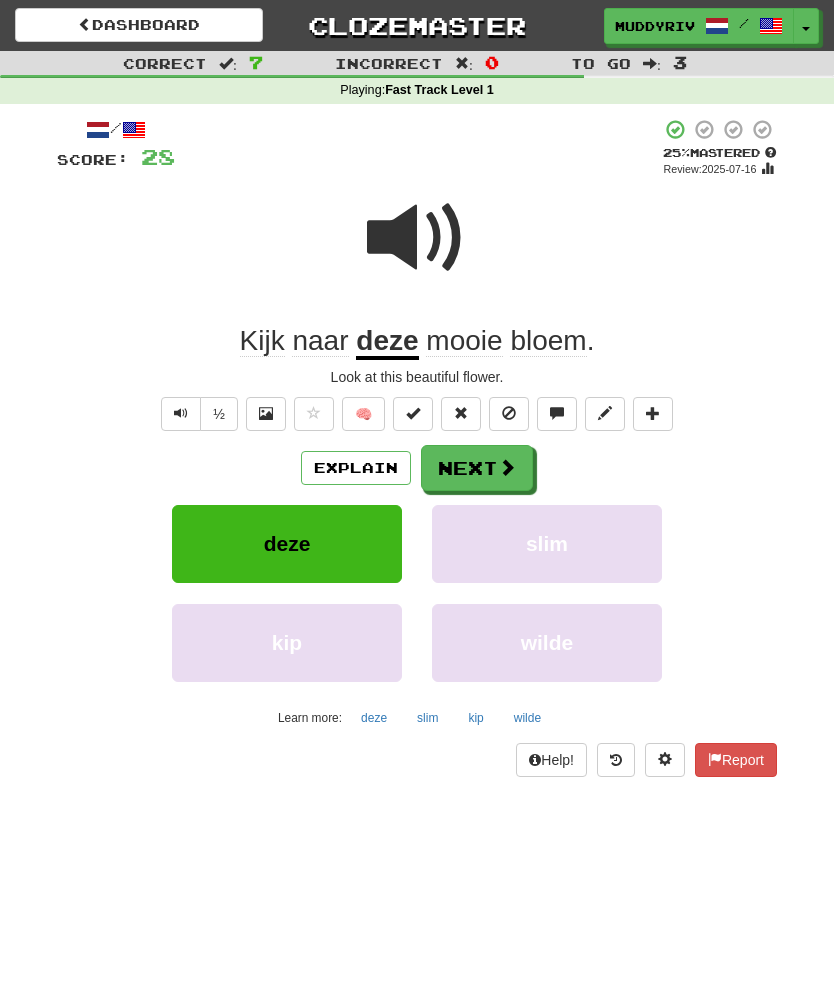 click on "Next" at bounding box center (477, 468) 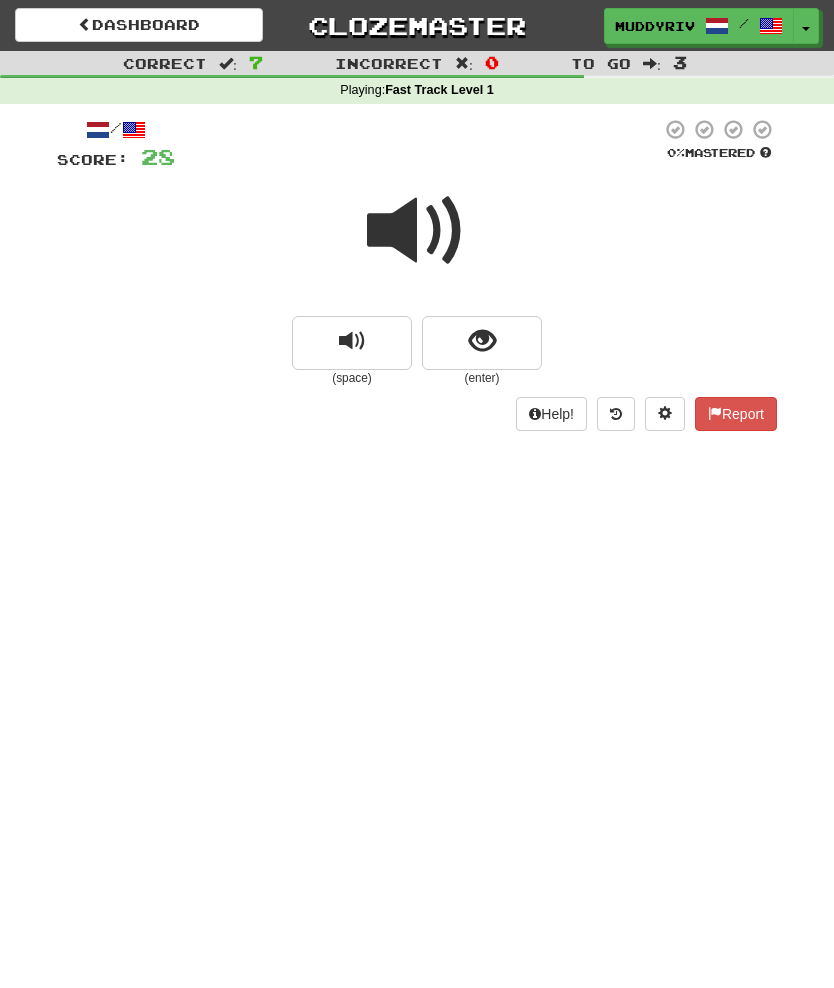 click at bounding box center [482, 343] 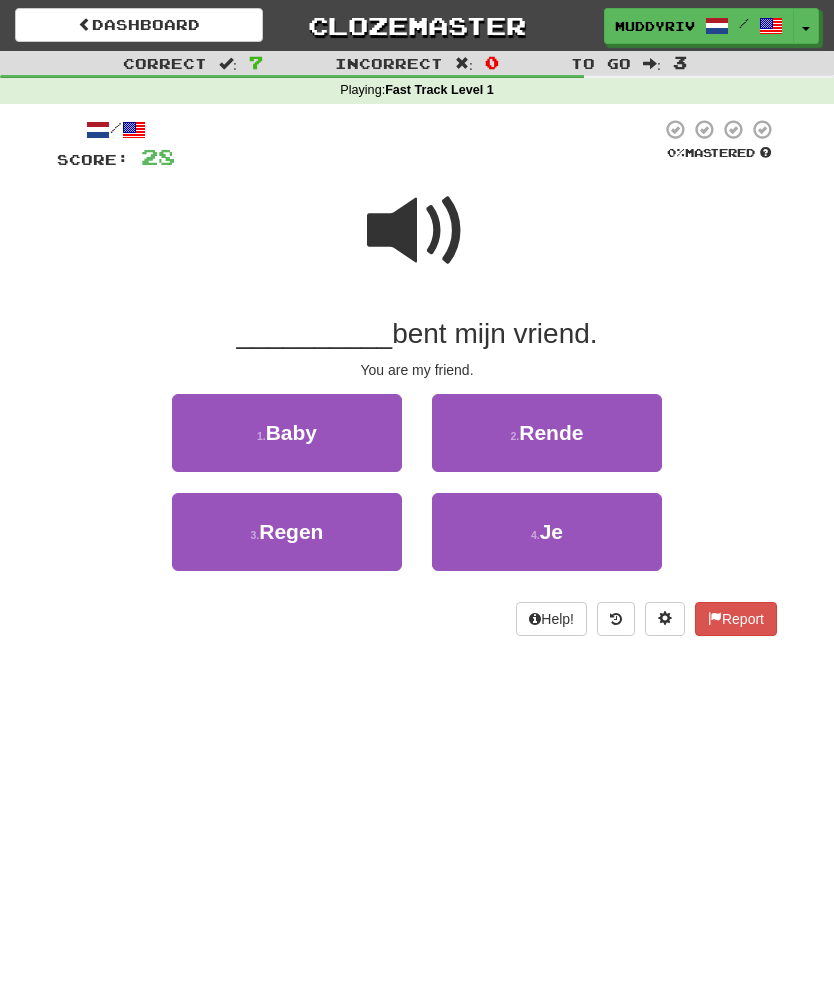click on "4 .  Je" at bounding box center [547, 532] 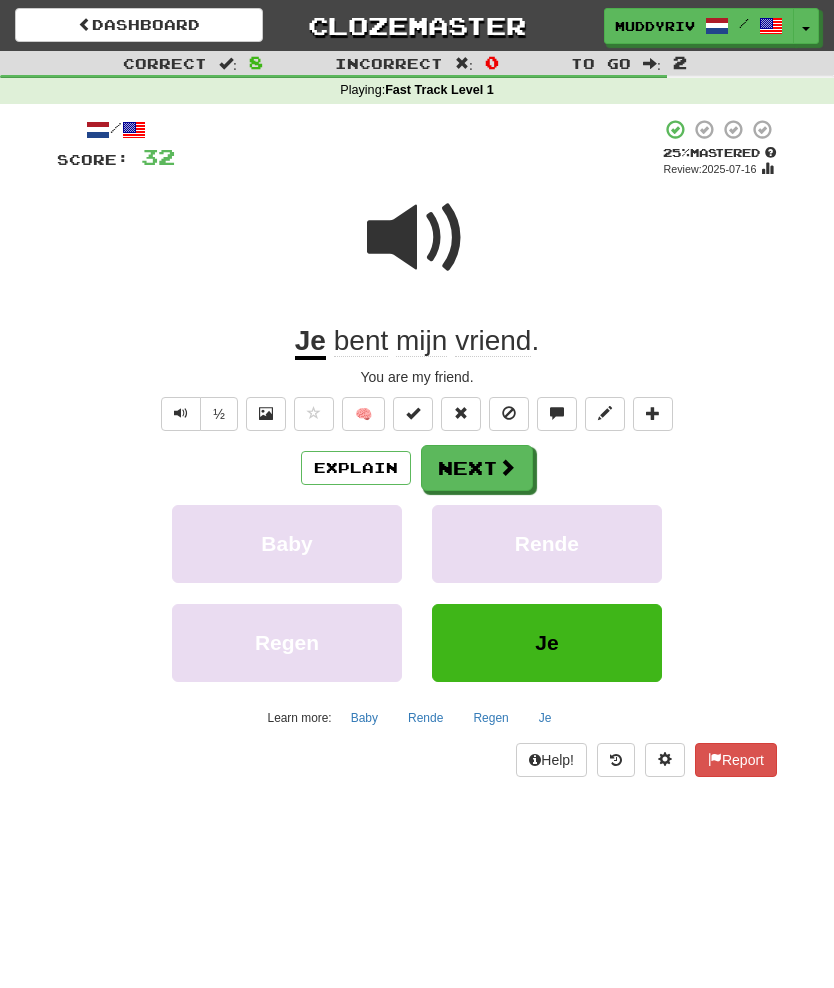 click at bounding box center [266, 413] 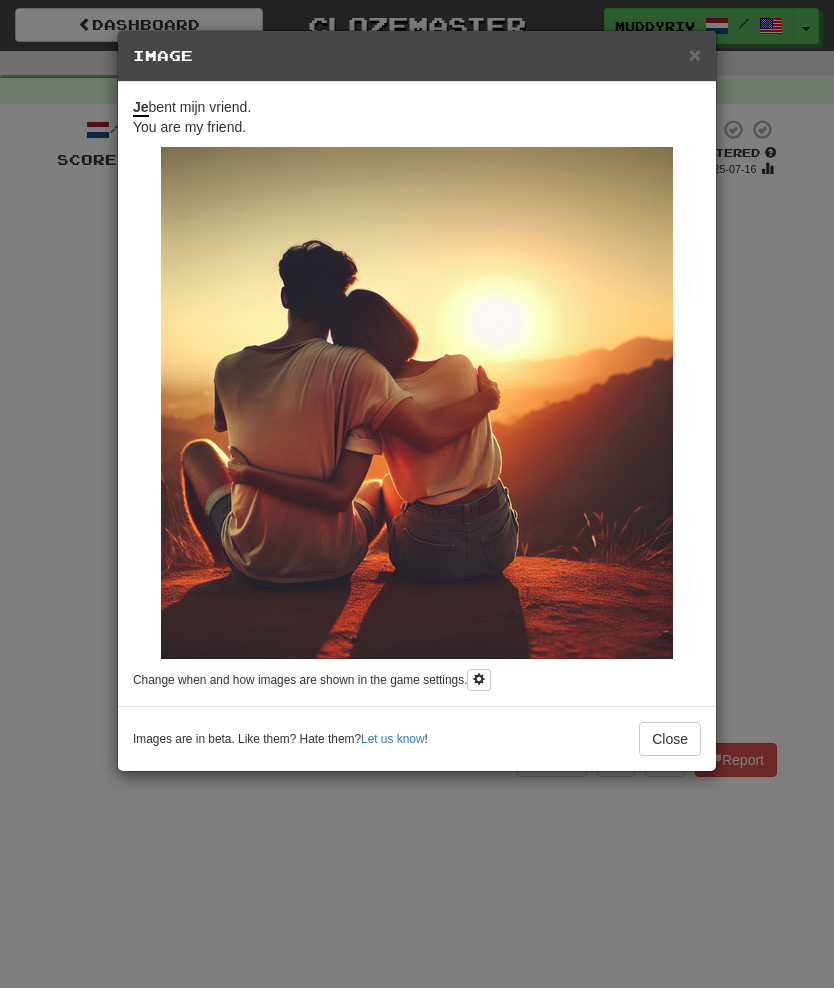 click on "× Image Je  bent mijn vriend. You are my friend. Change when and how images are shown in the game settings.  Images are in beta. Like them? Hate them?  Let us know ! Close" at bounding box center (417, 494) 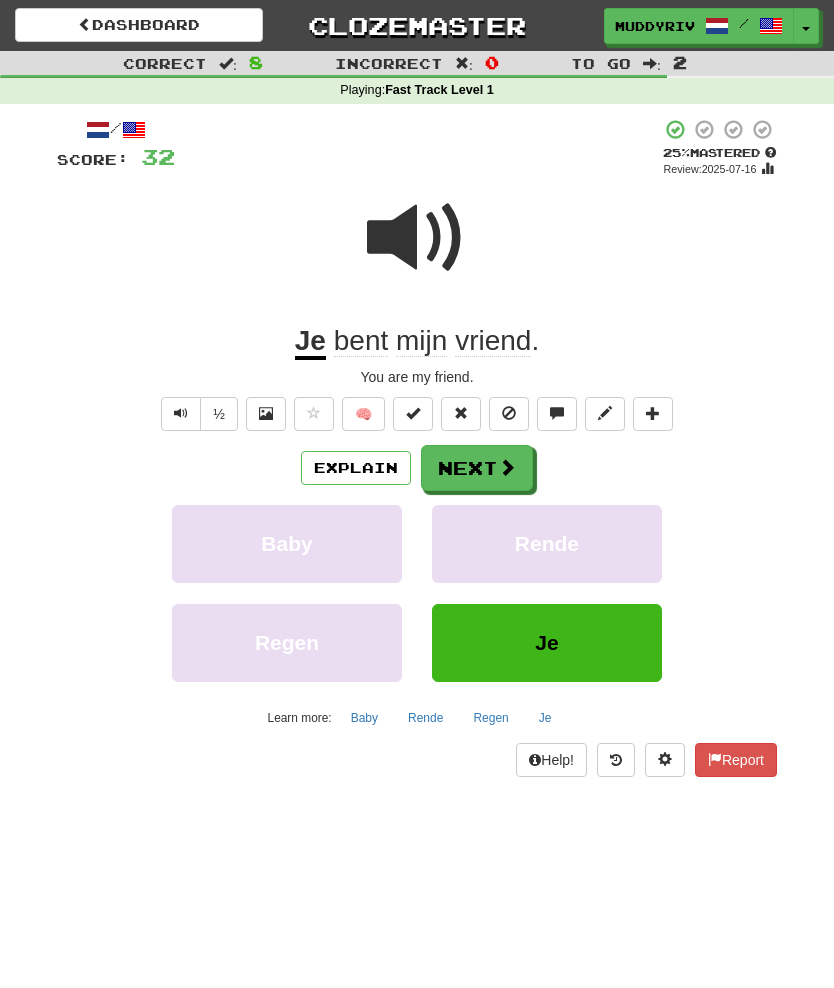 click on "Next" at bounding box center [477, 468] 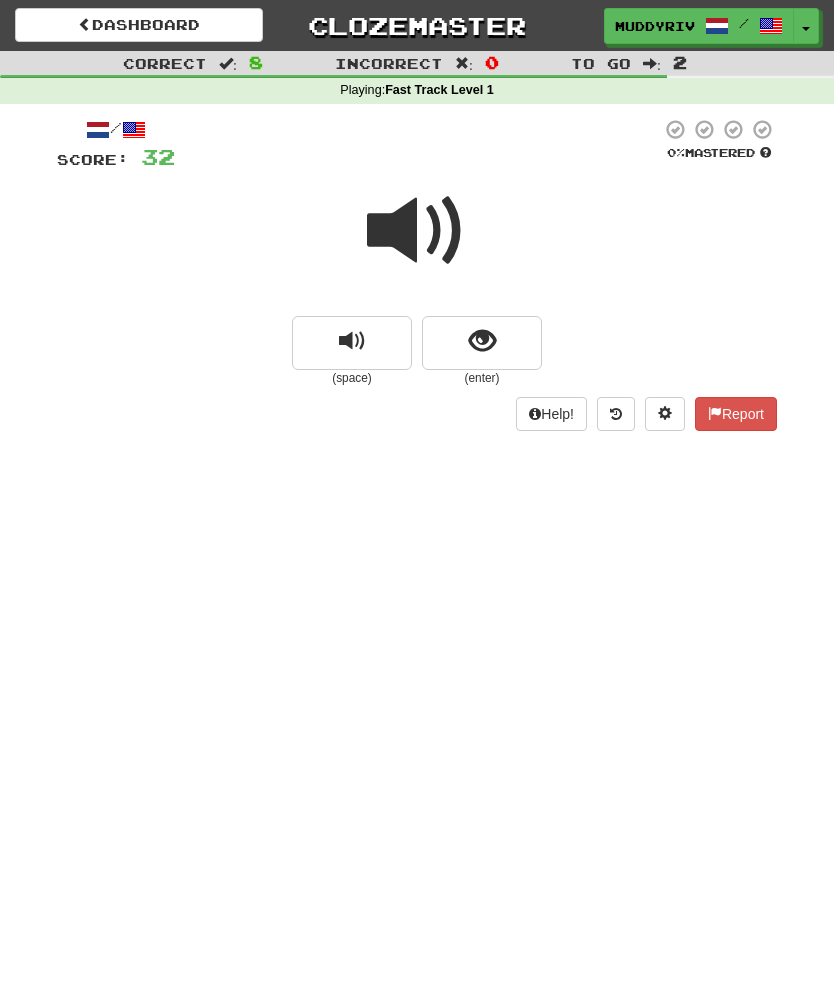 click at bounding box center [352, 341] 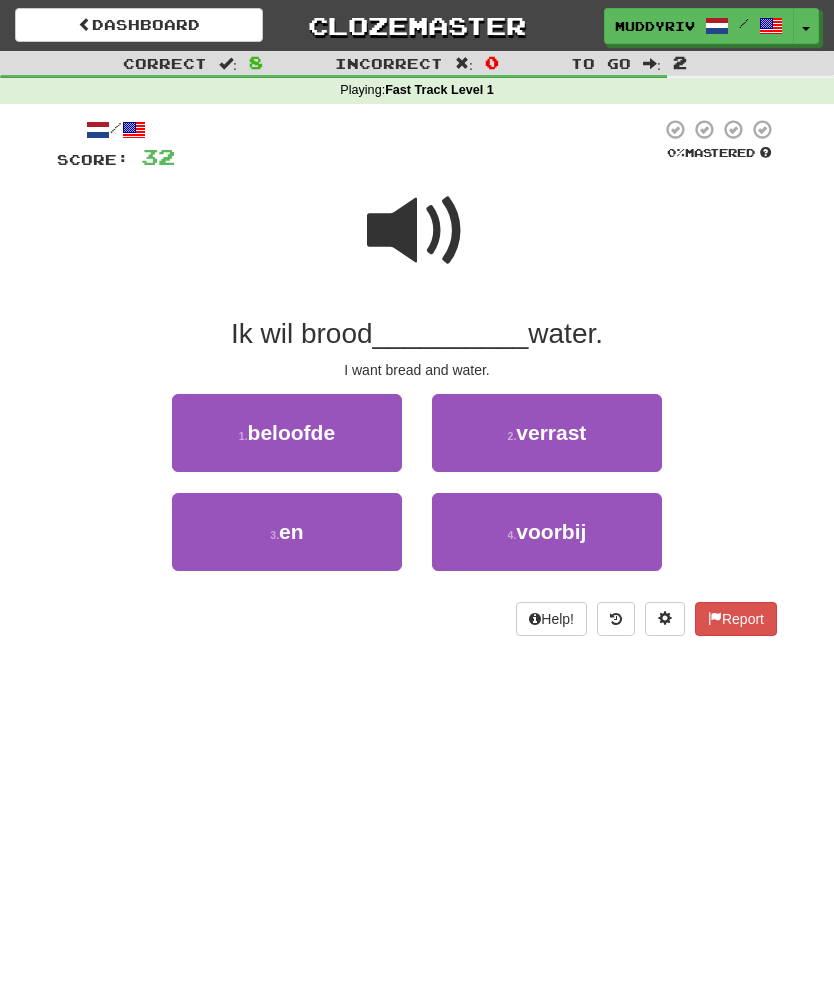 click on "3 .  en" at bounding box center [287, 532] 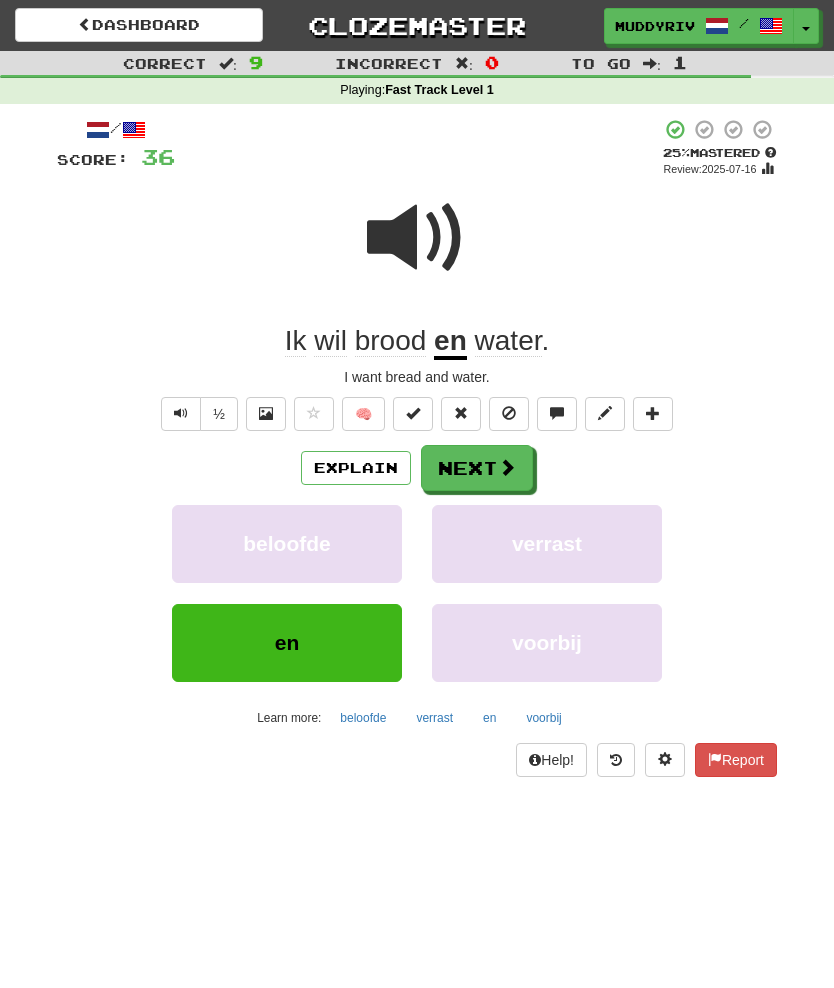 click at bounding box center (266, 413) 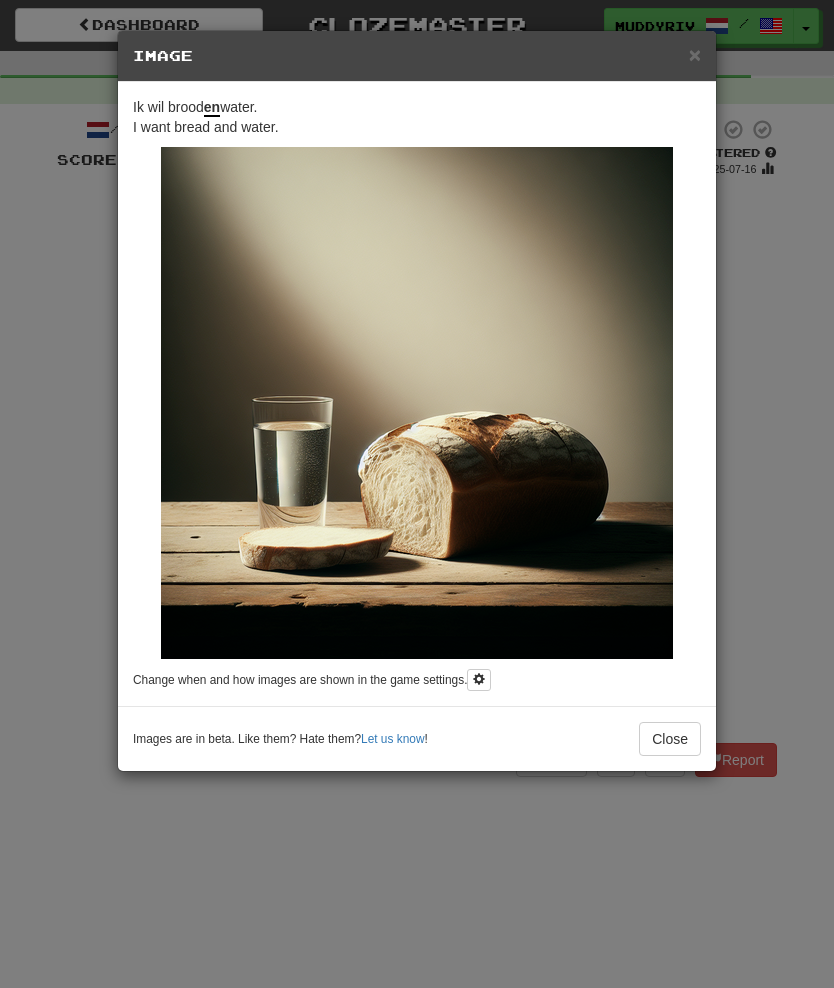 click on "× Image Ik wil brood  en  water. I want bread and water. Change when and how images are shown in the game settings.  Images are in beta. Like them? Hate them?  Let us know ! Close" at bounding box center (417, 494) 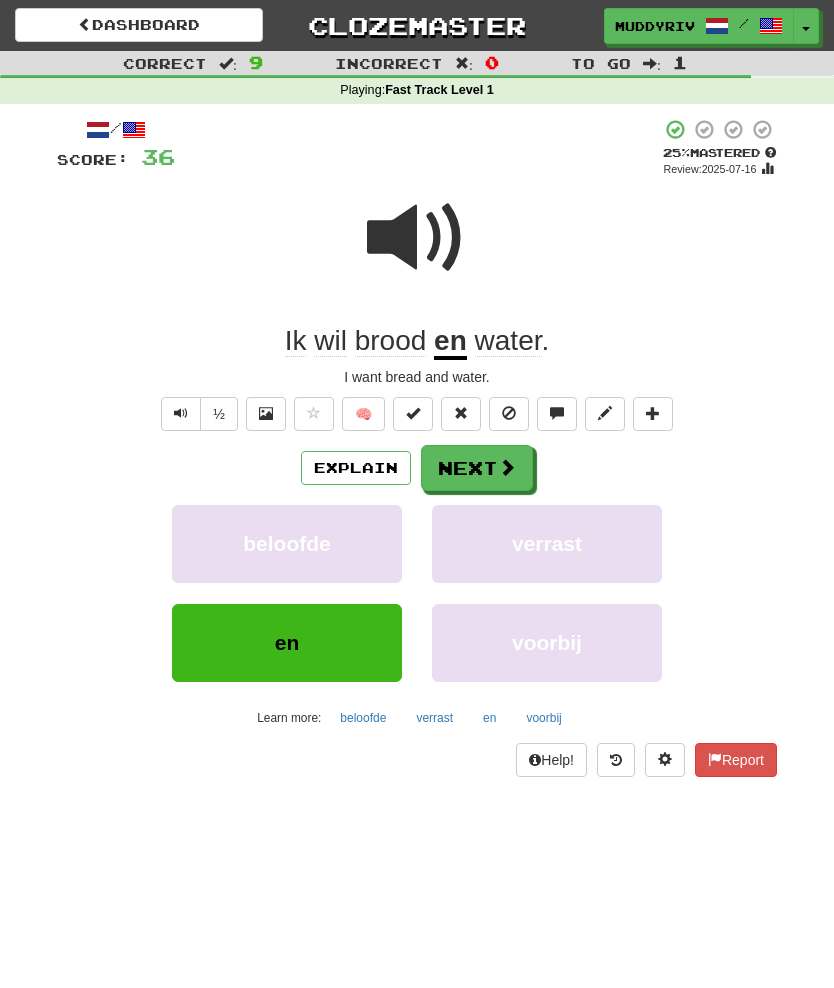 click at bounding box center [507, 467] 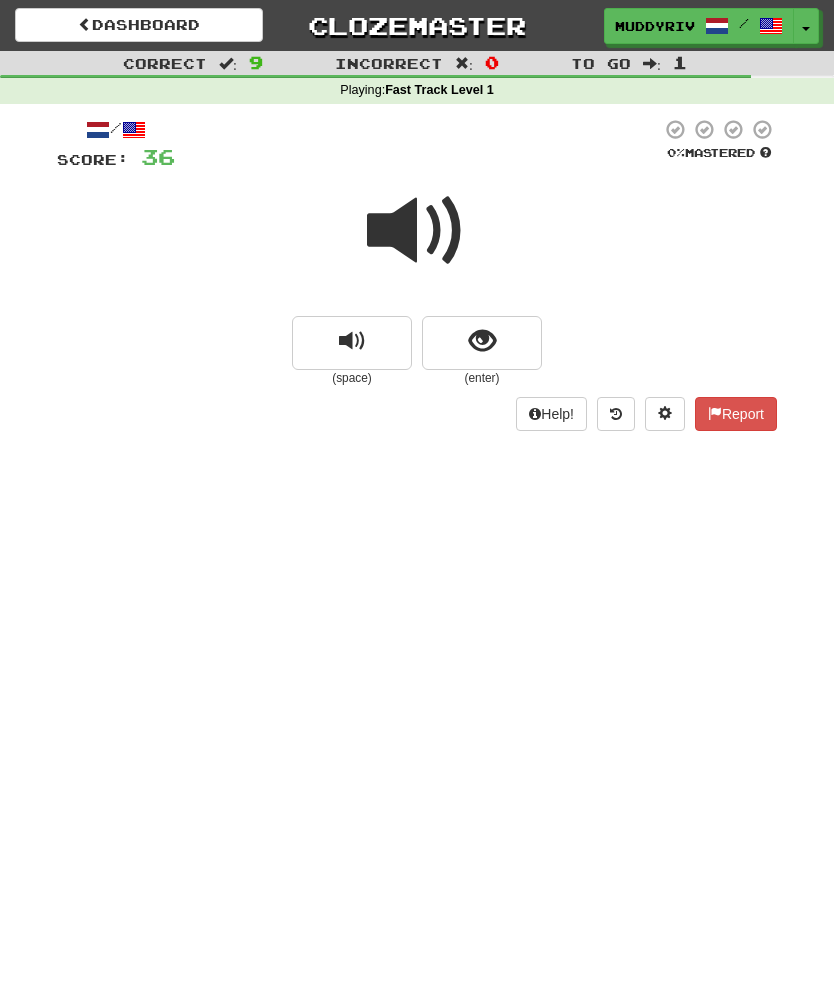 click at bounding box center [482, 343] 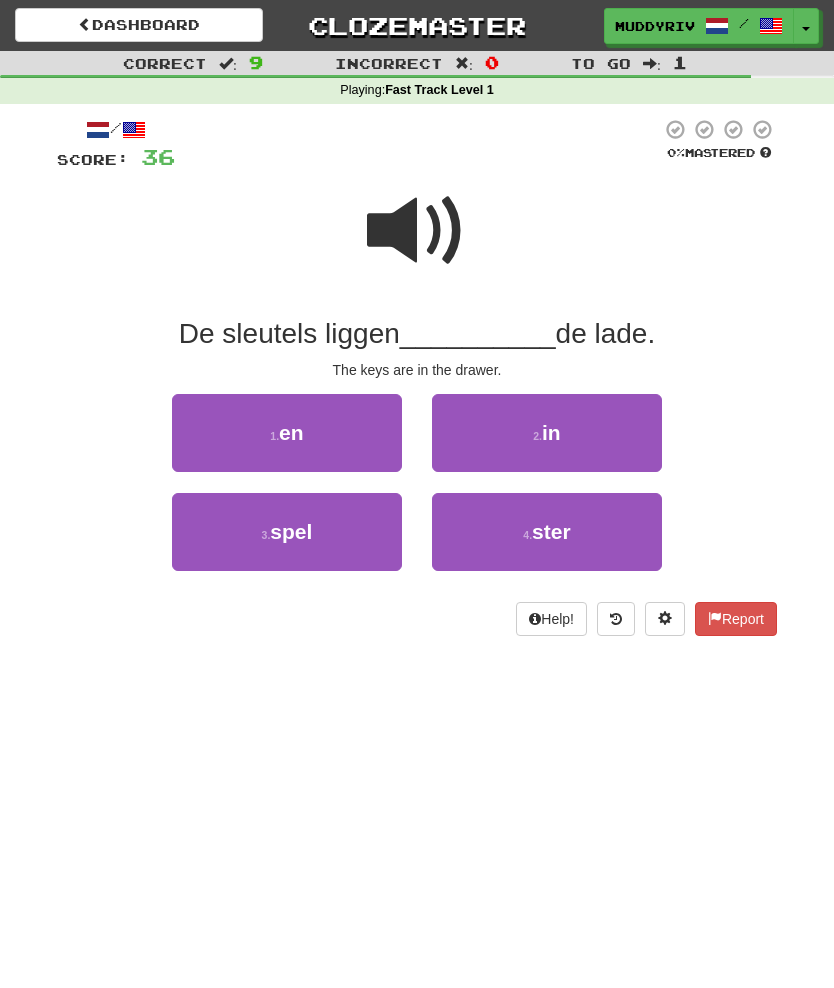 click on "in" at bounding box center (551, 432) 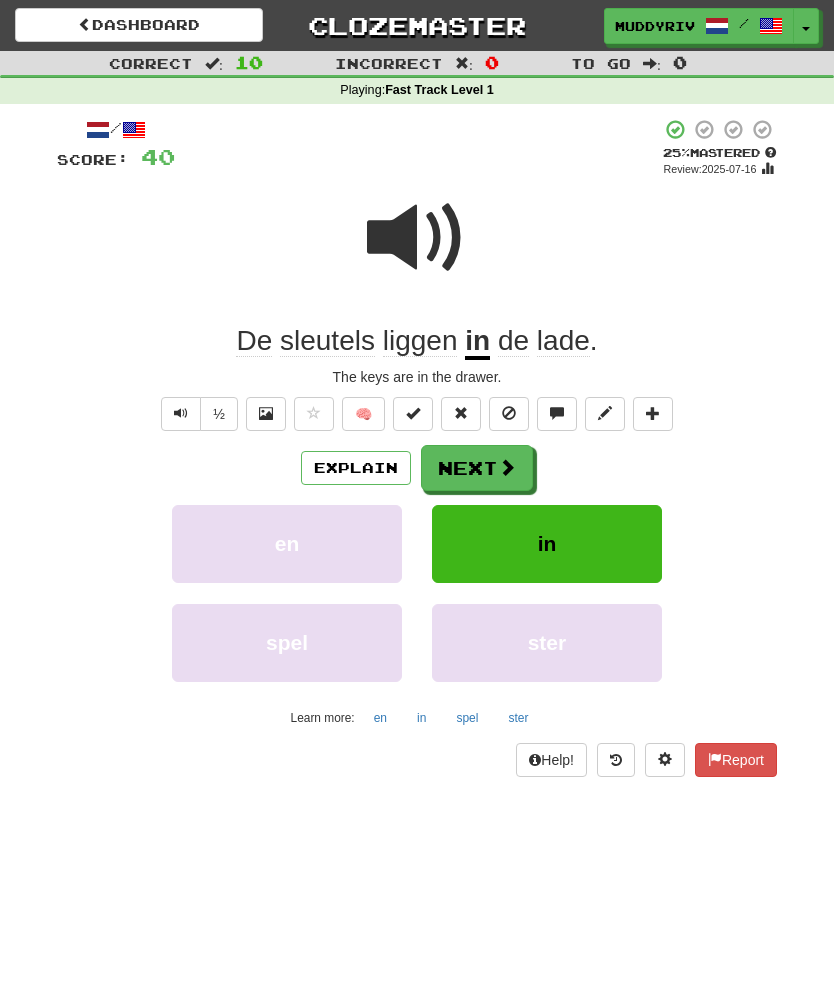 click at bounding box center [507, 467] 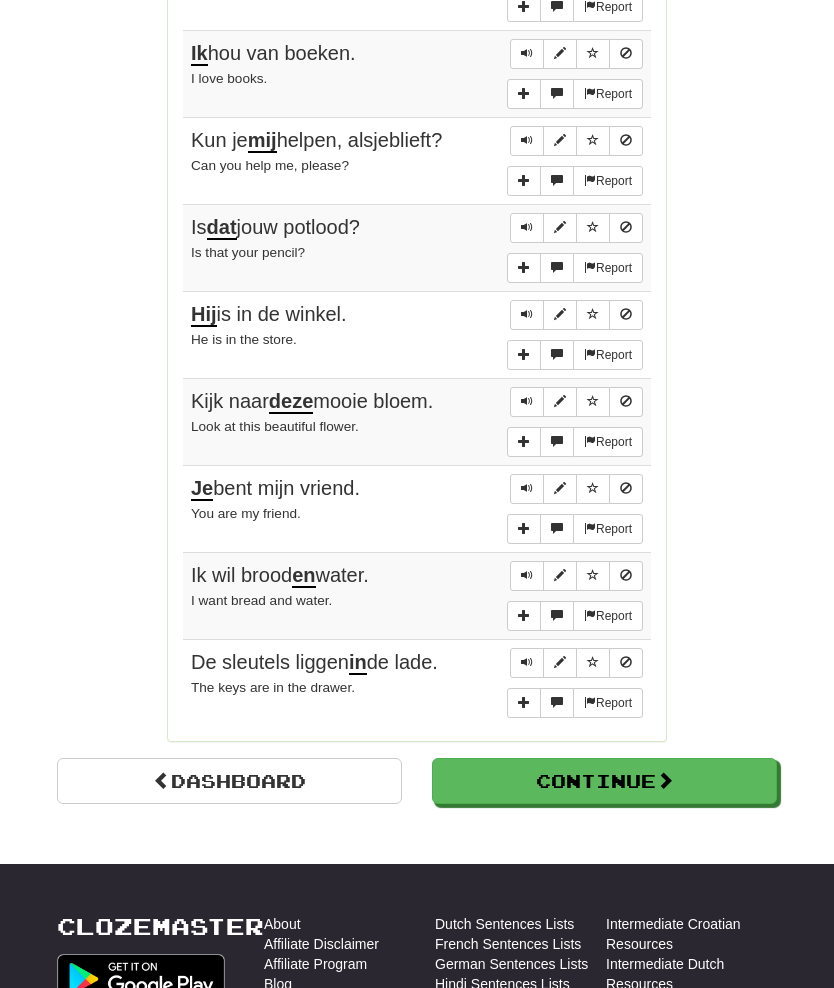 scroll, scrollTop: 1331, scrollLeft: 0, axis: vertical 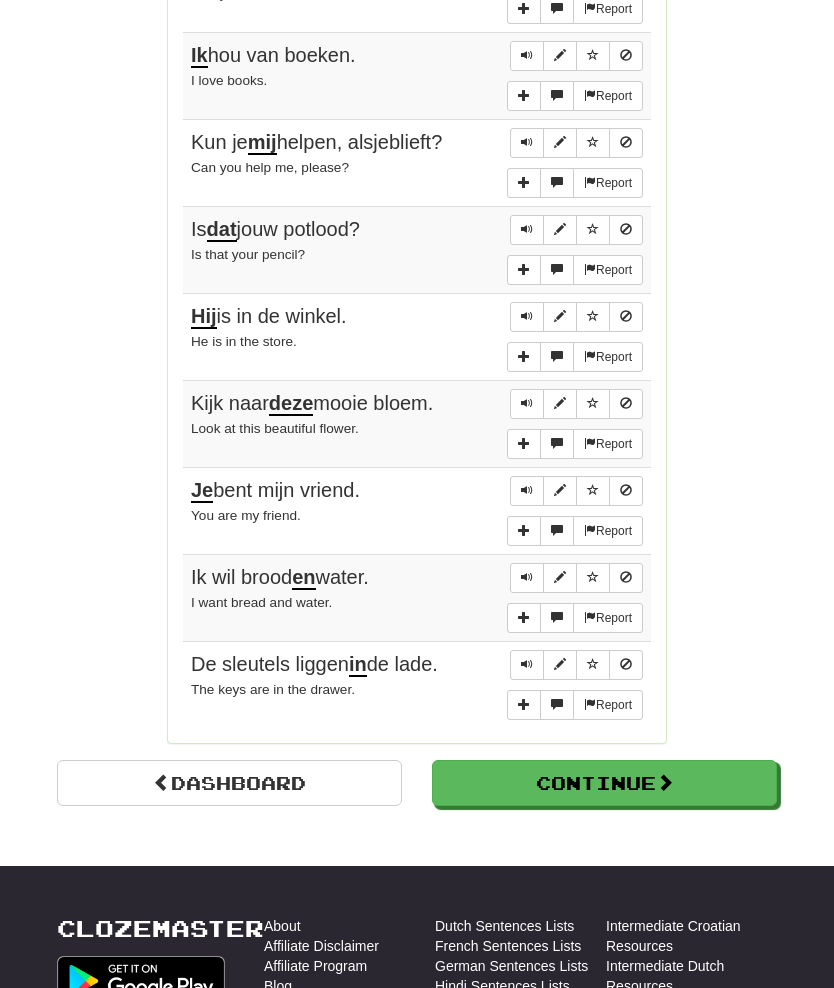 click on "Continue" at bounding box center [604, 783] 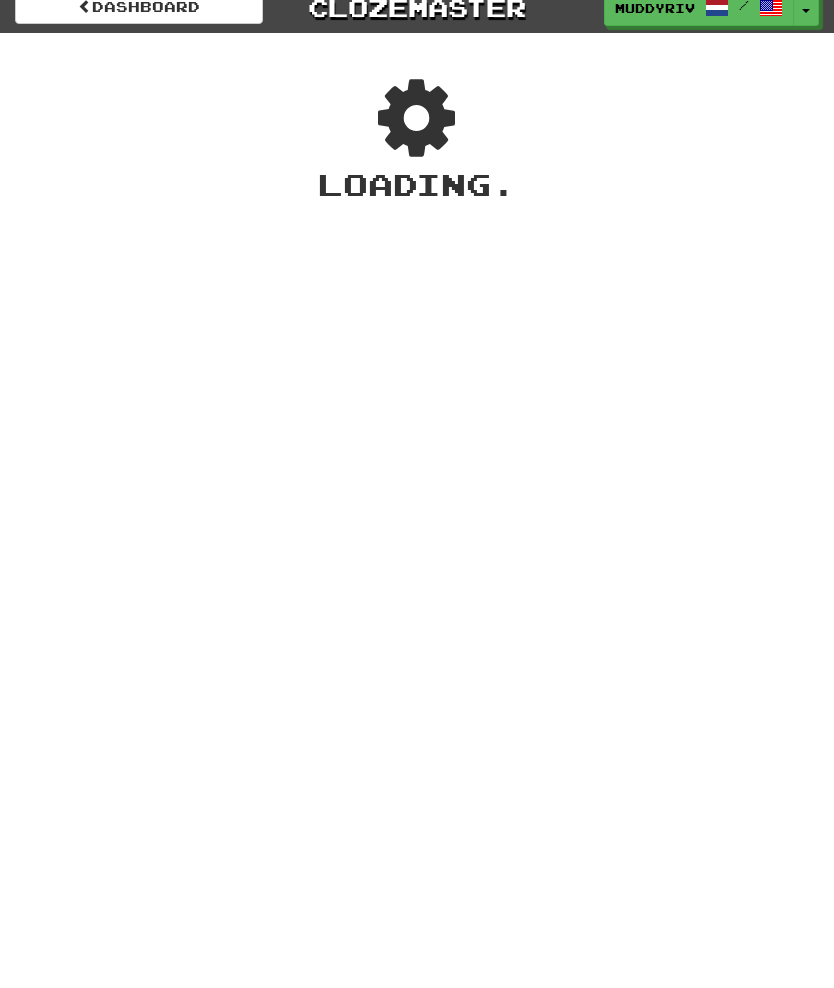 scroll, scrollTop: 0, scrollLeft: 0, axis: both 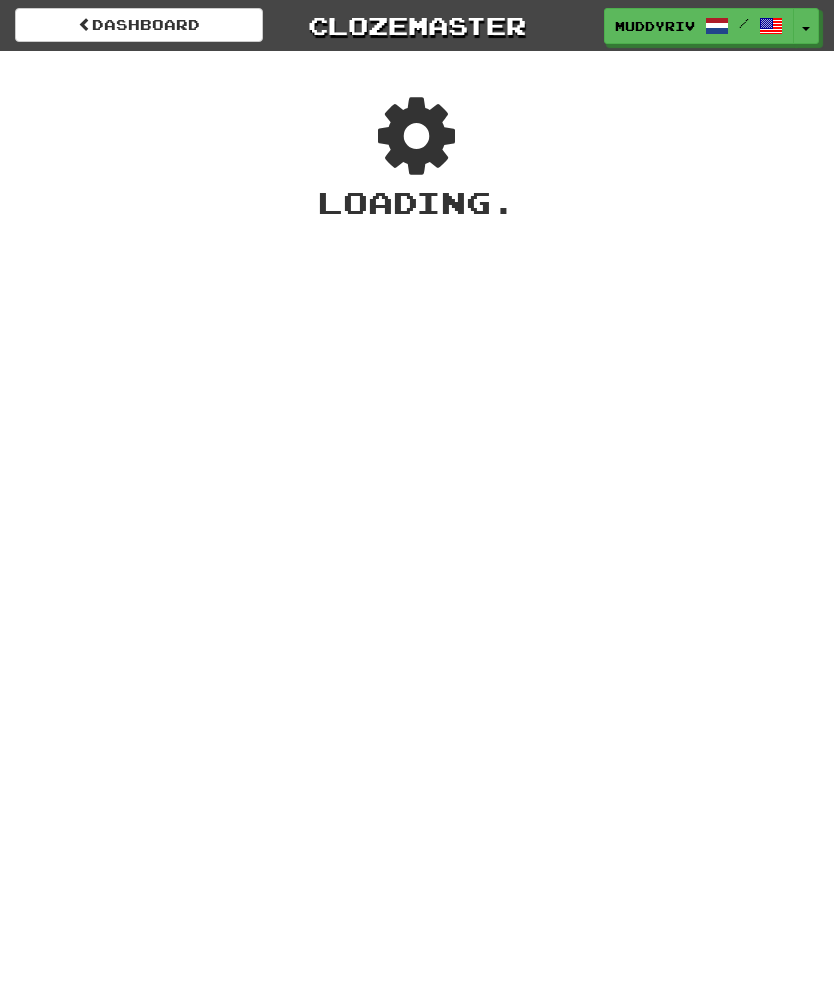 click on "MuddyRiver58
/" at bounding box center [699, 26] 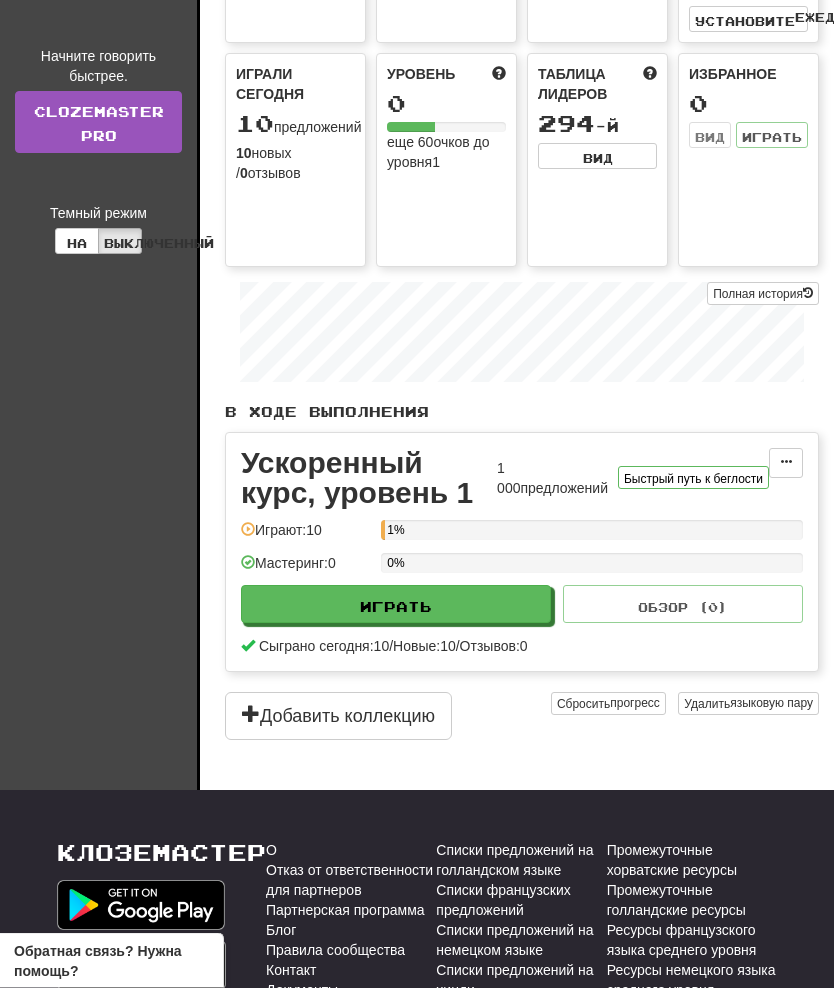 scroll, scrollTop: 272, scrollLeft: 0, axis: vertical 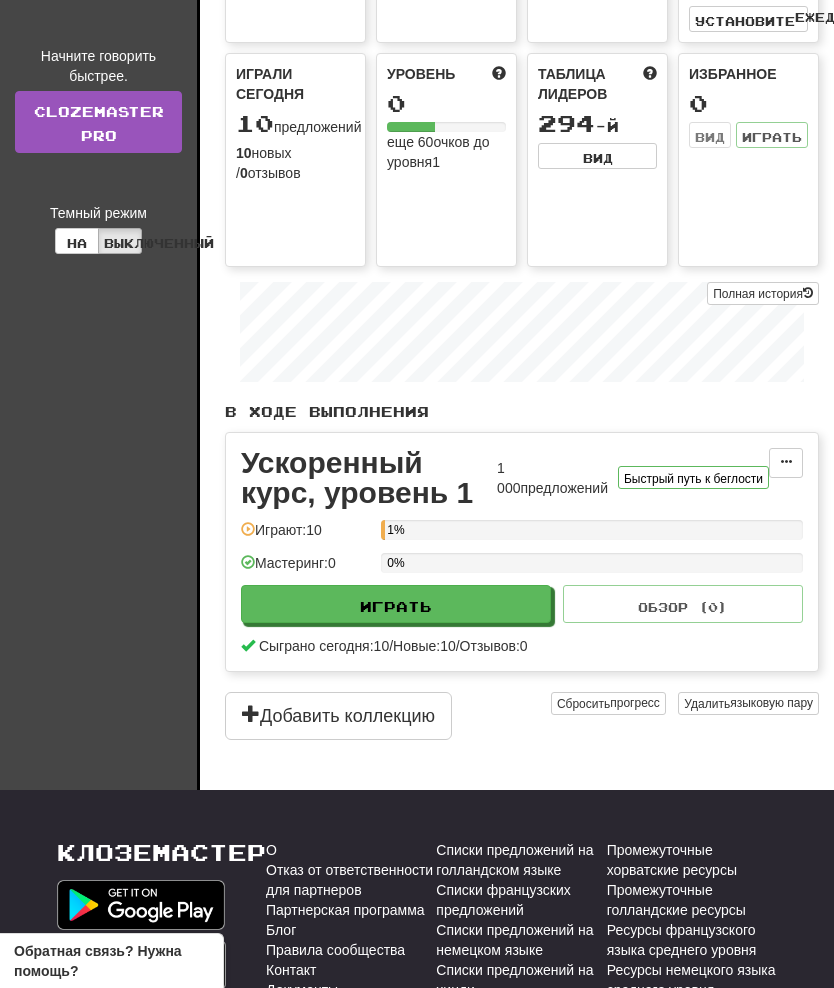 click on "Играть" at bounding box center [396, 604] 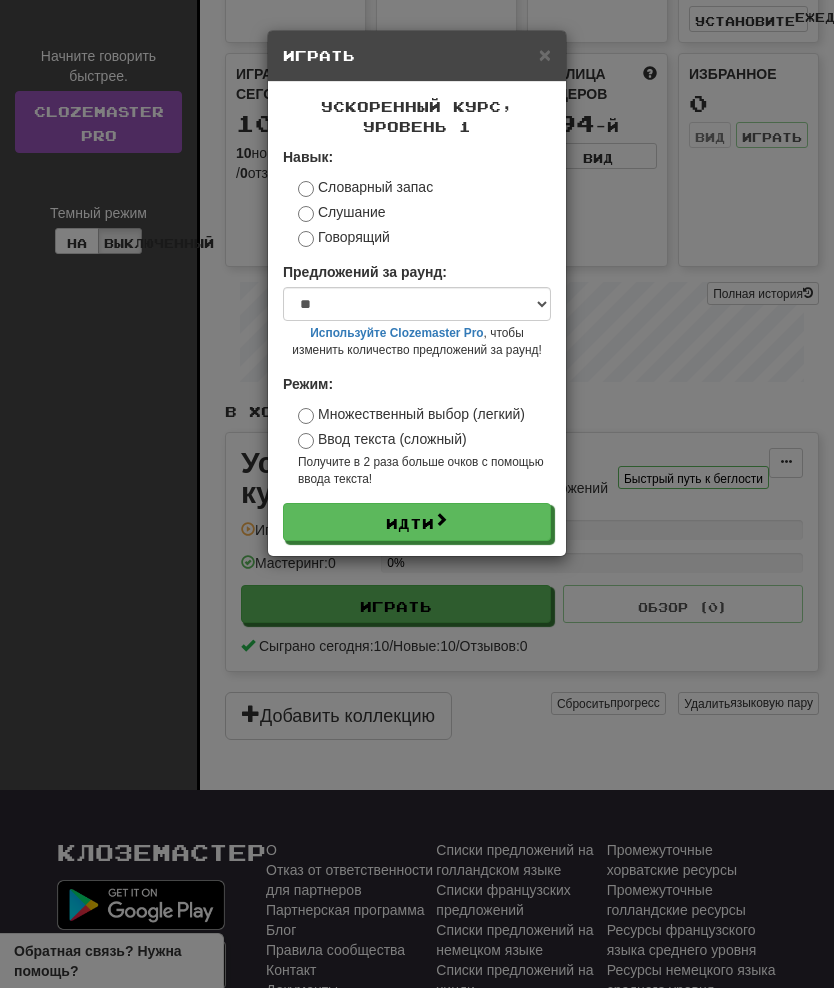 click on "Идти" at bounding box center (417, 522) 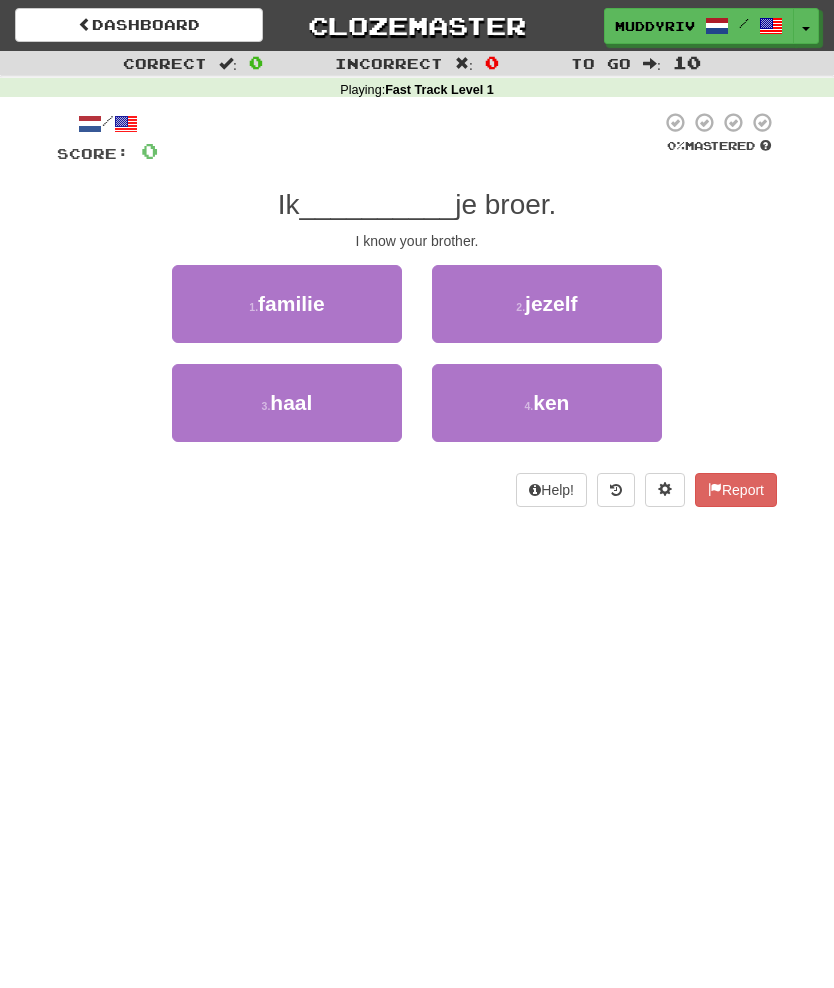 scroll, scrollTop: 0, scrollLeft: 0, axis: both 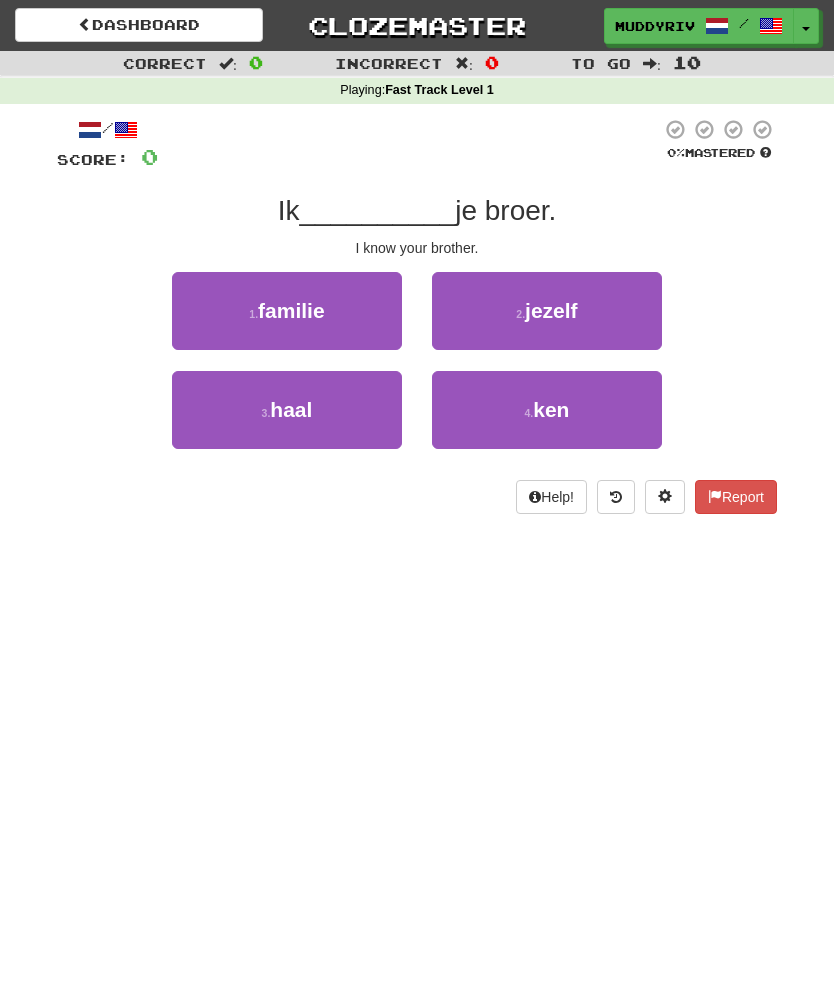 click on "4 .  ken" at bounding box center [547, 410] 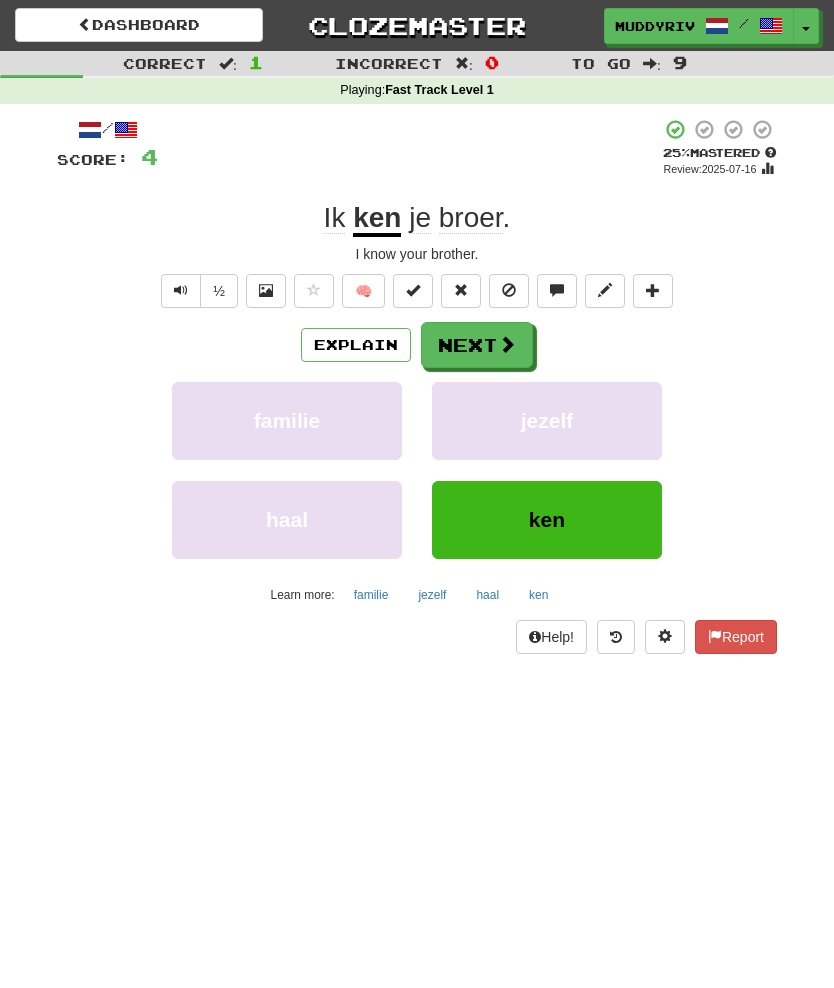 click on "½" at bounding box center (219, 291) 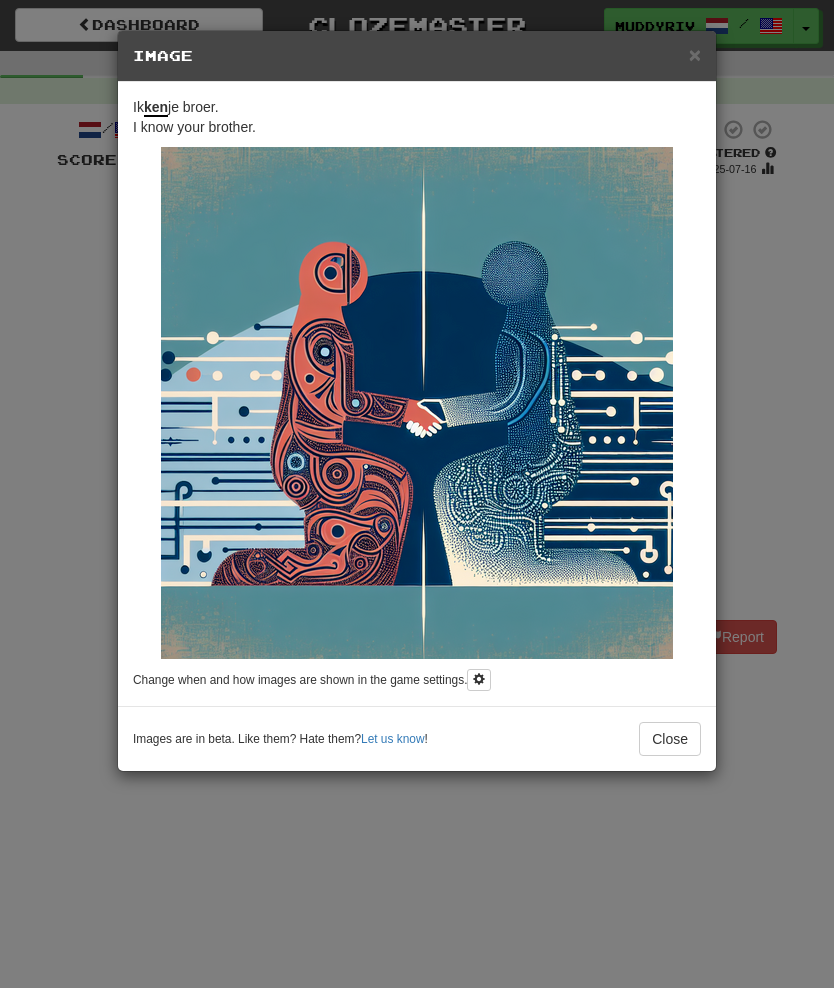 click on "× Image Ik  ken  je broer. I know your brother. Change when and how images are shown in the game settings.  Images are in beta. Like them? Hate them?  Let us know ! Close" at bounding box center (417, 494) 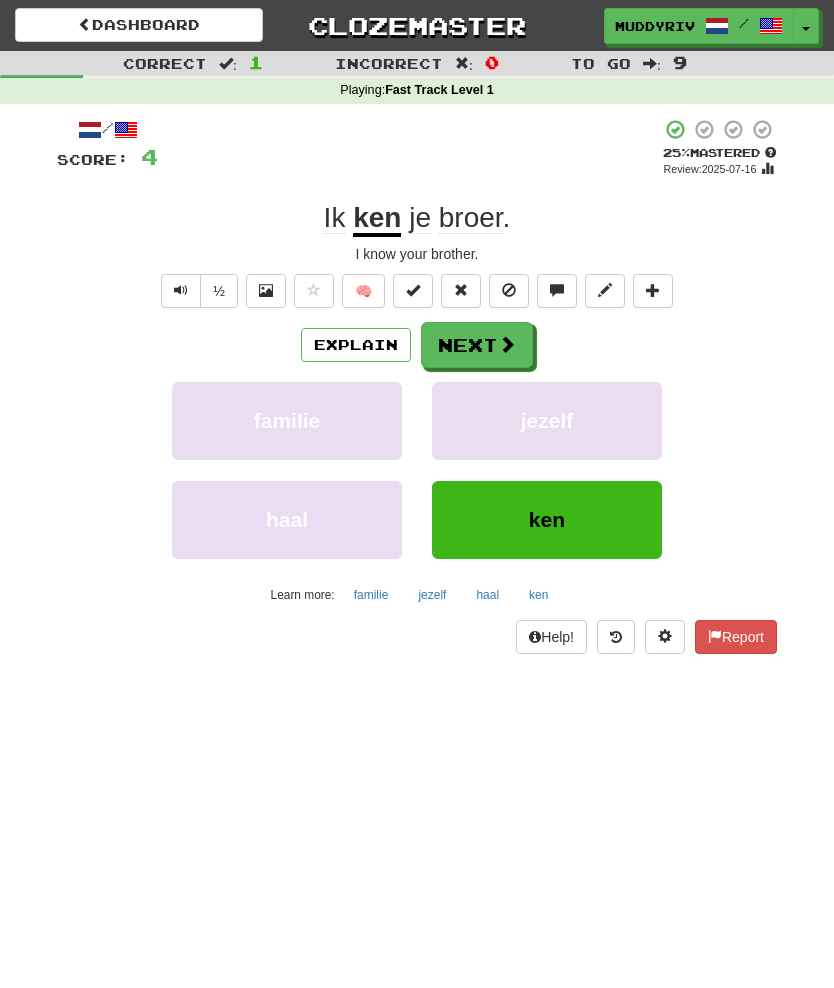 click on "🧠" at bounding box center [363, 291] 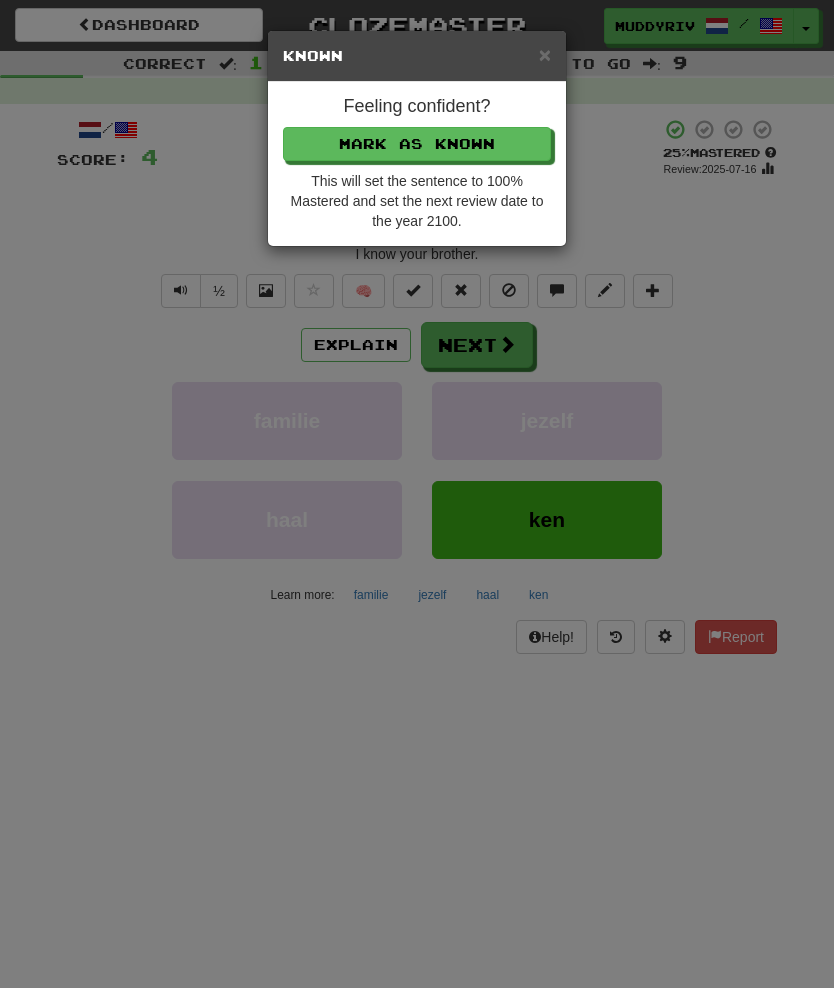 click on "× Known Feeling confident? Mark as Known This will set the sentence to 100% Mastered and set the next review date to the year 2100." at bounding box center (417, 494) 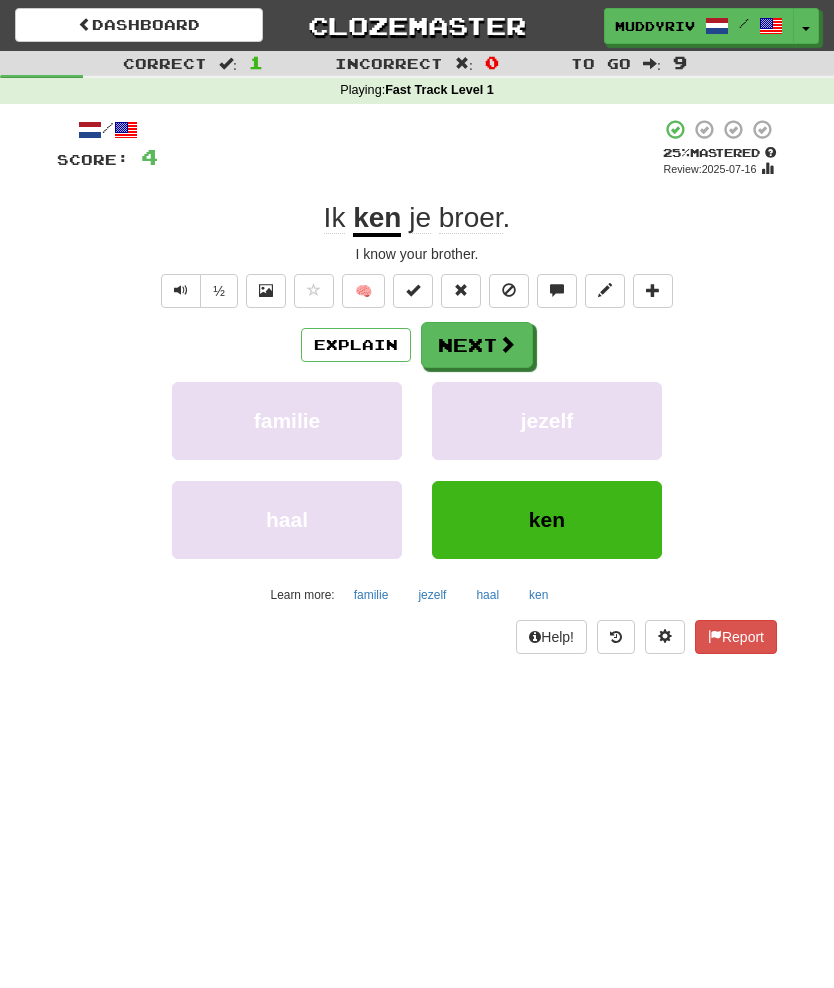 click at bounding box center (413, 291) 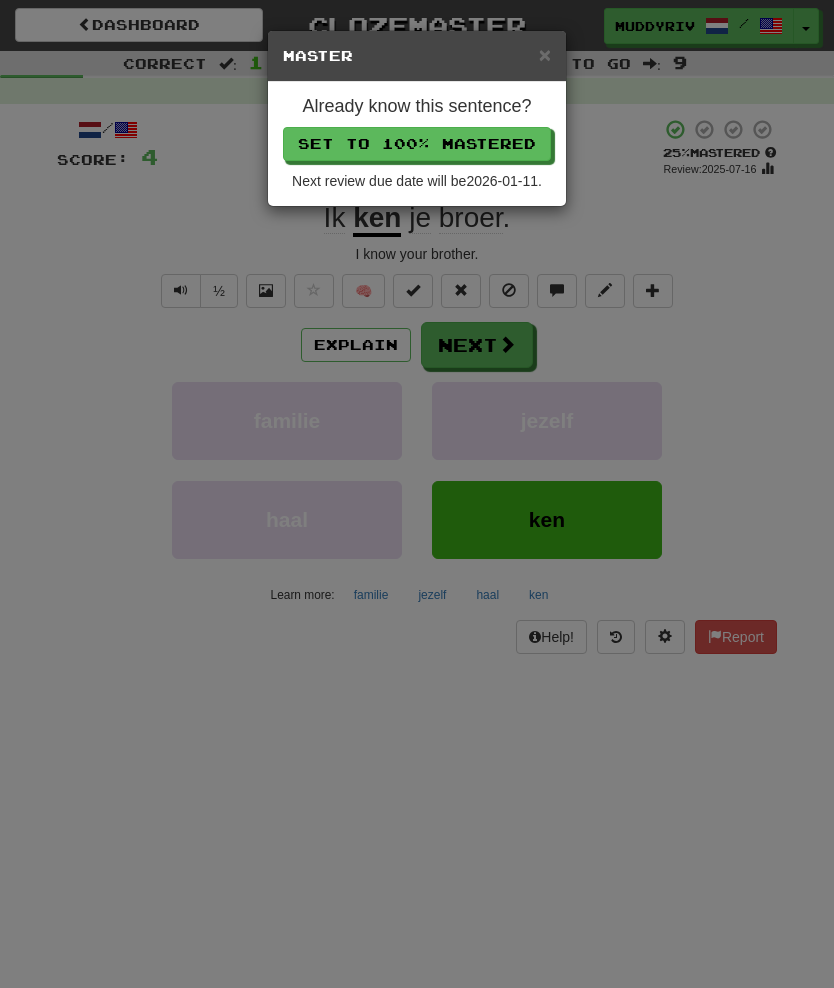 click on "× Master Already know this sentence? Set to 100% Mastered Next review due date will be  2026-01-11 ." at bounding box center [417, 494] 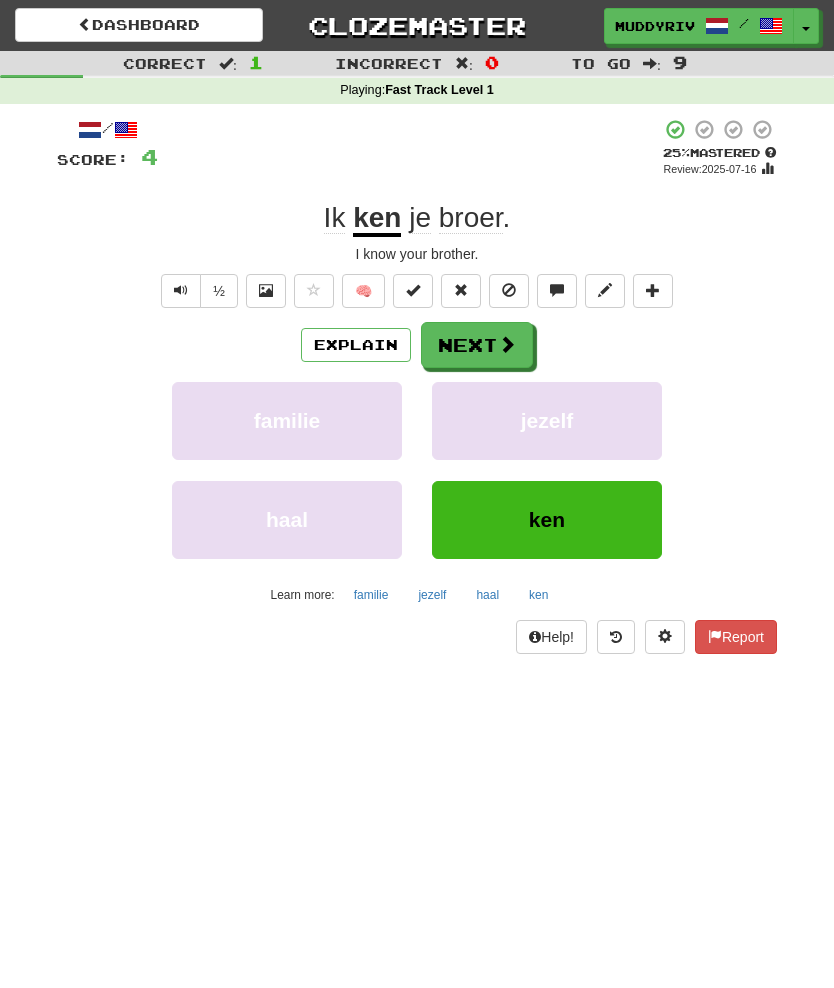 click at bounding box center (507, 344) 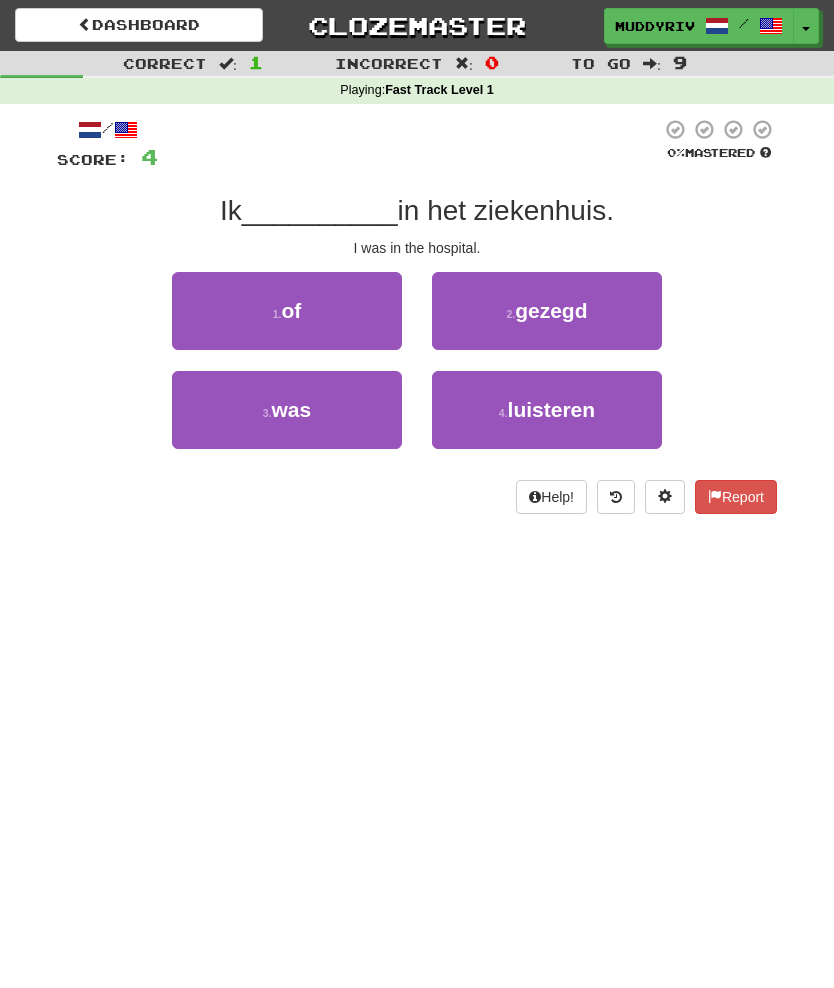 click on "was" at bounding box center [292, 409] 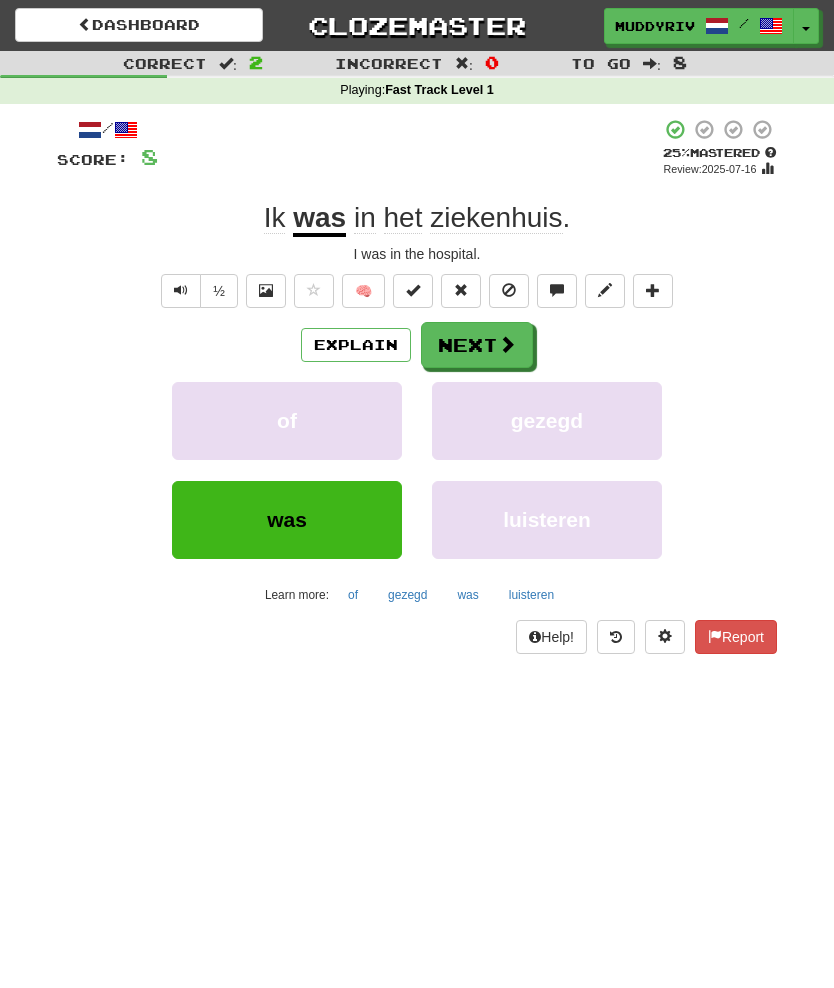 click at bounding box center (507, 344) 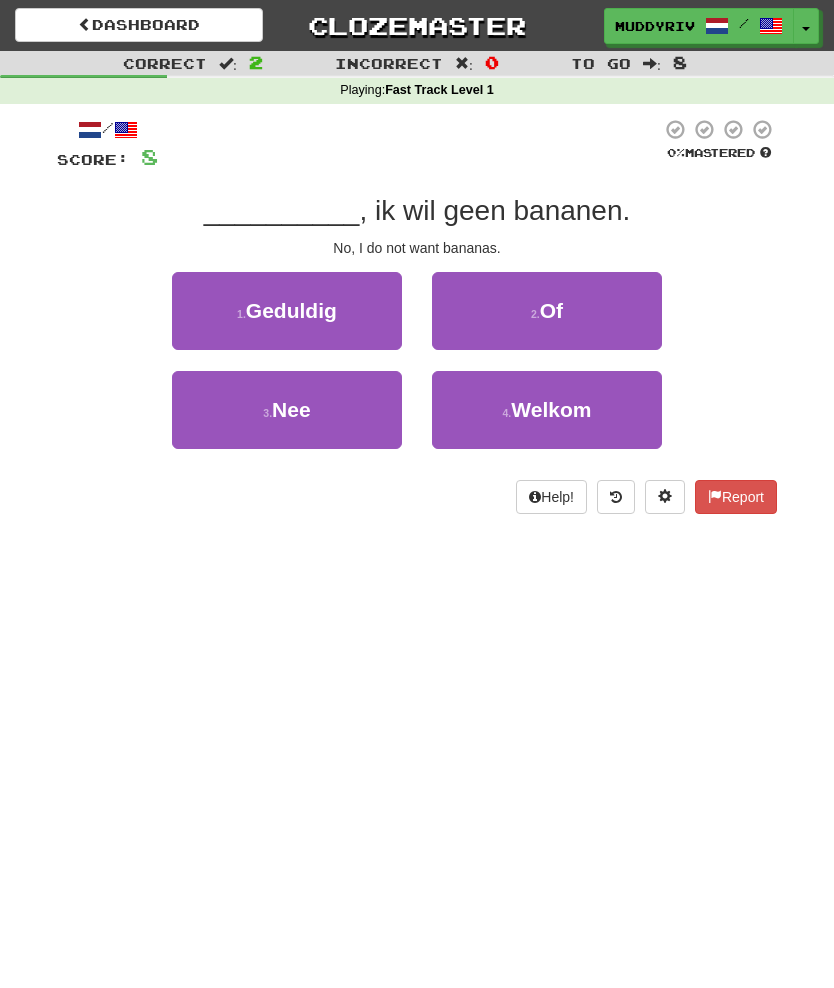 click on "3 .  Nee" at bounding box center (287, 410) 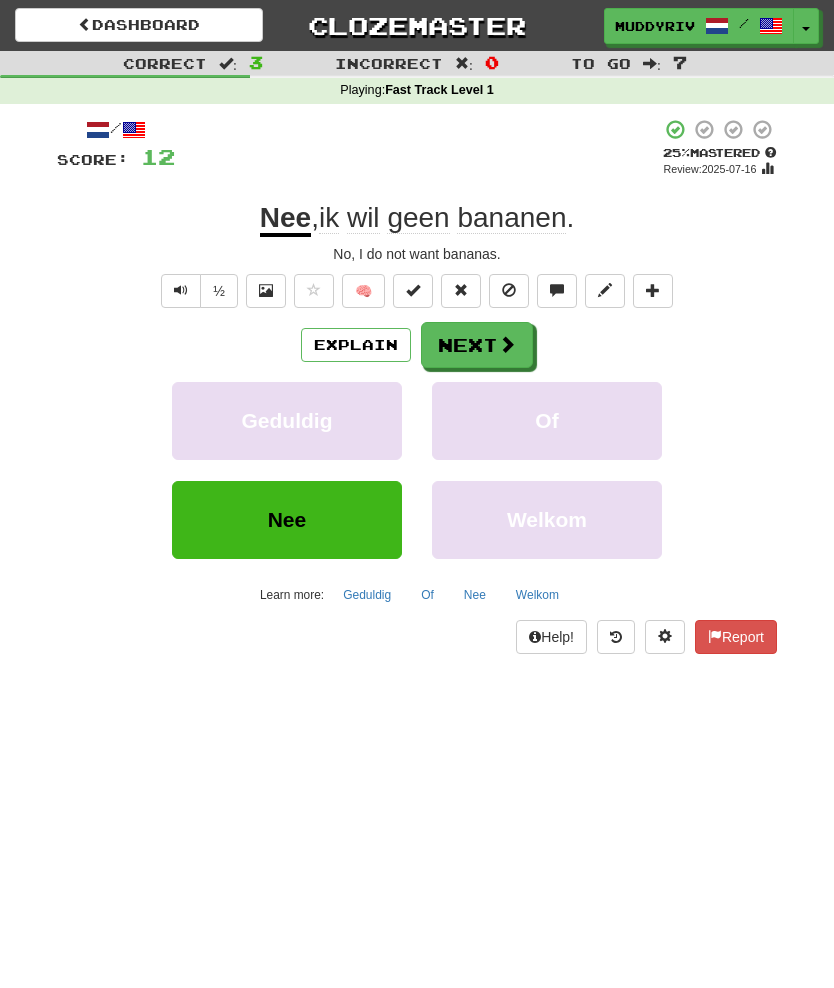 click on "Explain" at bounding box center (356, 345) 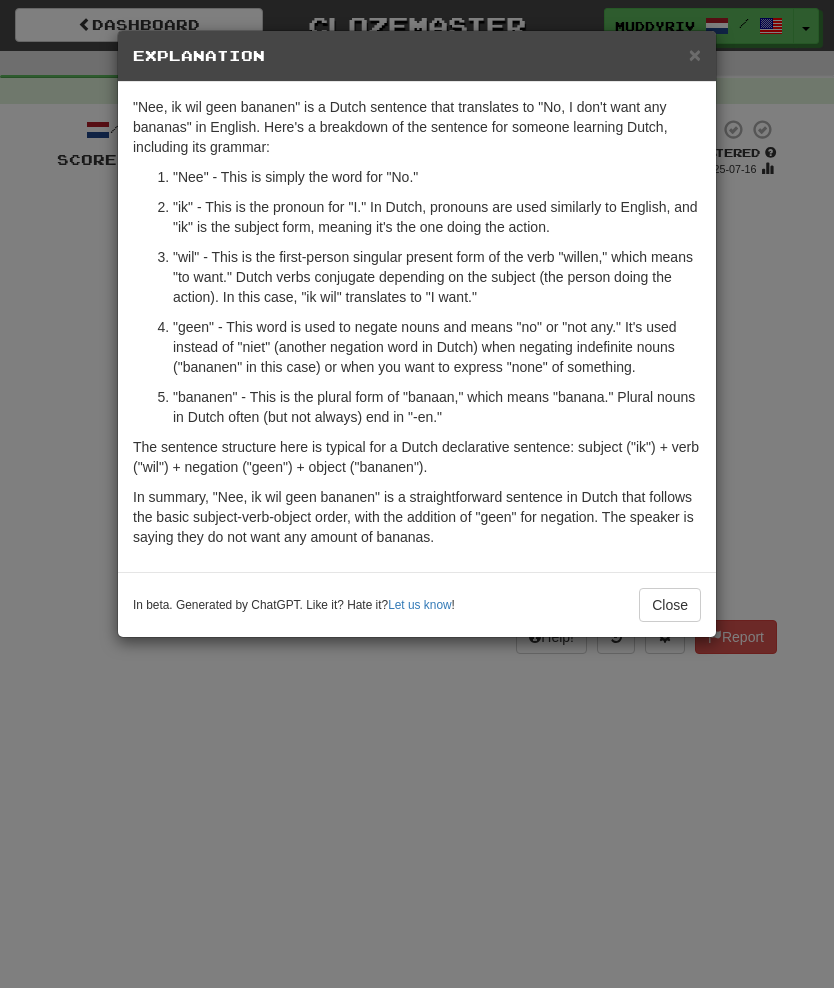 click on "×" at bounding box center [695, 54] 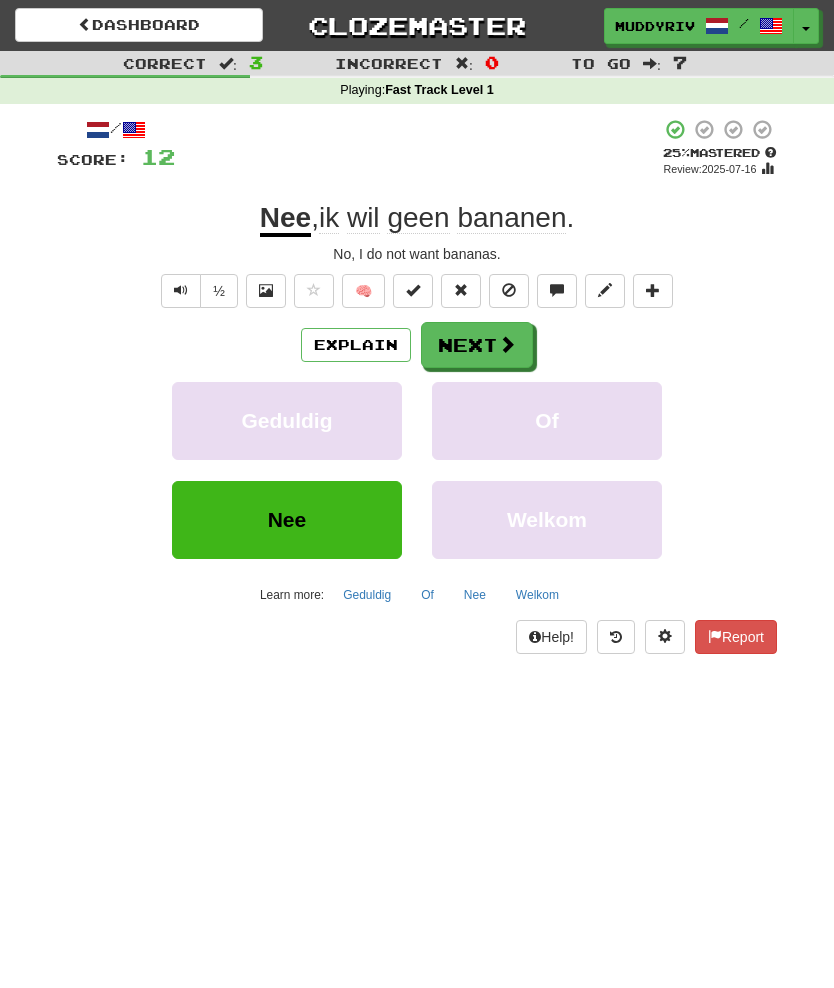 click on "Explain" at bounding box center [356, 345] 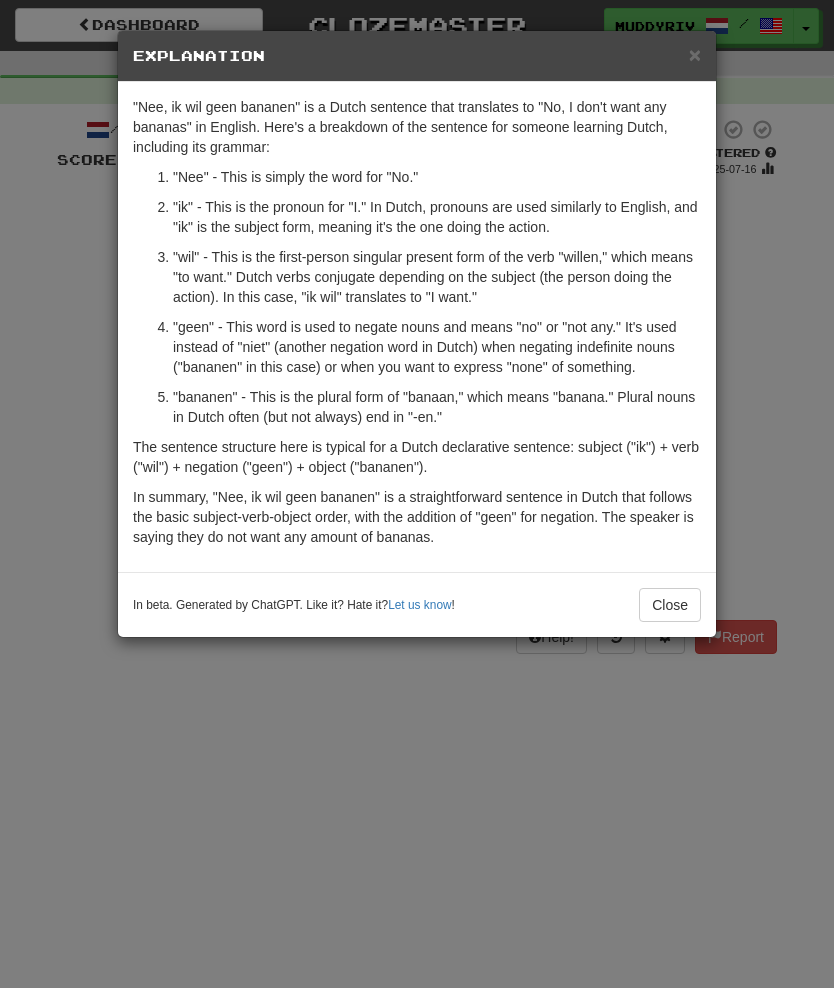 click on "× Explanation "Nee, ik wil geen bananen" is a Dutch sentence that translates to "No, I don't want any bananas" in English. Here's a breakdown of the sentence for someone learning Dutch, including its grammar:
"Nee" - This is simply the word for "No."
"ik" - This is the pronoun for "I." In Dutch, pronouns are used similarly to English, and "ik" is the subject form, meaning it's the one doing the action.
"wil" - This is the first-person singular present form of the verb "willen," which means "to want." Dutch verbs conjugate depending on the subject (the person doing the action). In this case, "ik wil" translates to "I want."
"geen" - This word is used to negate nouns and means "no" or "not any." It's used instead of "niet" (another negation word in Dutch) when negating indefinite nouns ("bananen" in this case) or when you want to express "none" of something.
In beta. Generated by ChatGPT. Like it? Hate it?  Let us know ! Close" at bounding box center (417, 494) 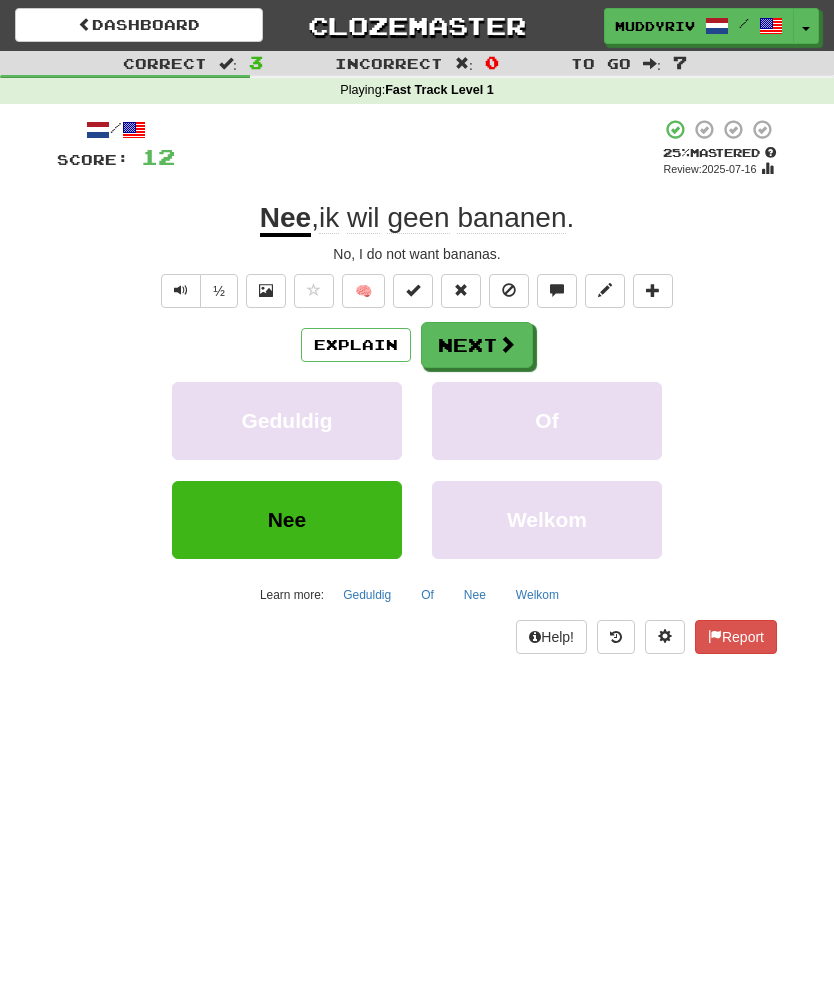click at bounding box center (507, 344) 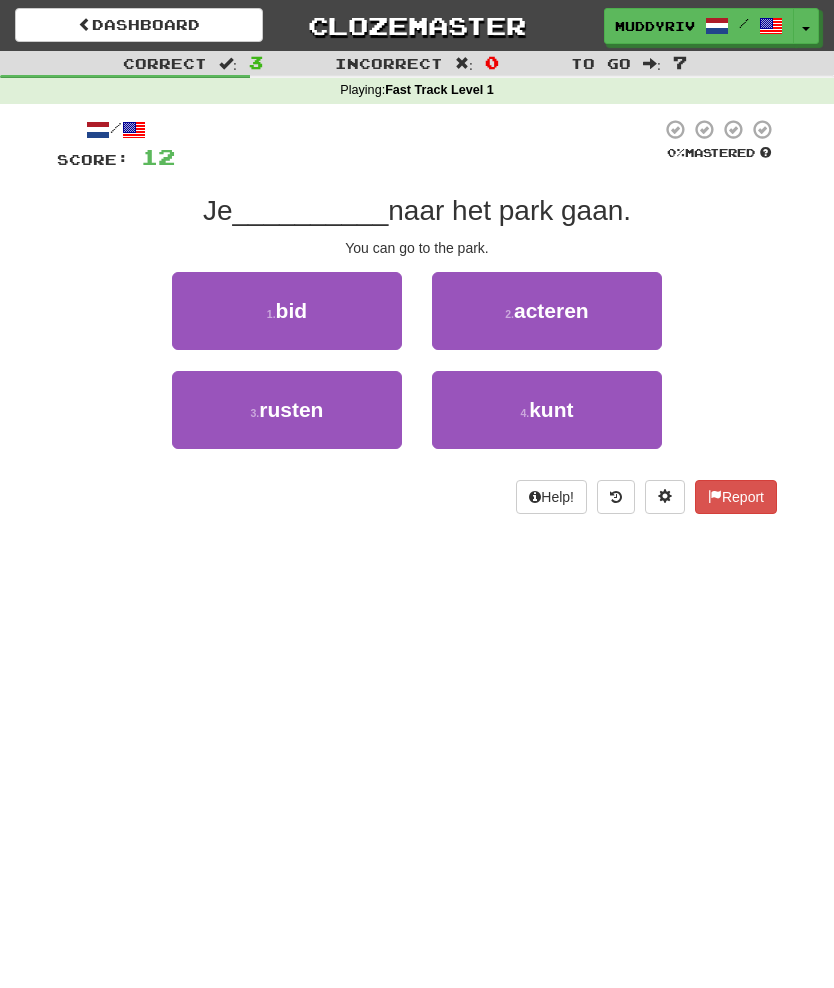 click on "4 .  kunt" at bounding box center [547, 410] 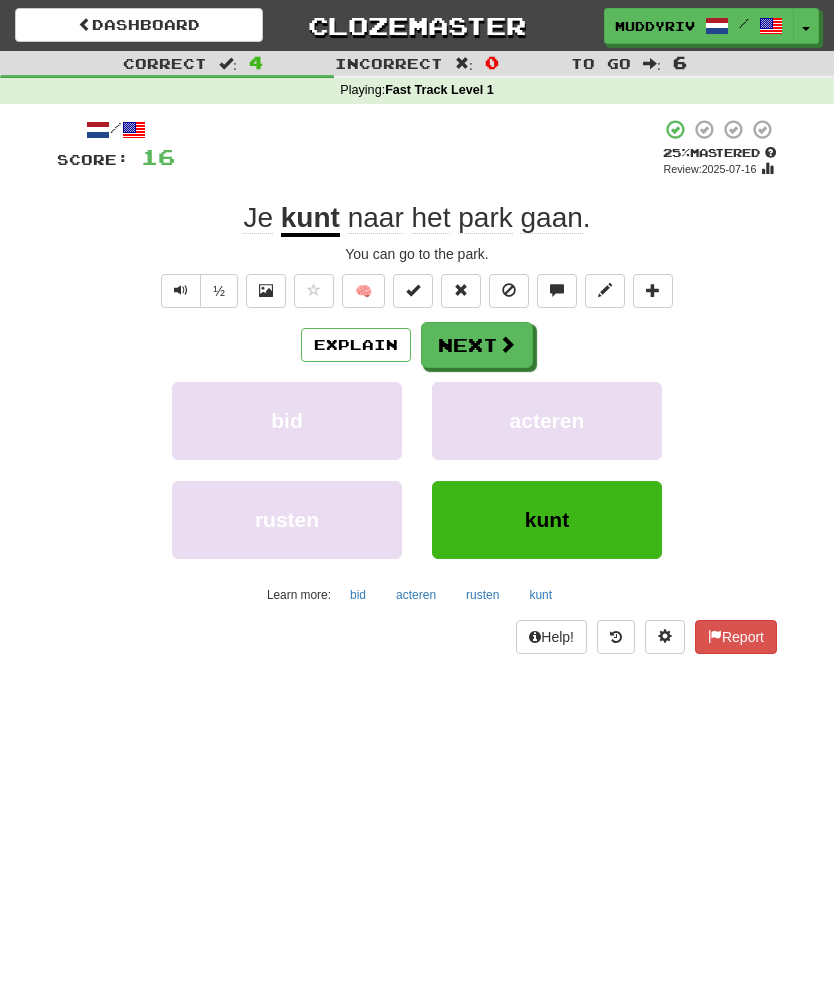 click at bounding box center [181, 290] 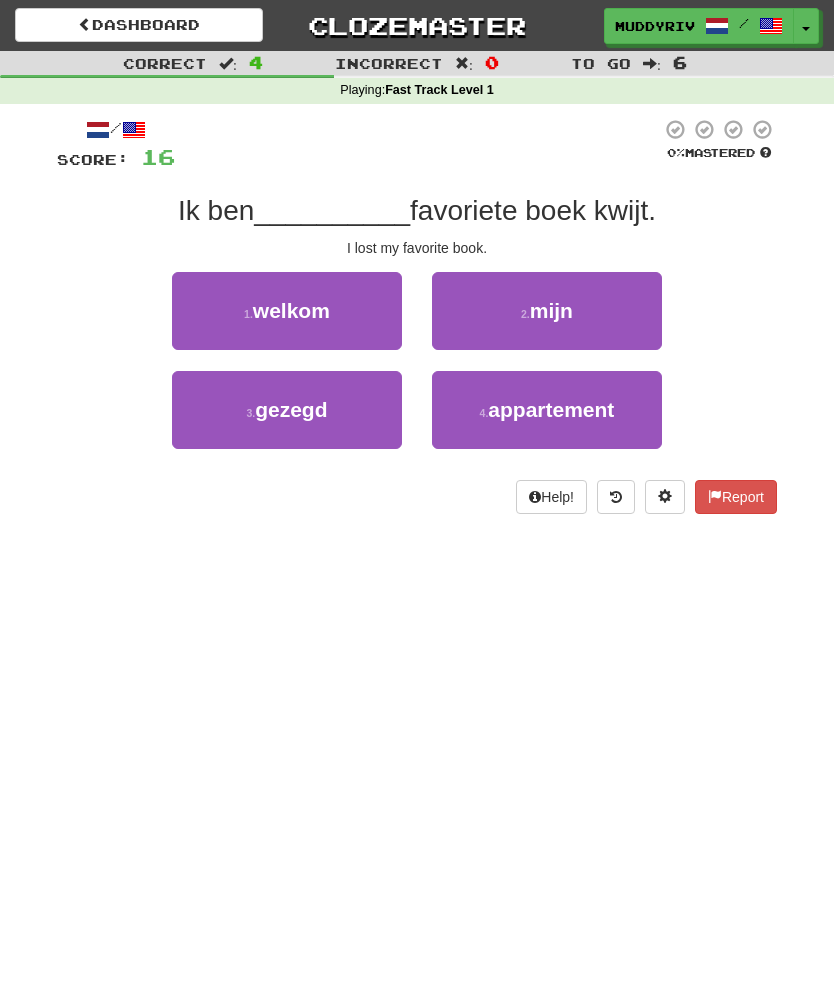 click on "2 .  mijn" at bounding box center (547, 311) 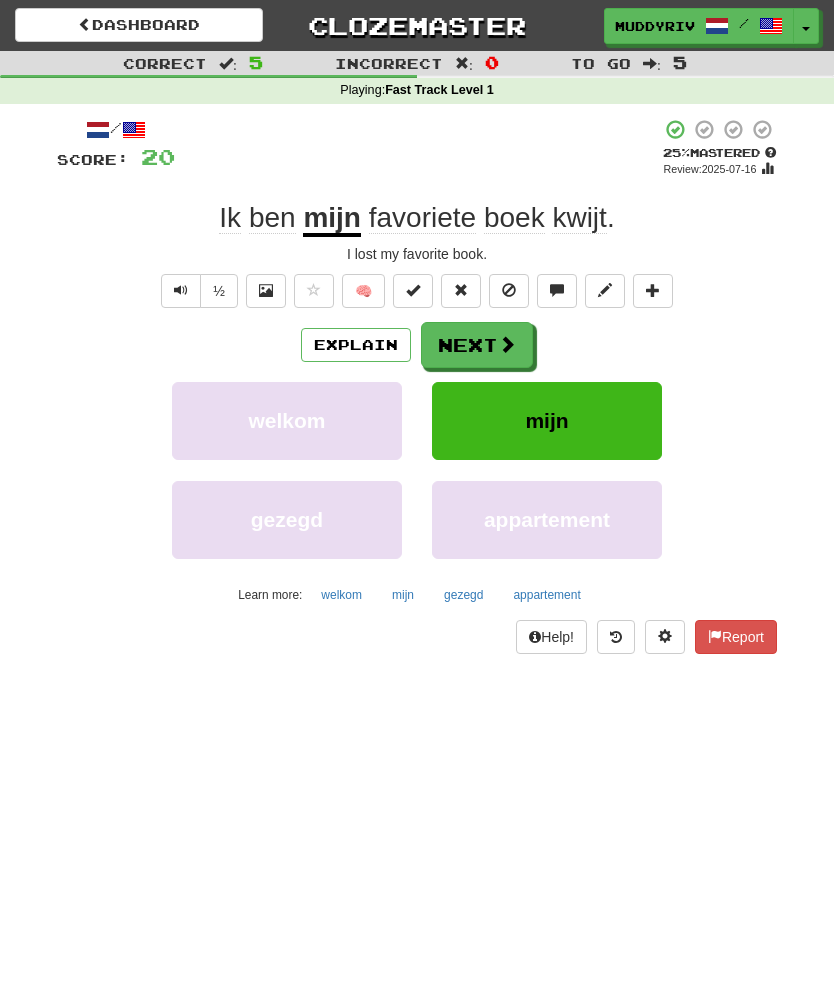 click on "Explain" at bounding box center [356, 345] 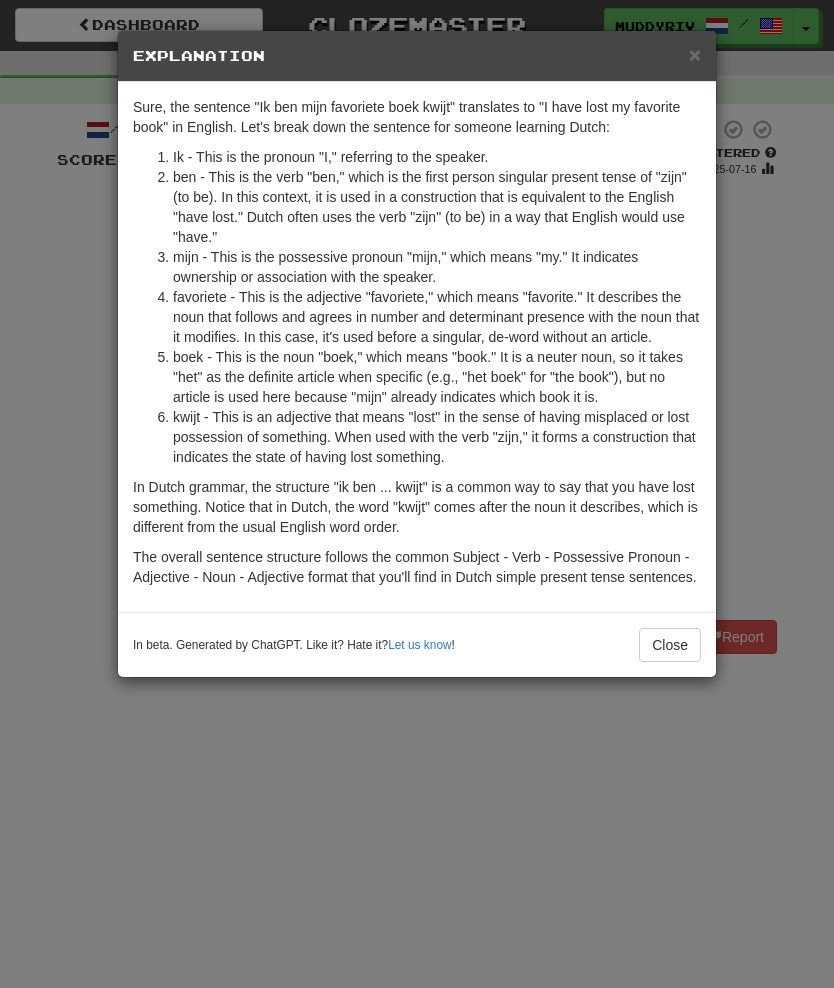 click on "×" at bounding box center (695, 54) 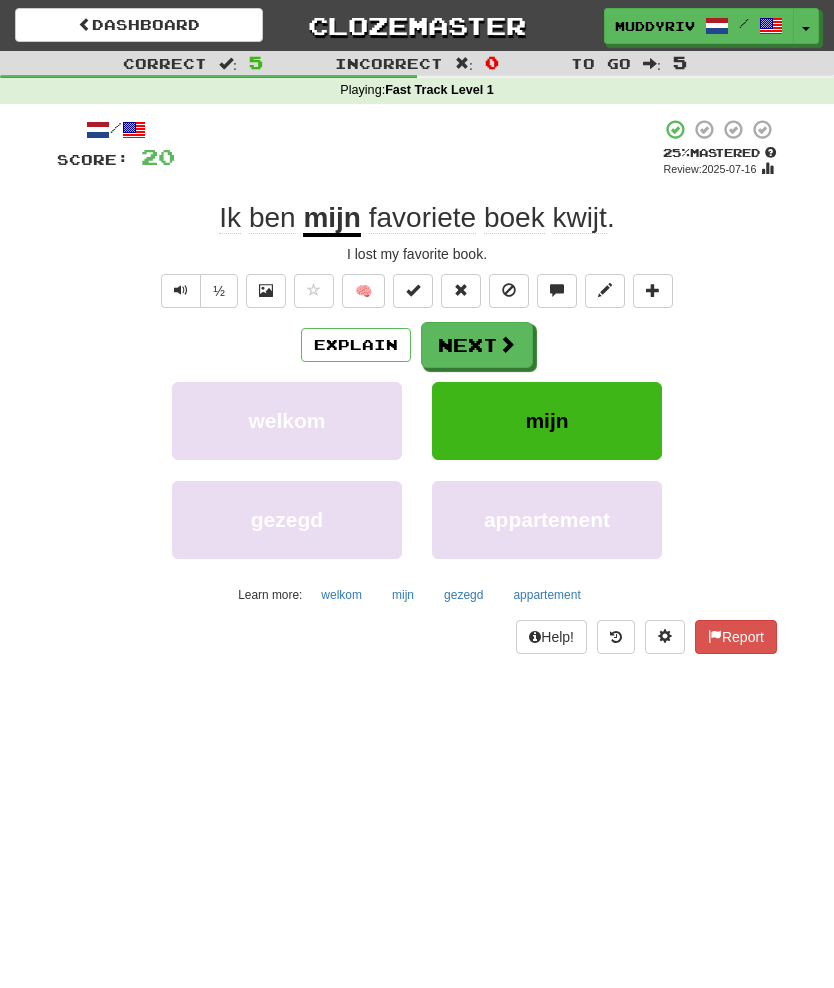 click at bounding box center (181, 290) 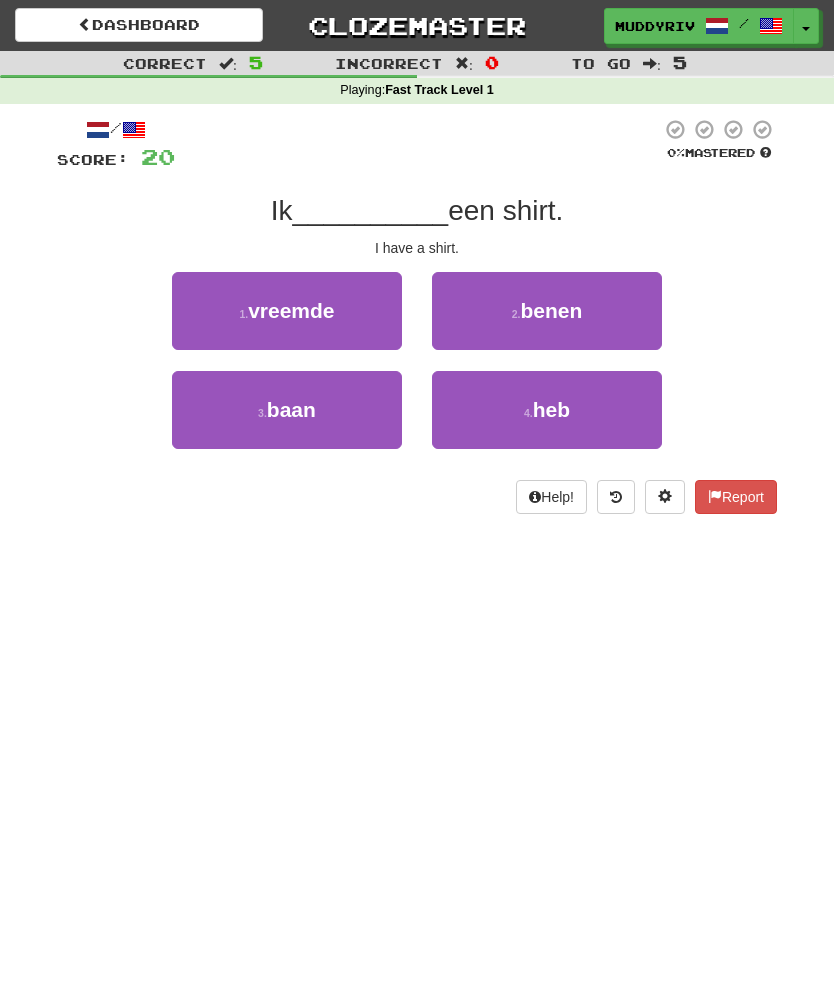 click on "4 .  heb" at bounding box center (547, 410) 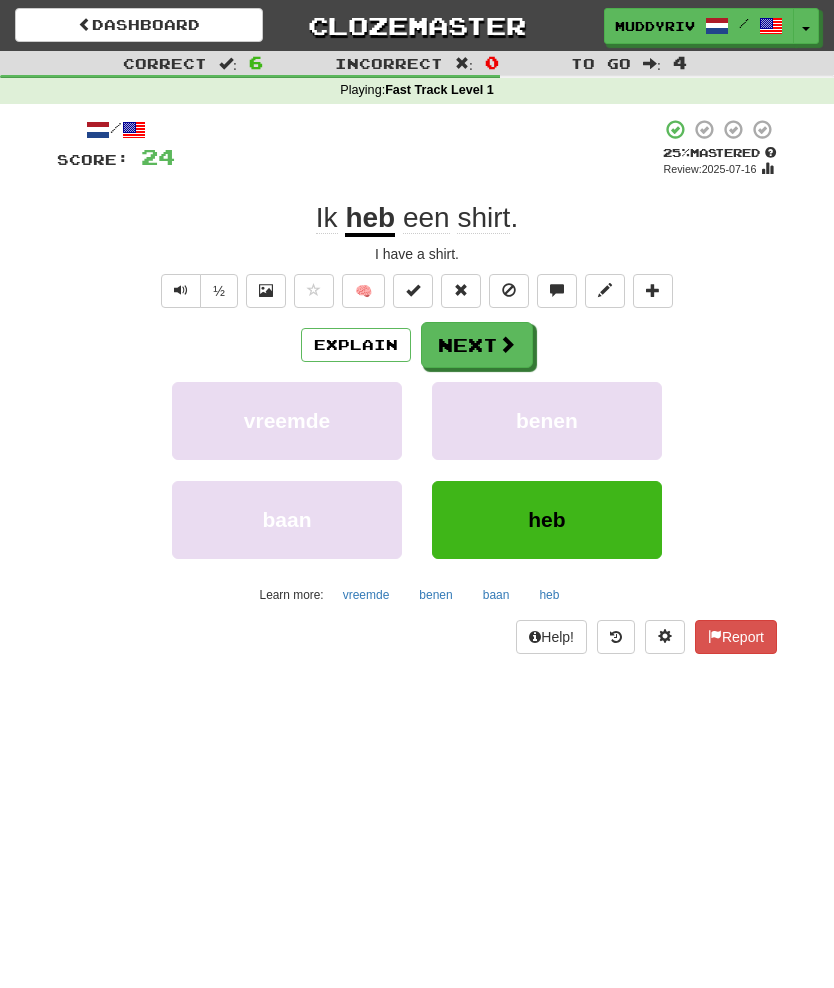 click on "Next" at bounding box center (477, 345) 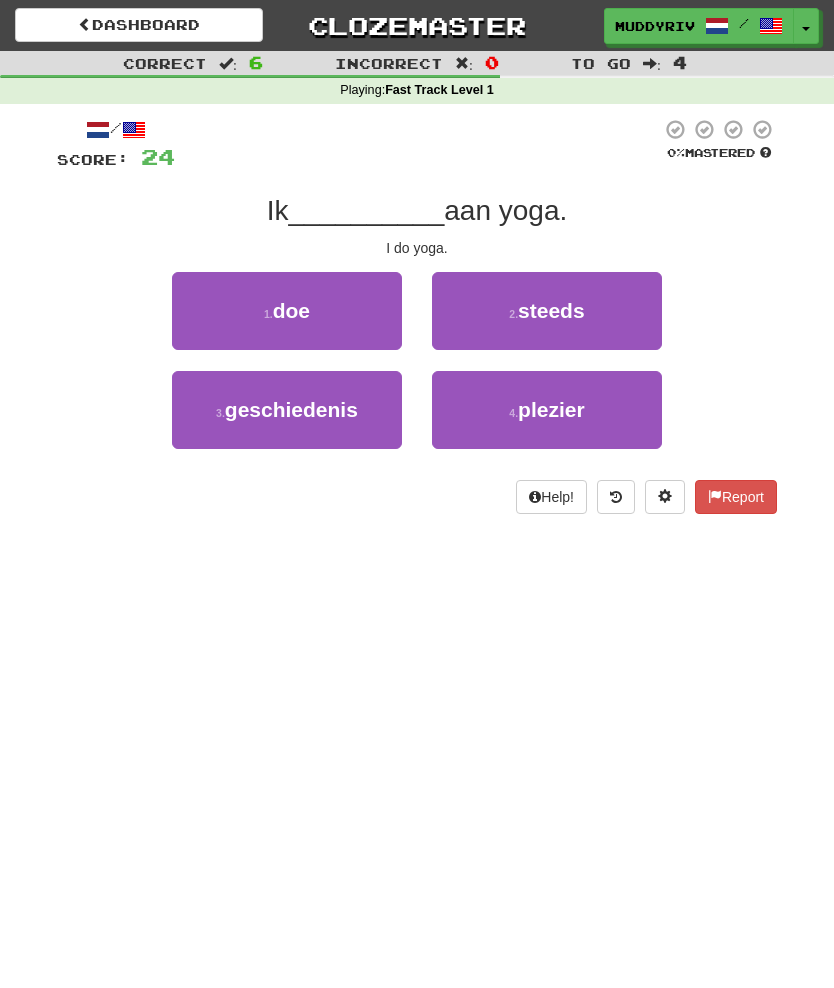 click on "1 .  doe" at bounding box center (287, 311) 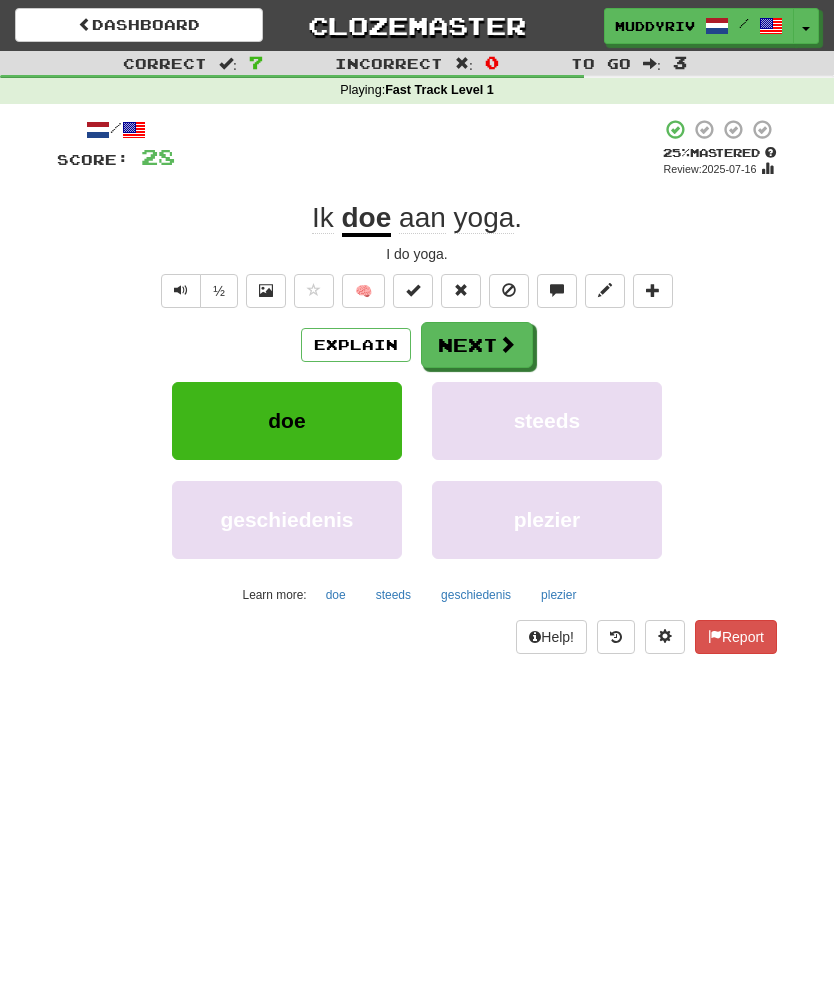click on "Next" at bounding box center (477, 345) 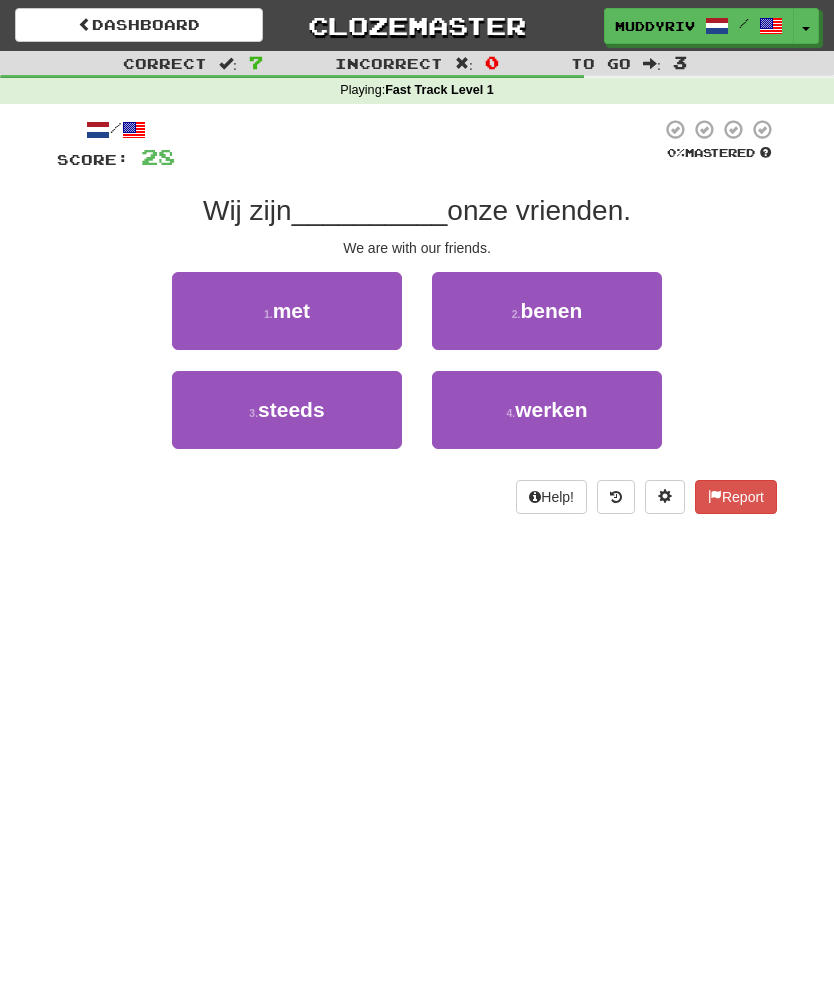 click on "1 .  met" at bounding box center (287, 311) 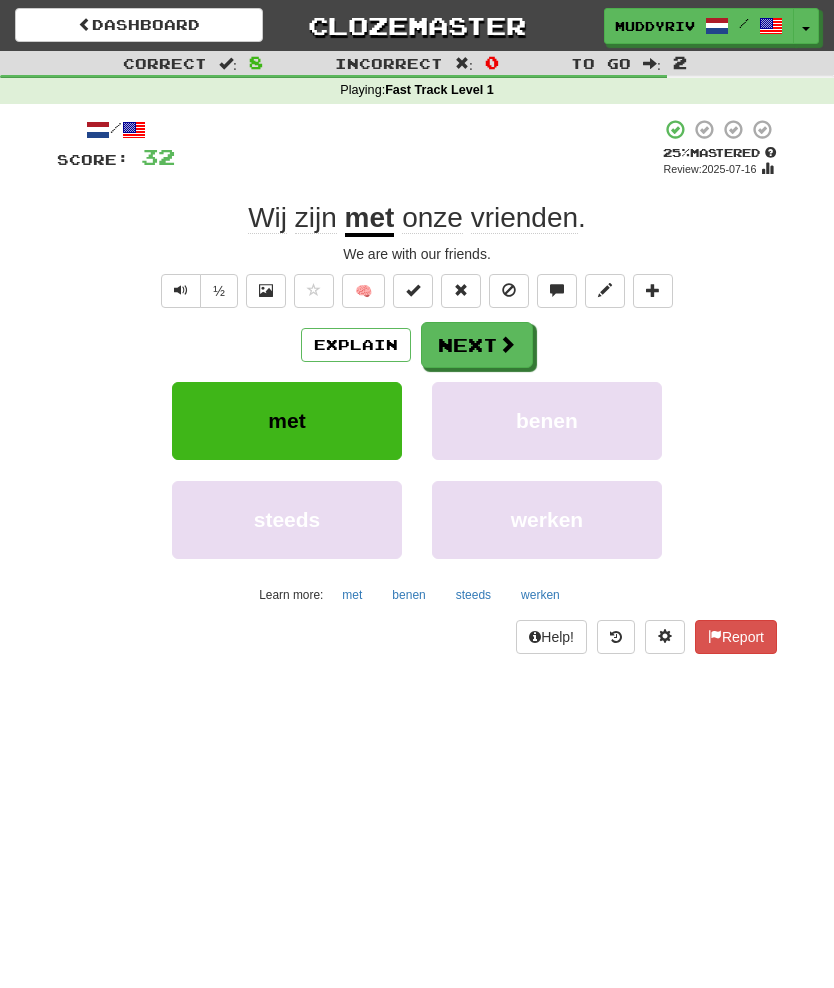 click at bounding box center [266, 290] 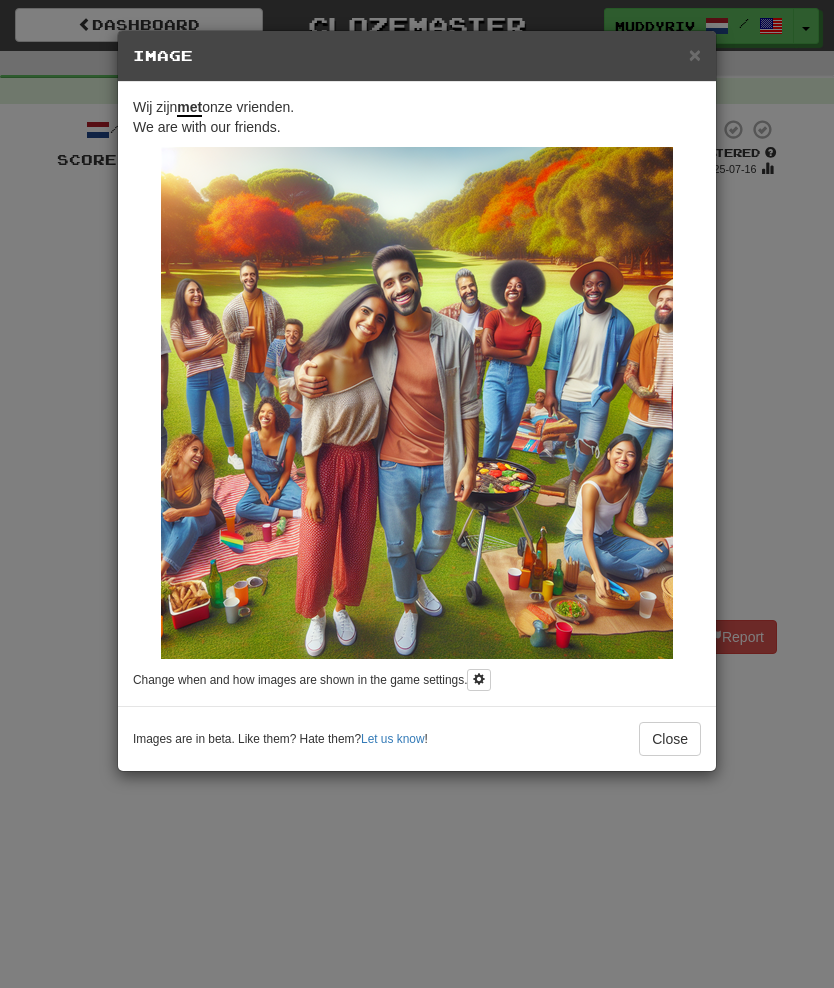 click on "× Image Wij zijn  met  onze vrienden. We are with our friends. Change when and how images are shown in the game settings.  Images are in beta. Like them? Hate them?  Let us know ! Close" at bounding box center [417, 494] 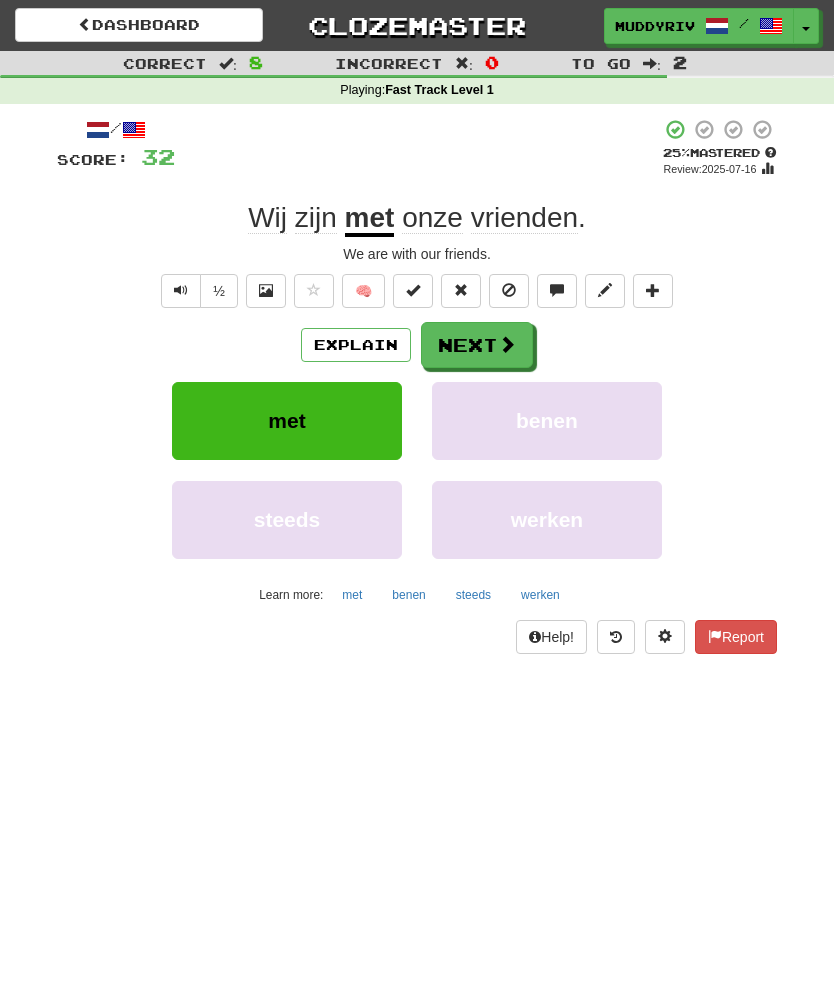click at bounding box center [507, 344] 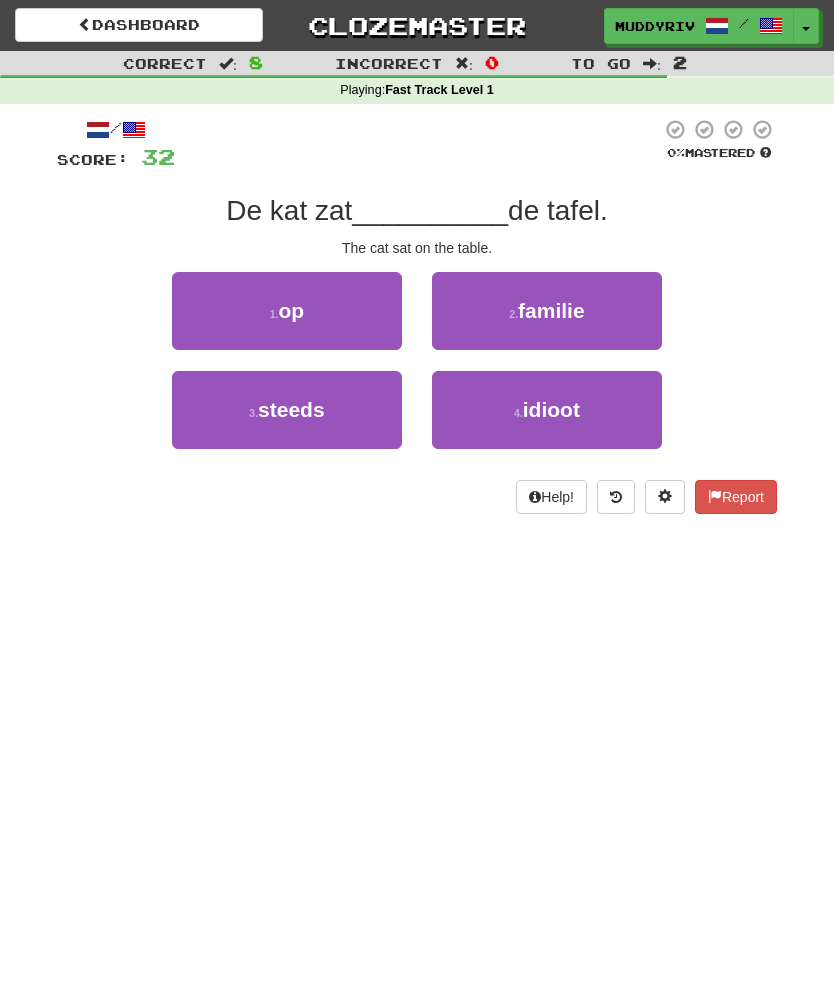 click on "1 .  op" at bounding box center [287, 311] 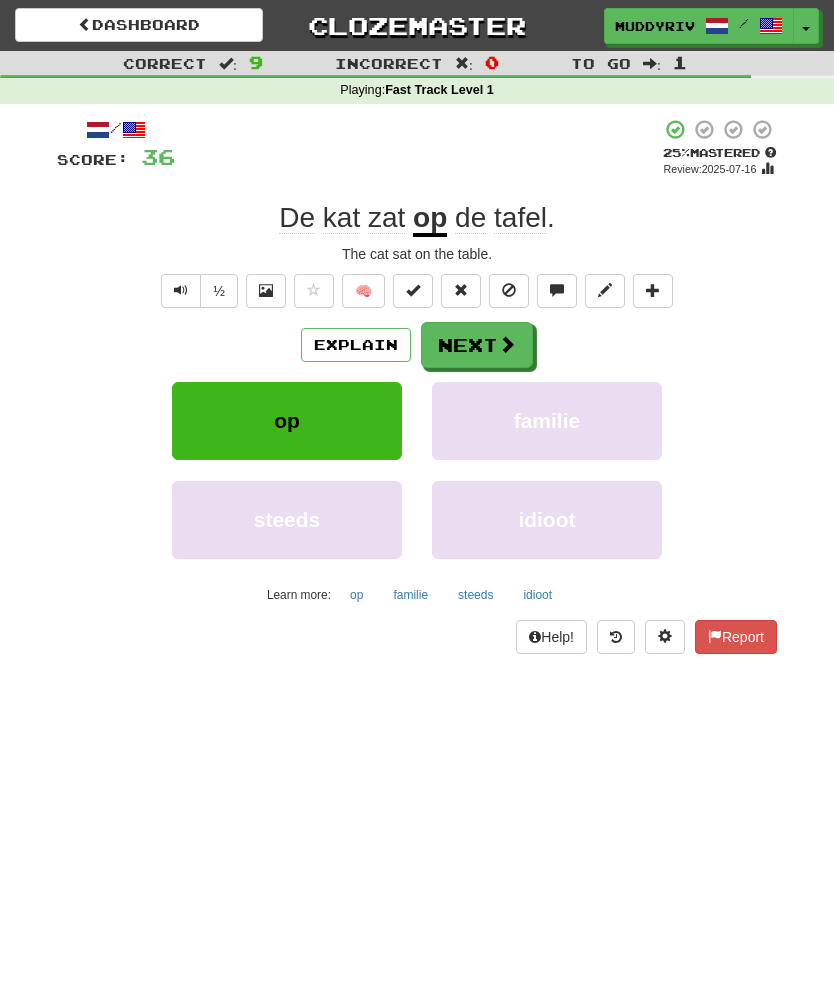 click at bounding box center [507, 344] 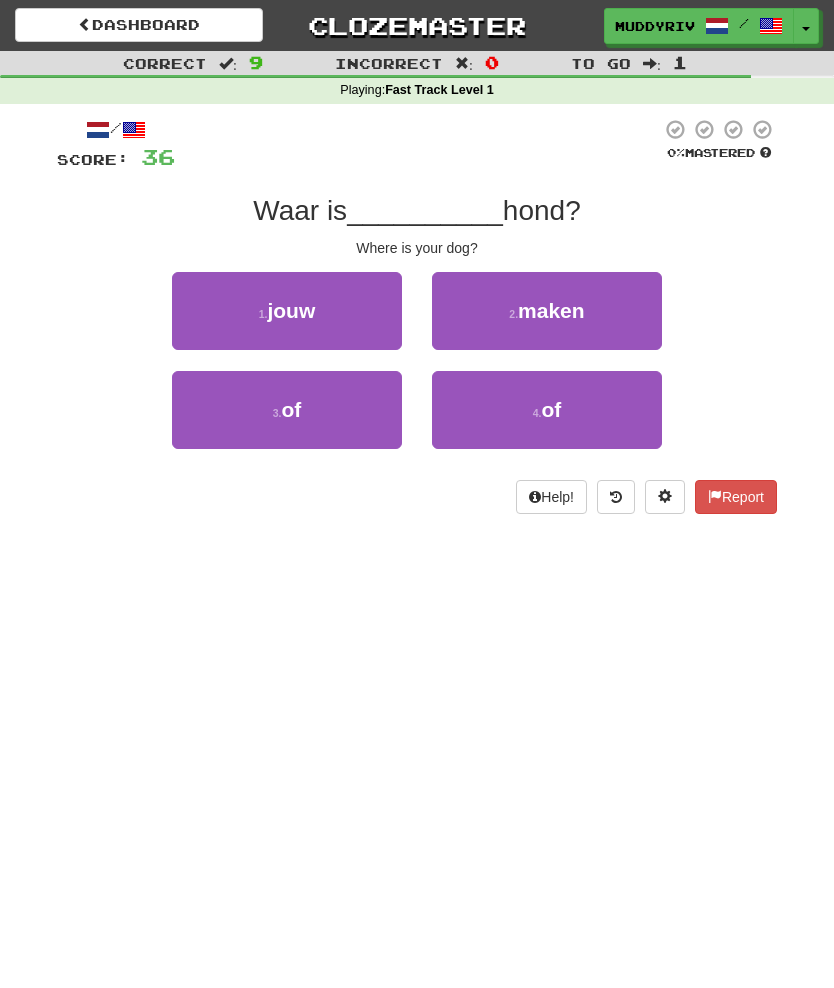 click on "1 .  jouw" at bounding box center [287, 311] 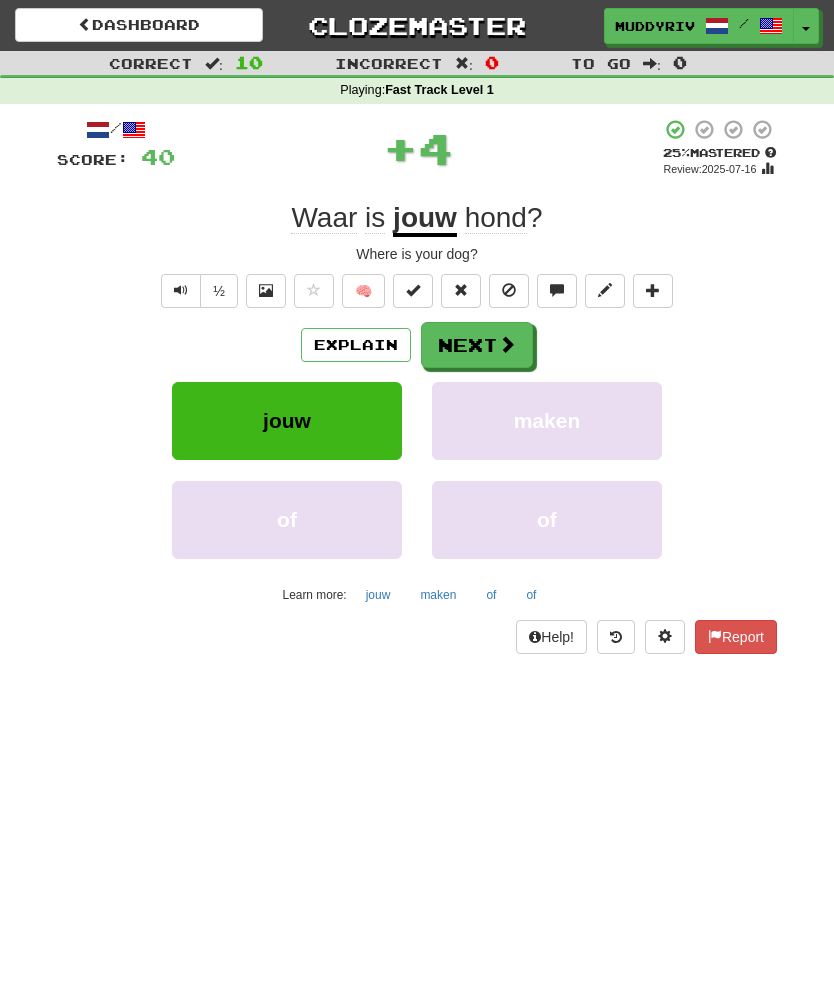 click at bounding box center (507, 344) 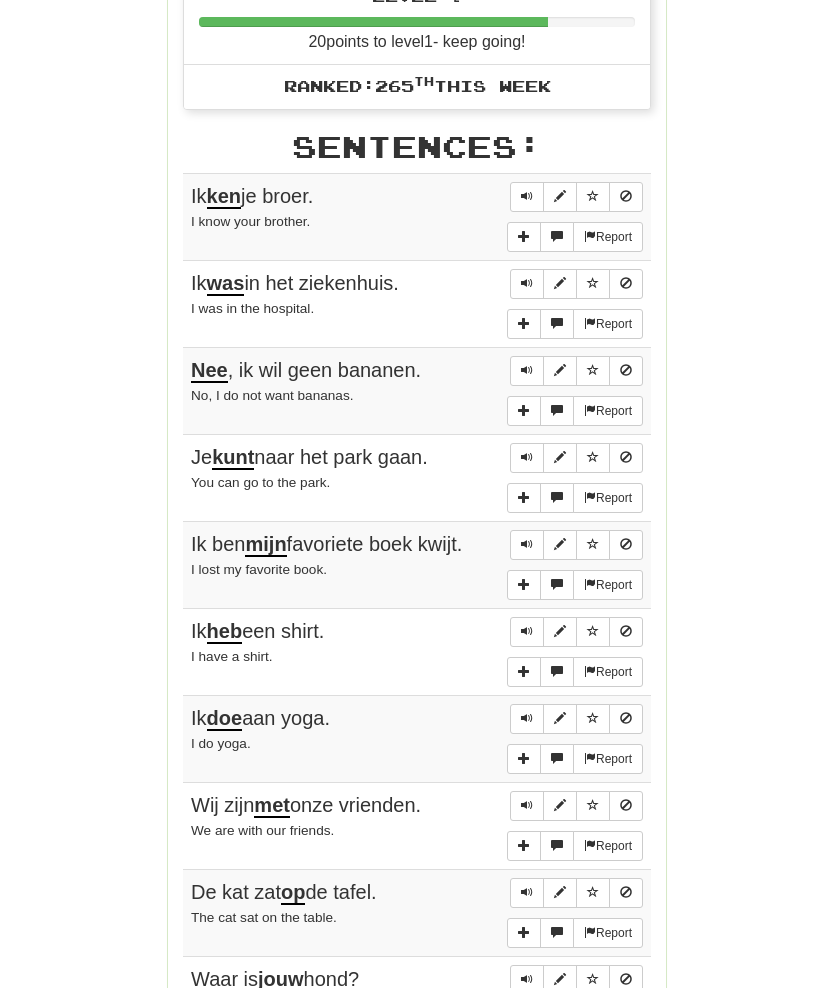 scroll, scrollTop: 1003, scrollLeft: 0, axis: vertical 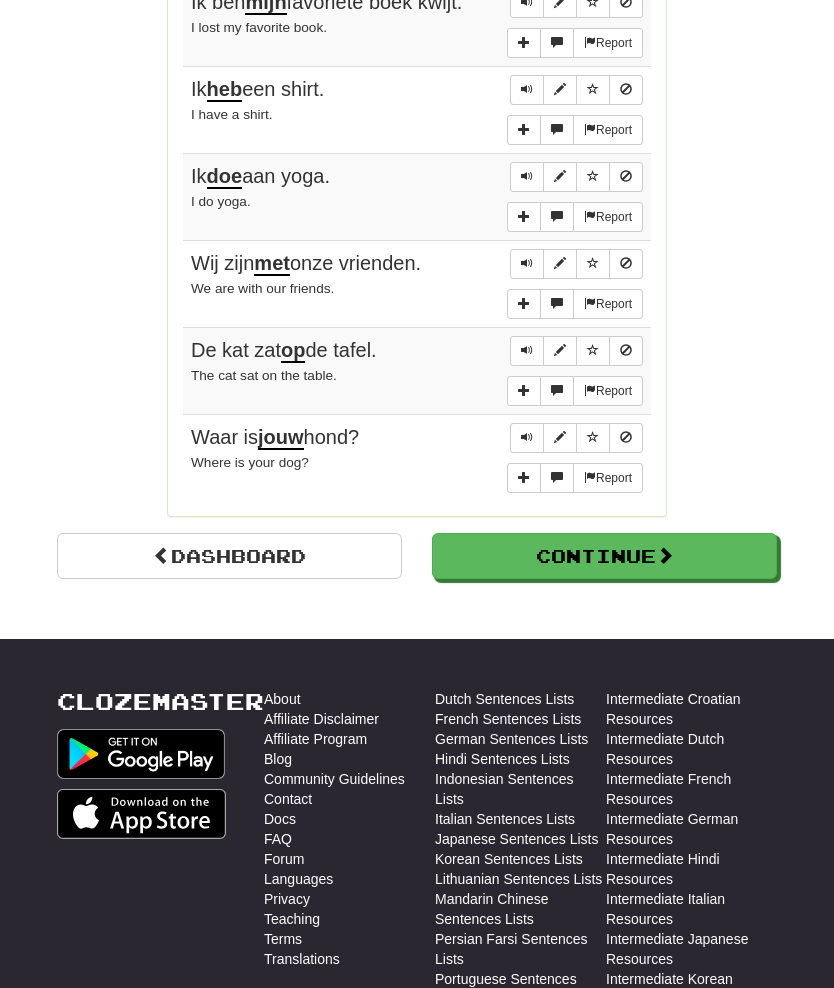 click on "Continue" at bounding box center [604, 557] 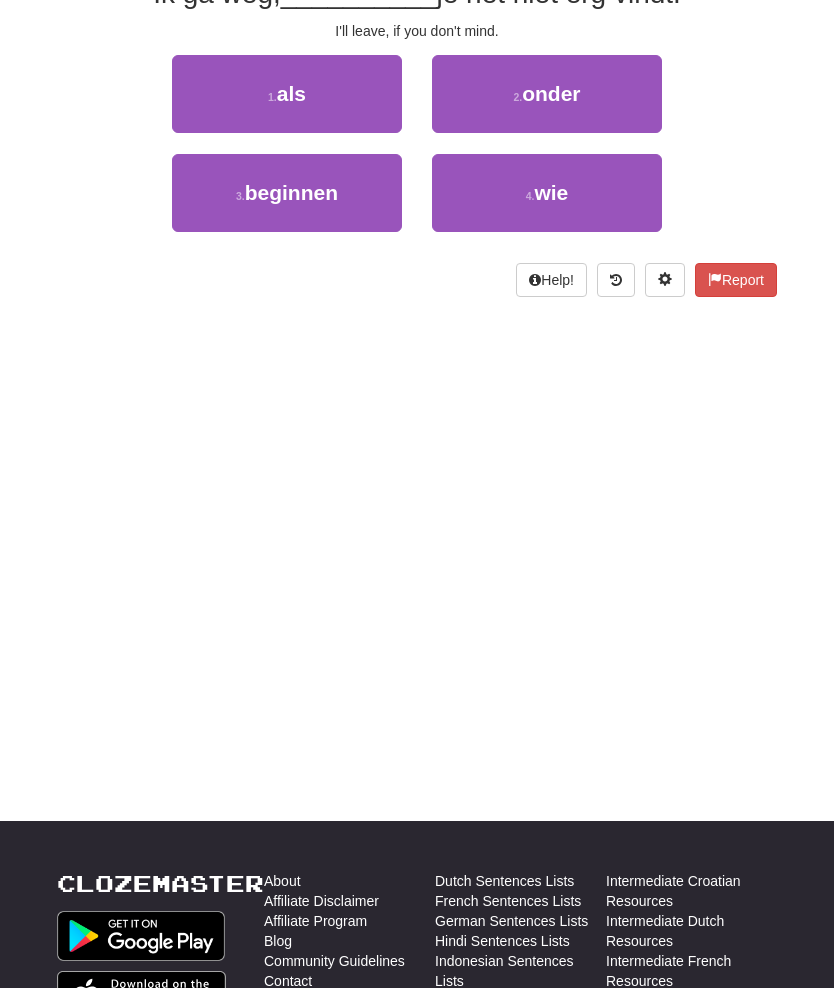 scroll, scrollTop: 0, scrollLeft: 0, axis: both 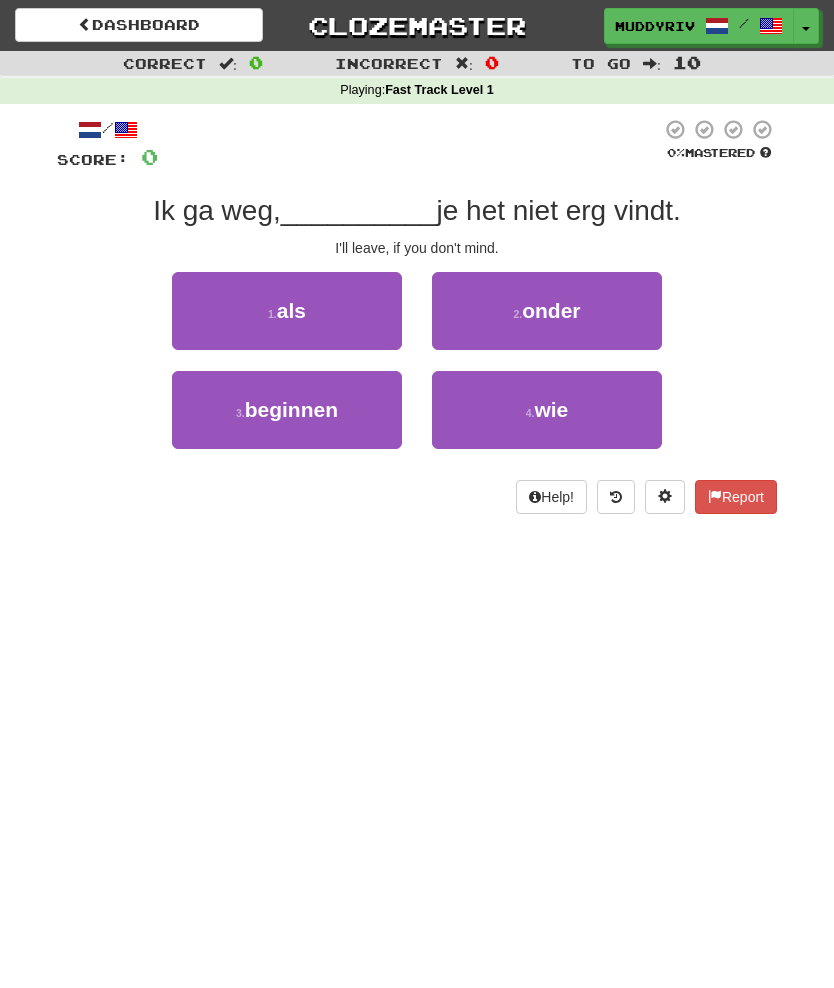 click on "1 .  als" at bounding box center [287, 311] 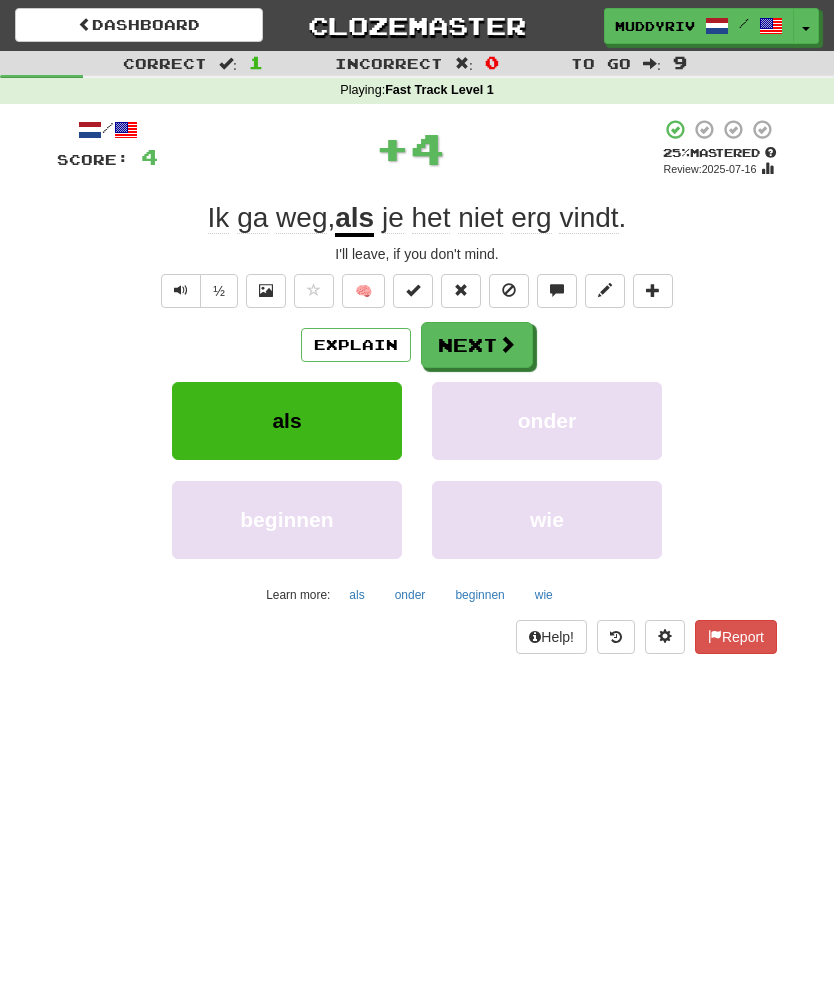 click on "Explain" at bounding box center [356, 345] 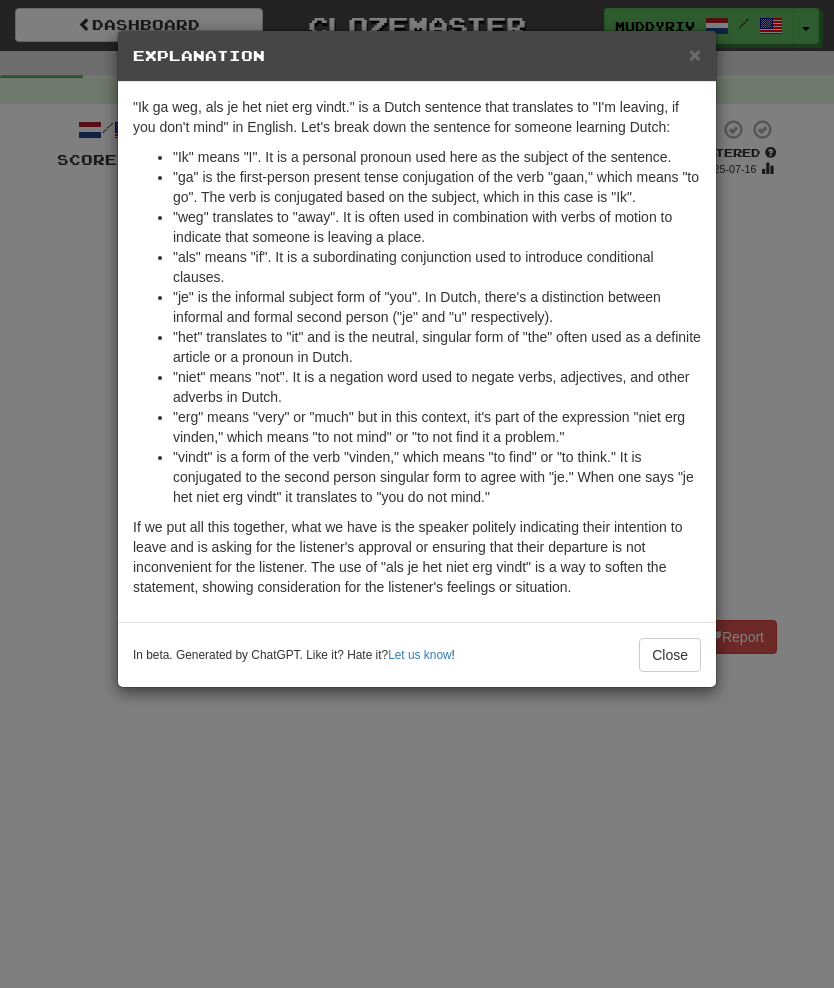 click on "Close" at bounding box center [670, 655] 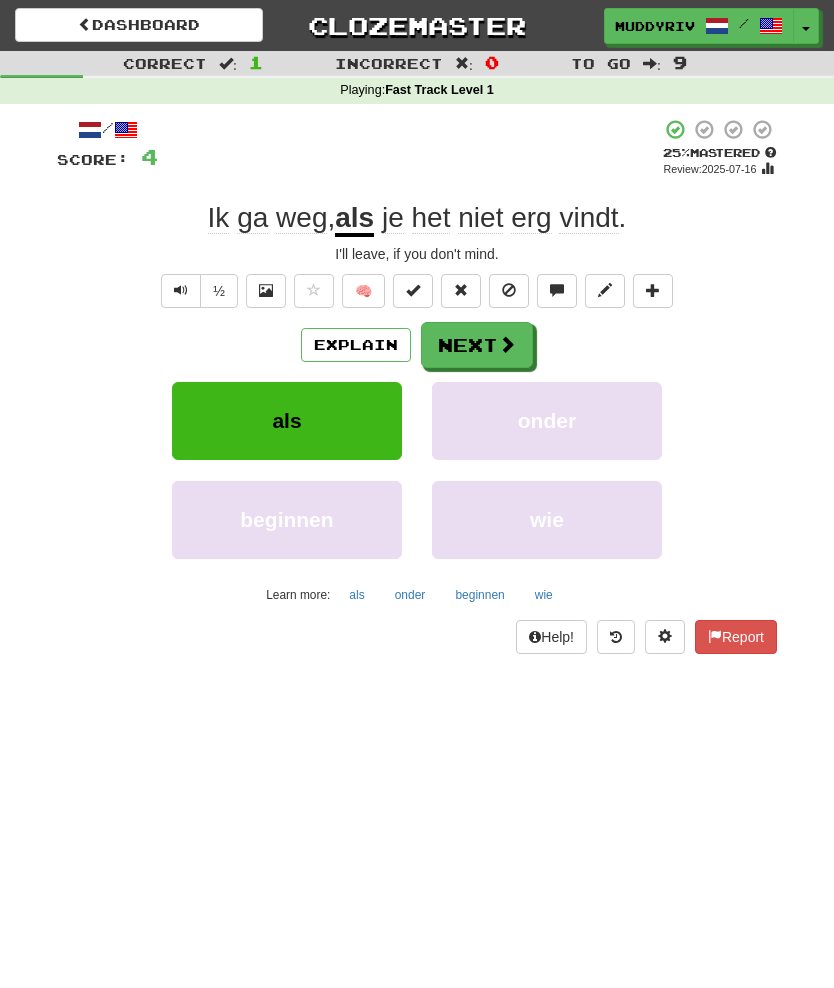click at bounding box center (266, 290) 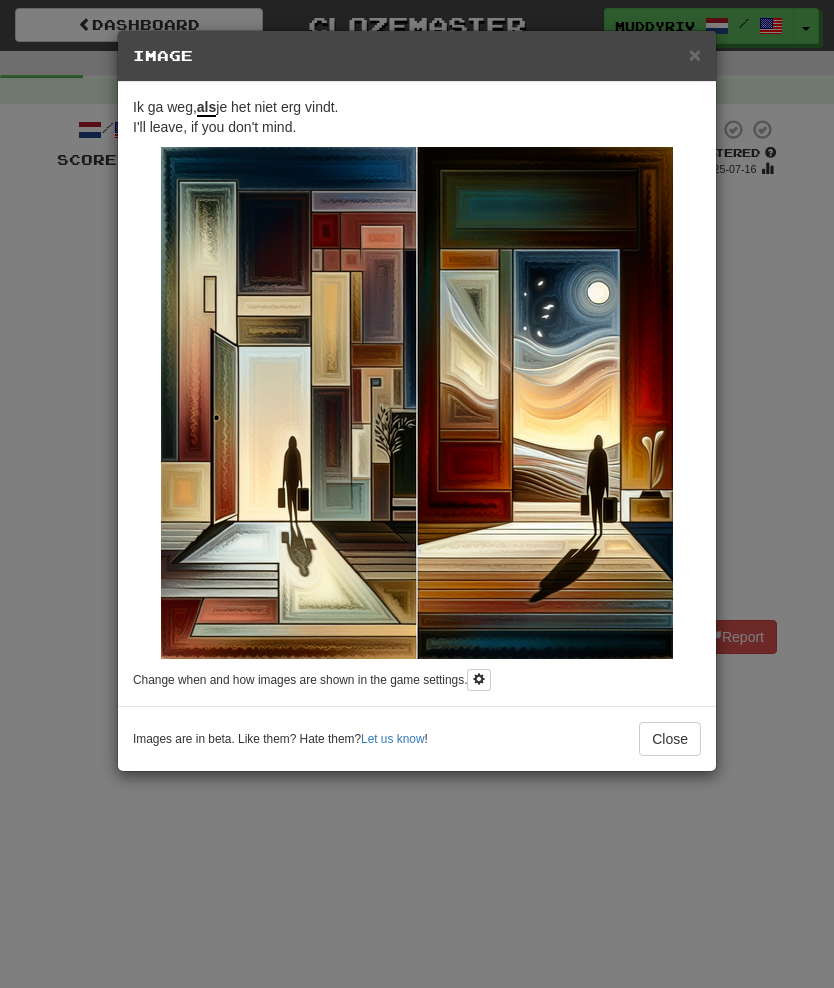 click on "×" at bounding box center (695, 54) 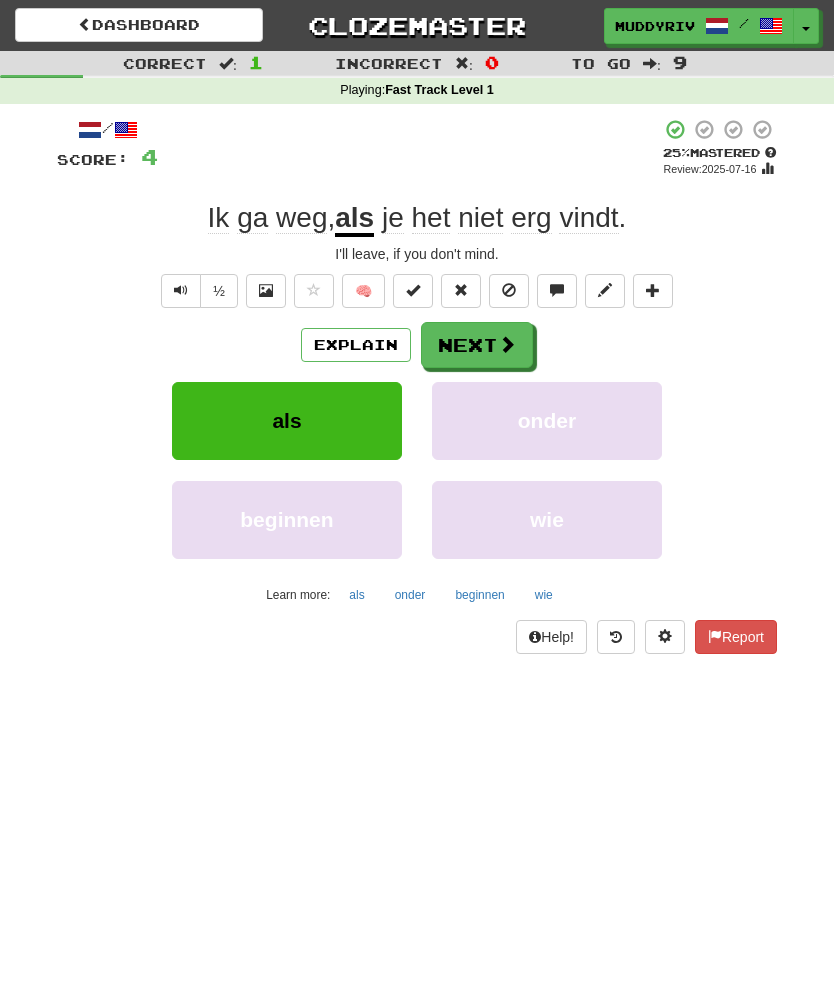 click at bounding box center (181, 290) 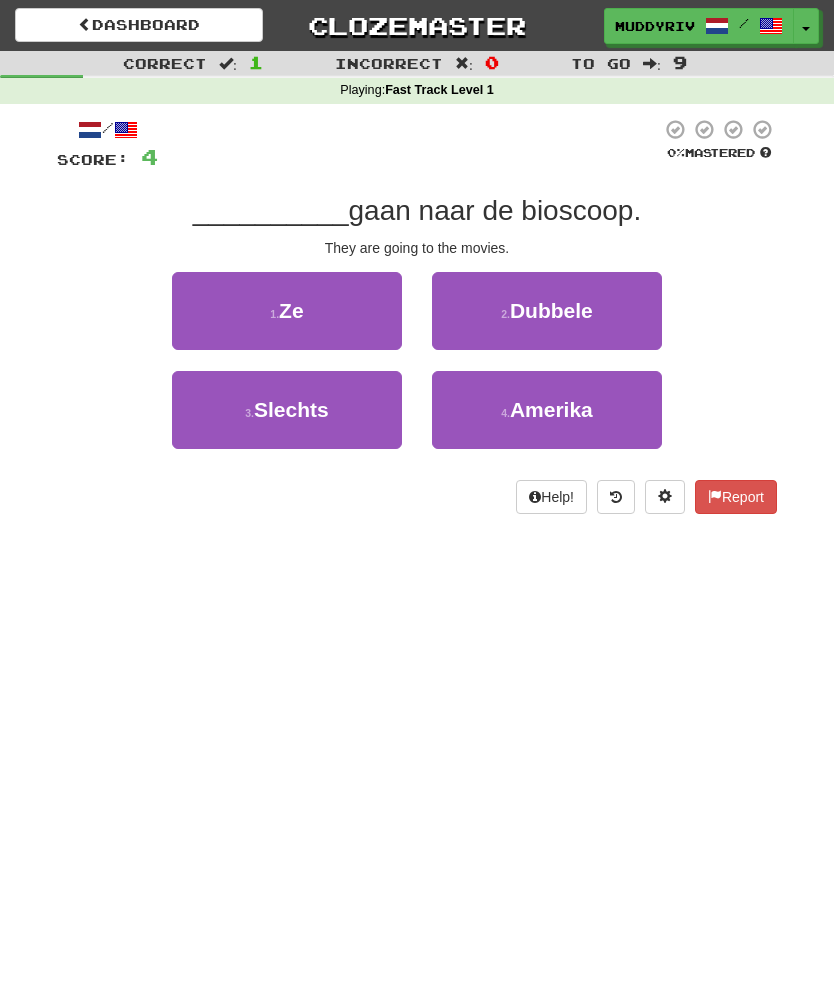click on "1 .  Ze" at bounding box center [287, 311] 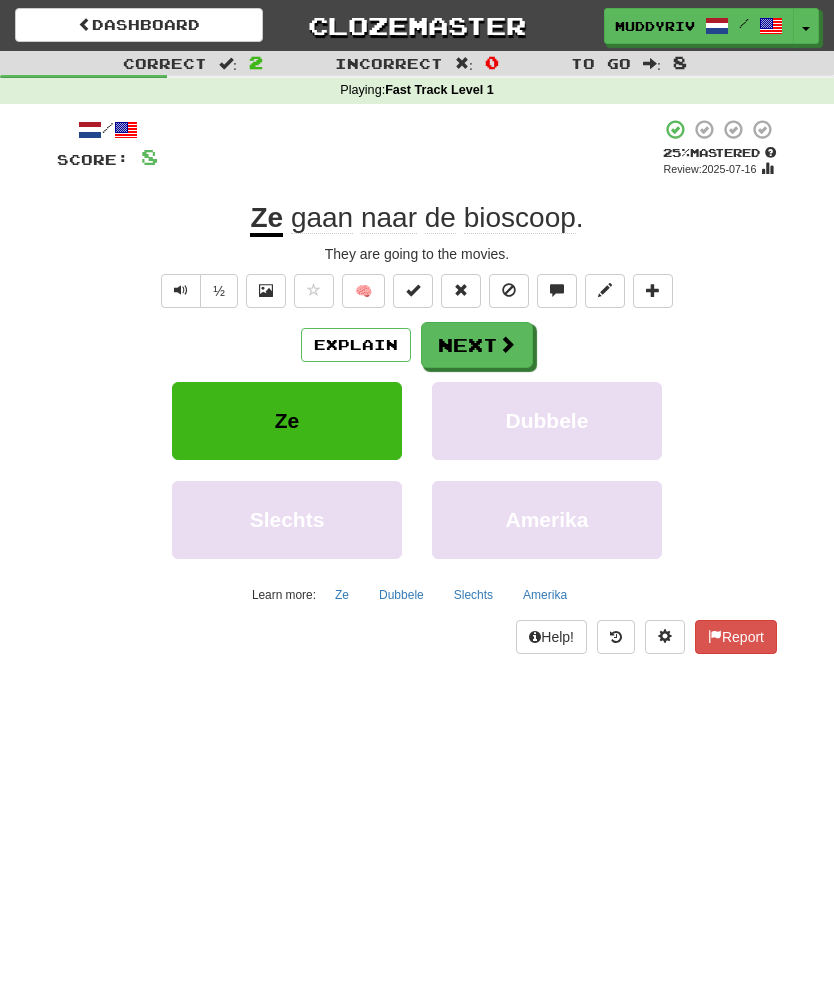 click at bounding box center (507, 344) 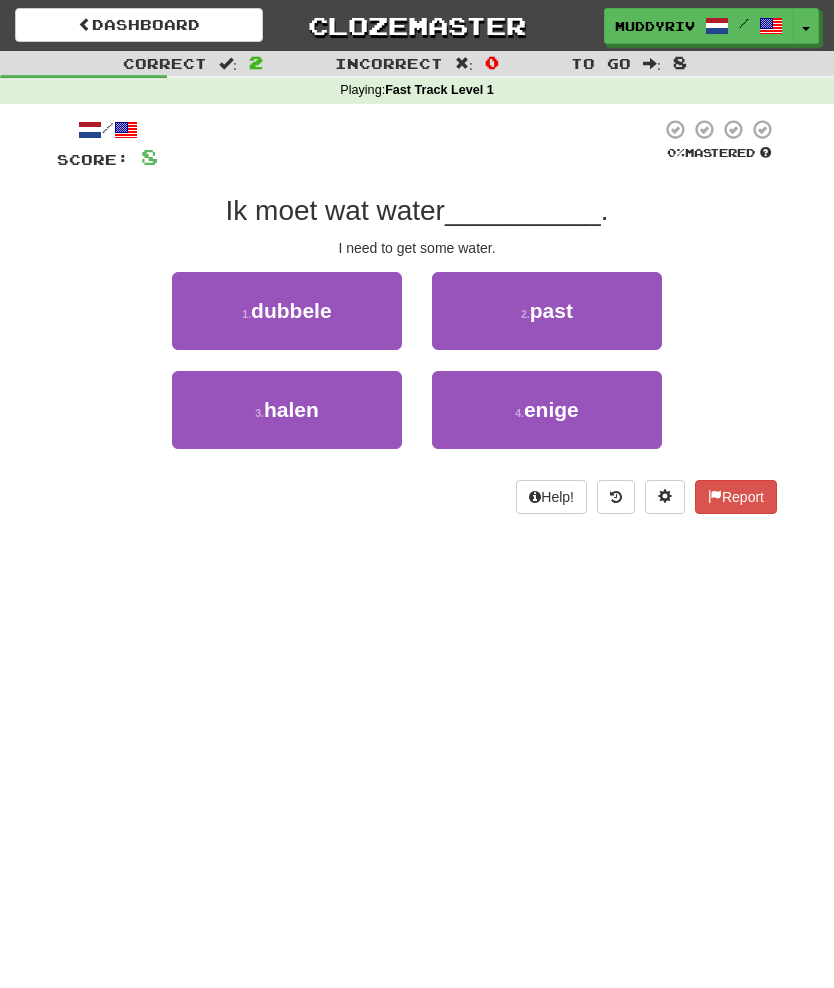 click on "3 .  halen" at bounding box center (287, 410) 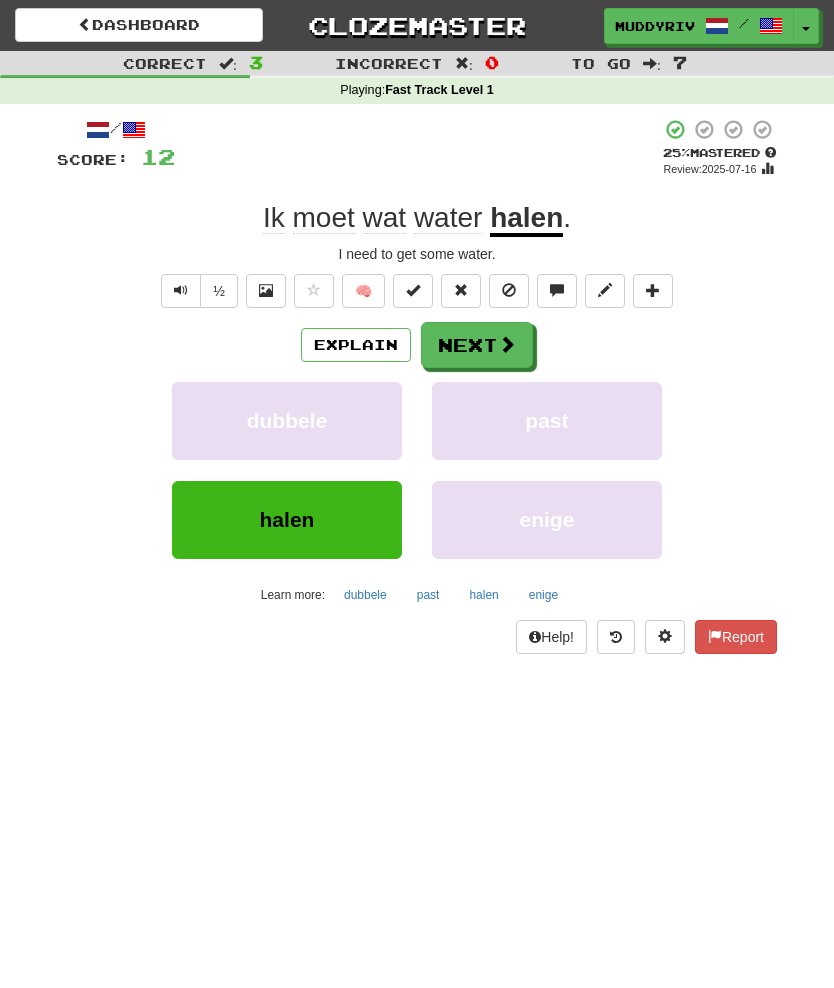 click on "Explain" at bounding box center (356, 345) 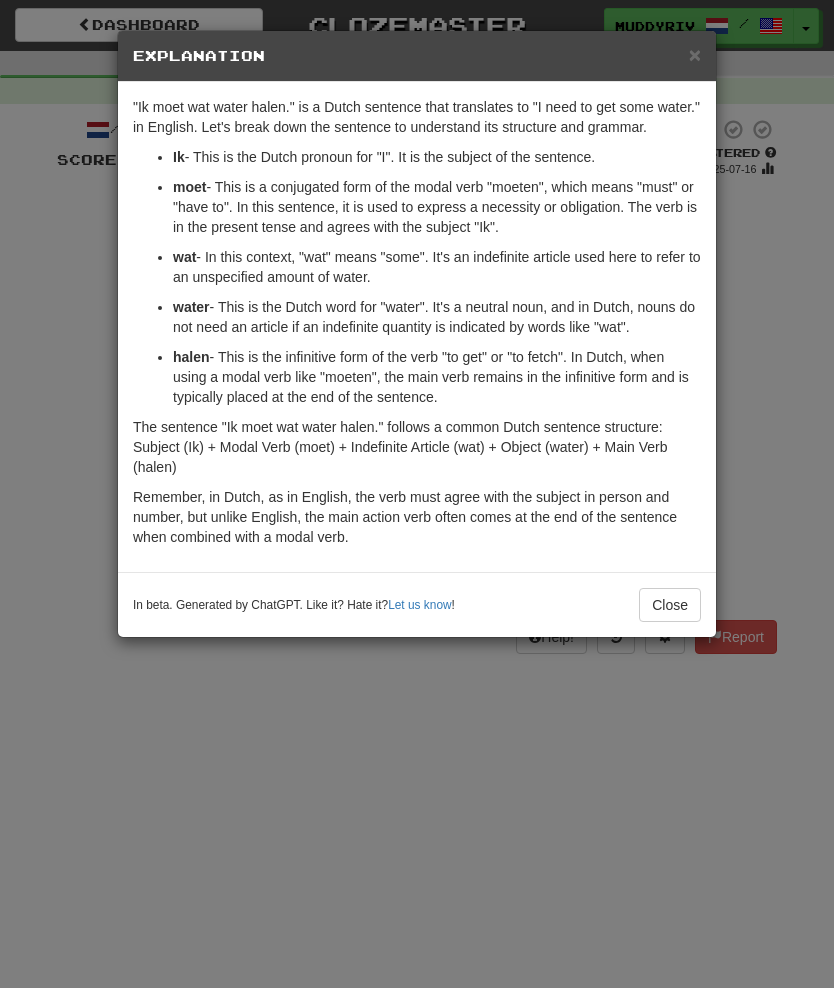click on "× Explanation "Ik moet wat water halen." is a Dutch sentence that translates to "I need to get some water." in English. Let's break down the sentence to understand its structure and grammar.
Ik  - This is the Dutch pronoun for "I". It is the subject of the sentence.
moet  - This is a conjugated form of the modal verb "moeten", which means "must" or "have to". In this sentence, it is used to express a necessity or obligation. The verb is in the present tense and agrees with the subject "Ik".
wat  - In this context, "wat" means "some". It's an indefinite article used here to refer to an unspecified amount of water.
water  - This is the Dutch word for "water". It's a neutral noun, and in Dutch, nouns do not need an article if an indefinite quantity is indicated by words like "wat".
halen
The sentence "Ik moet wat water halen." follows a common Dutch sentence structure:
Subject (Ik) + Modal Verb (moet) + Indefinite Article (wat) + Object (water) + Main Verb (halen)
! Close" at bounding box center [417, 494] 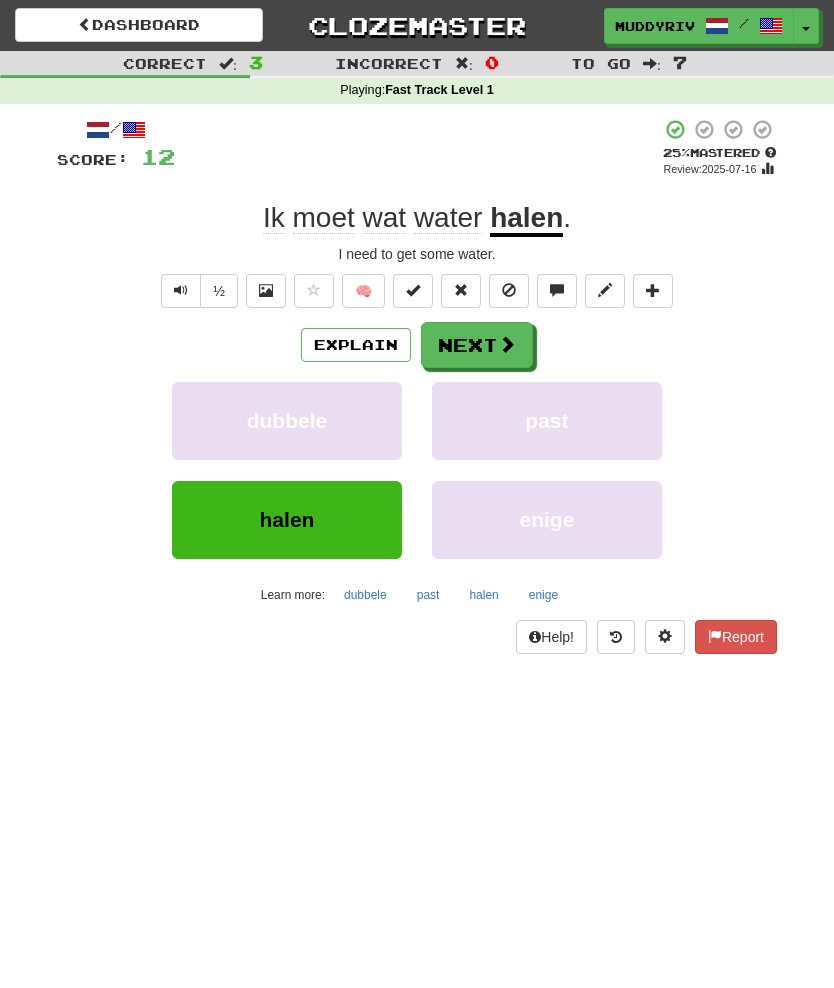 click at bounding box center [507, 344] 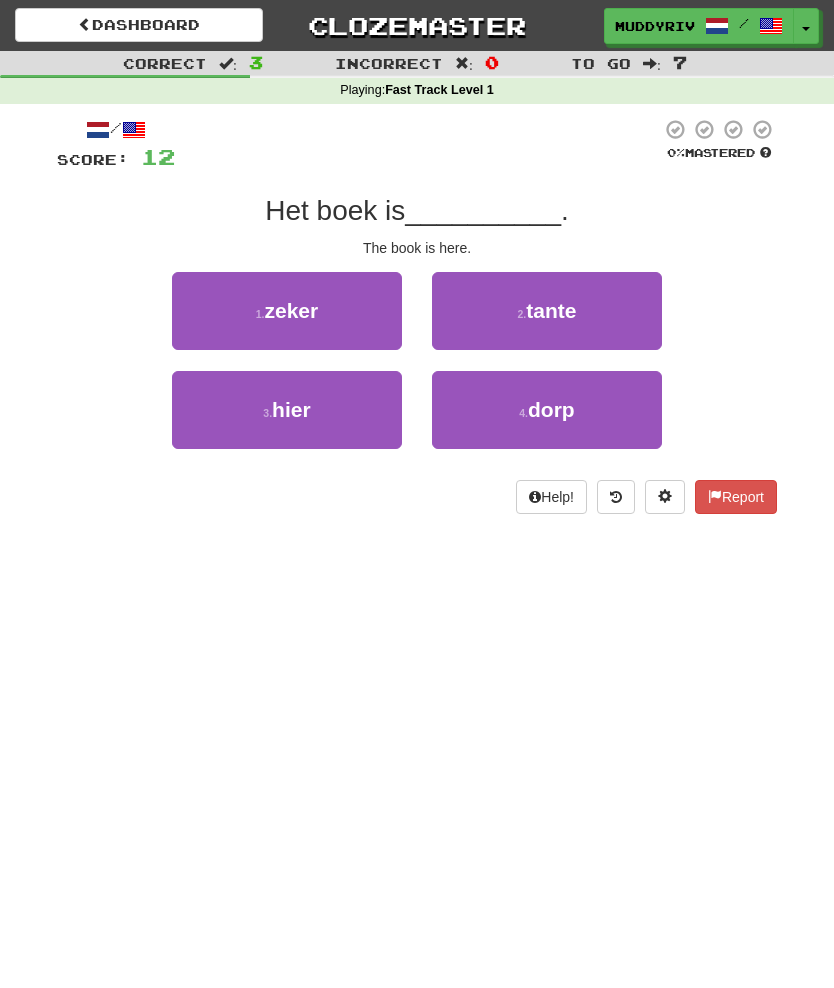 click on "3 .  hier" at bounding box center [287, 410] 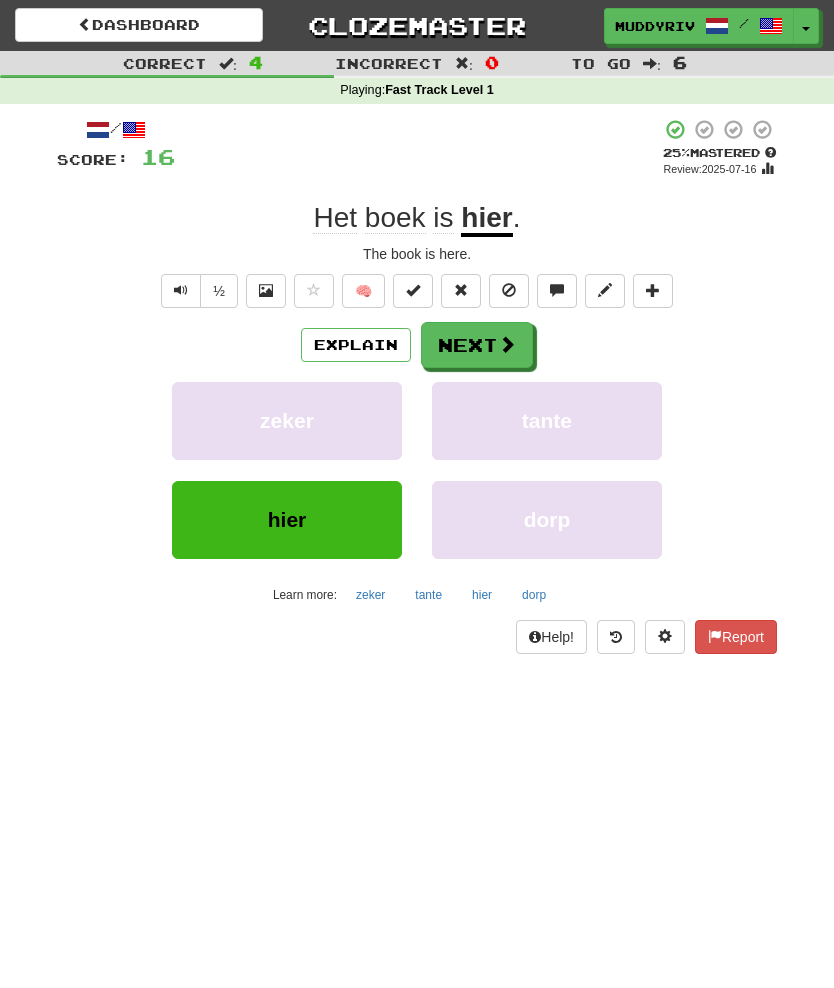 click on "Next" at bounding box center [477, 345] 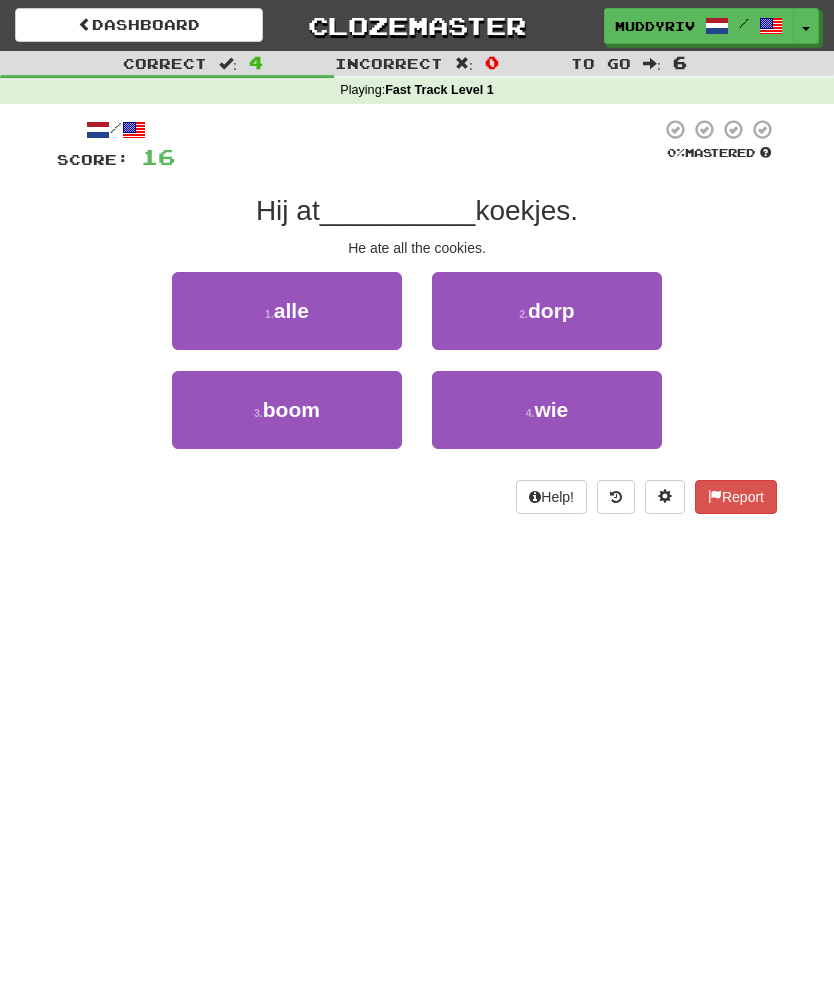 click on "1 .  alle" at bounding box center [287, 311] 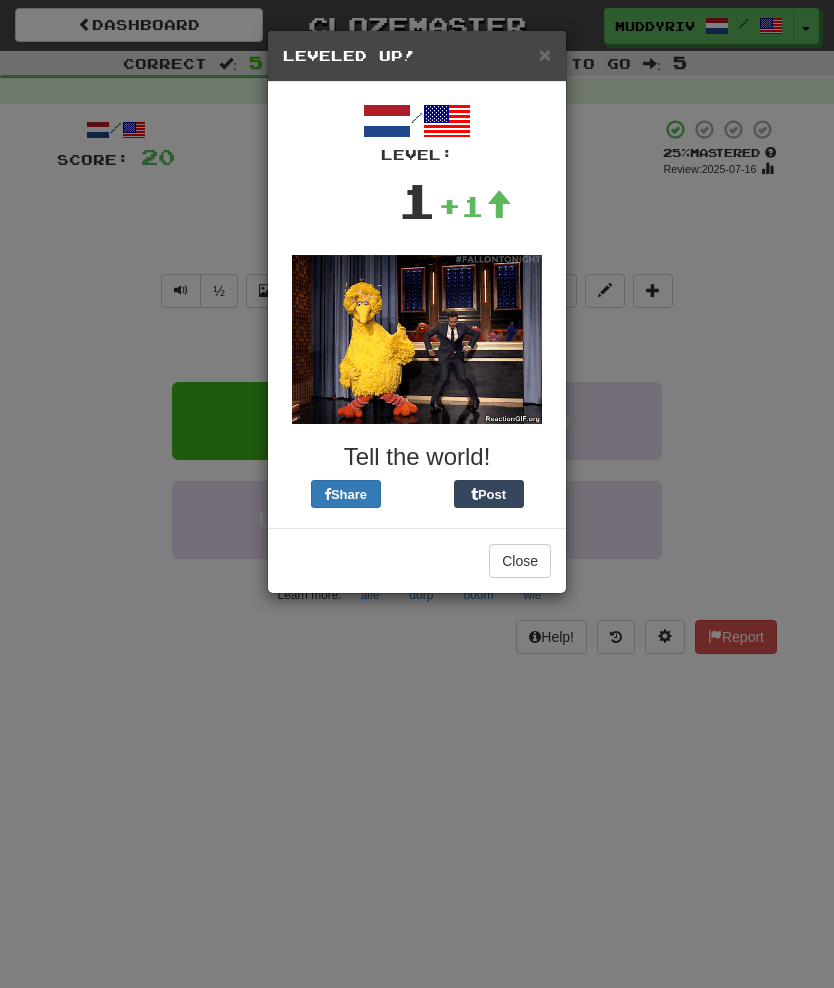click on "Close" at bounding box center [520, 561] 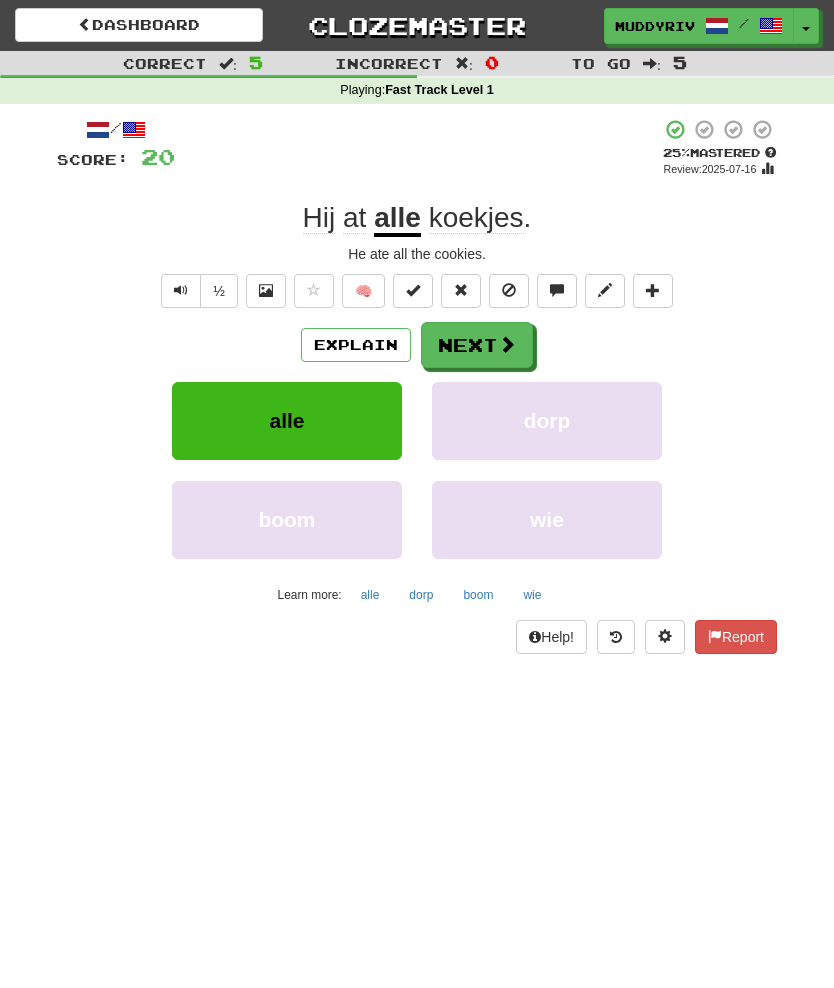 click at bounding box center [507, 344] 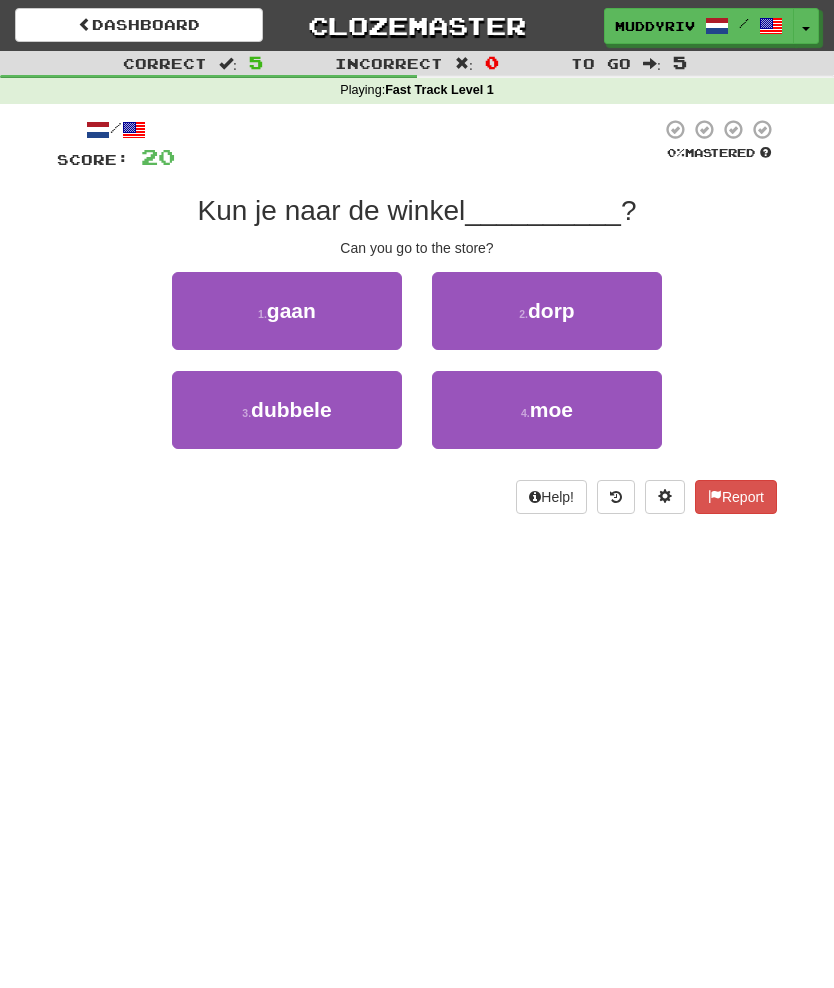 click on "1 .  gaan" at bounding box center [287, 311] 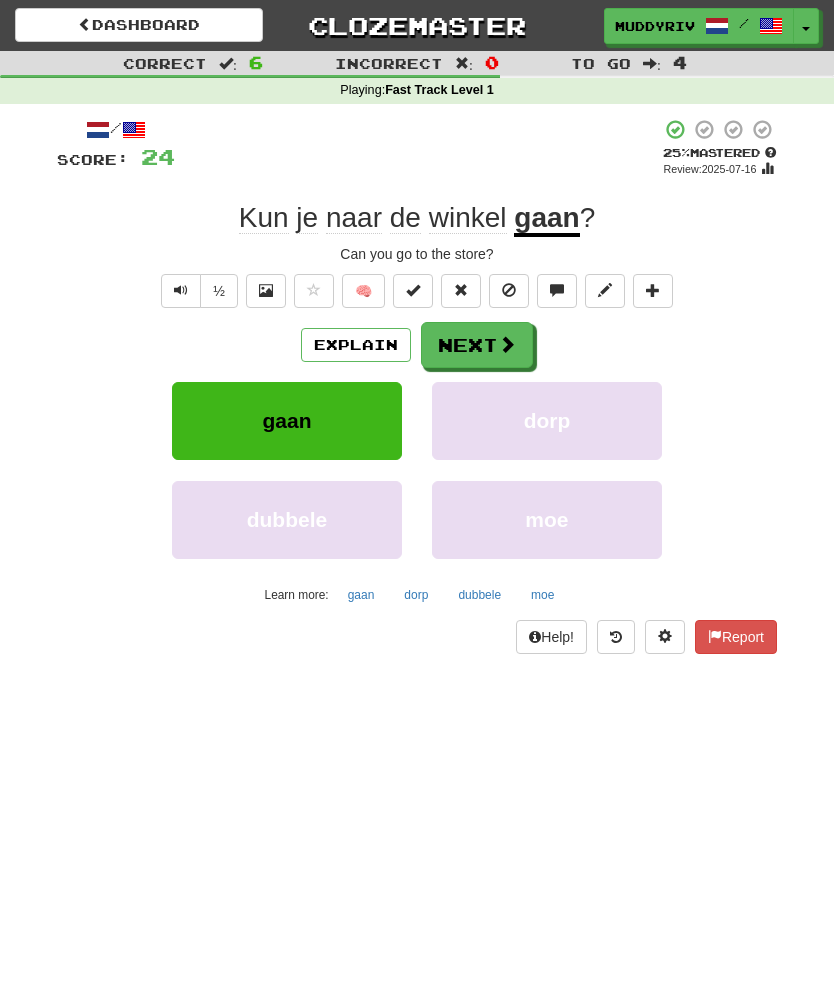 click on "Next" at bounding box center [477, 345] 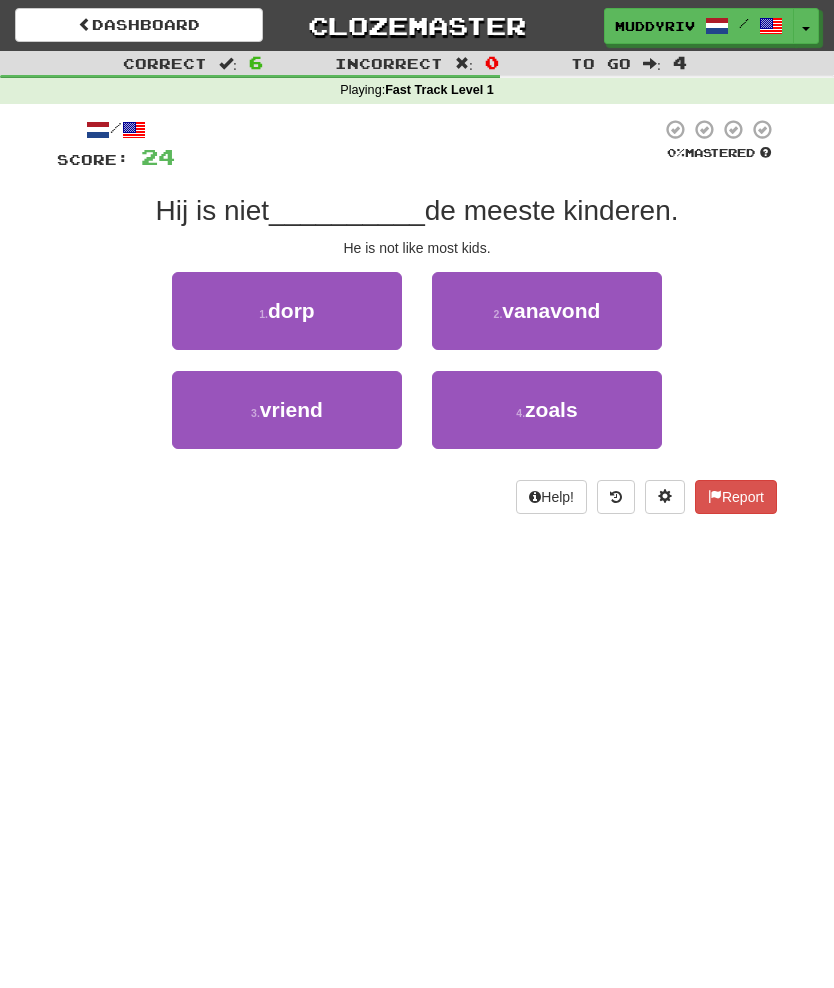 click on "3 .  vriend" at bounding box center (287, 410) 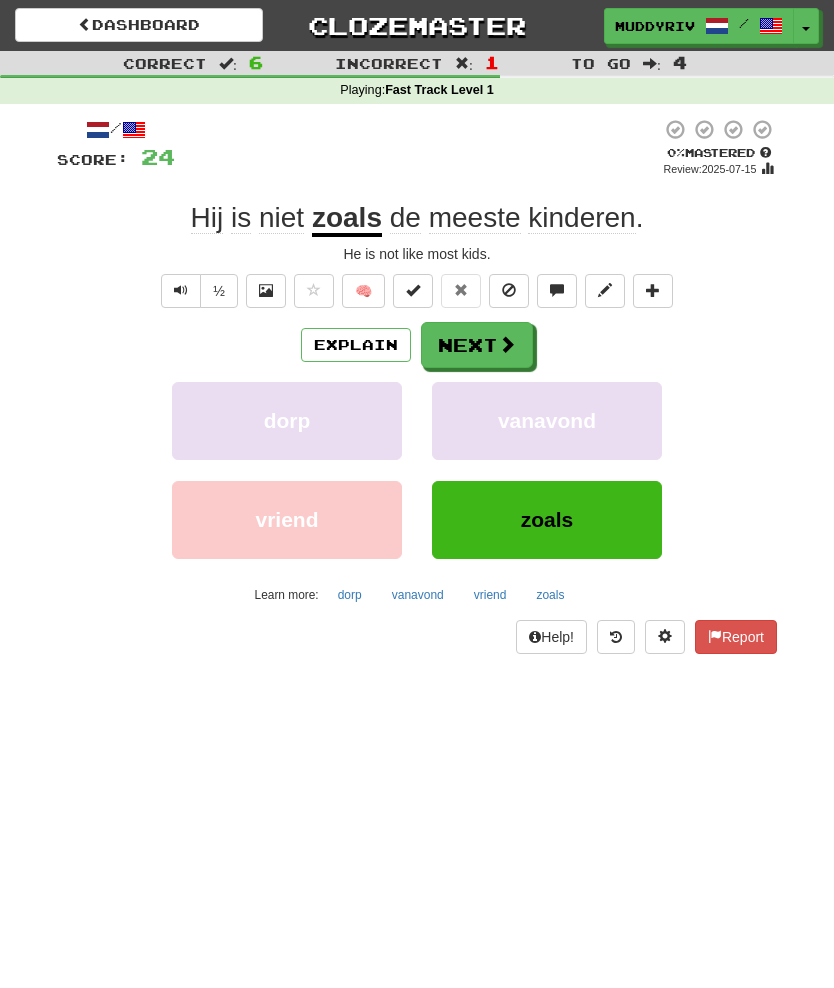 click at bounding box center [266, 291] 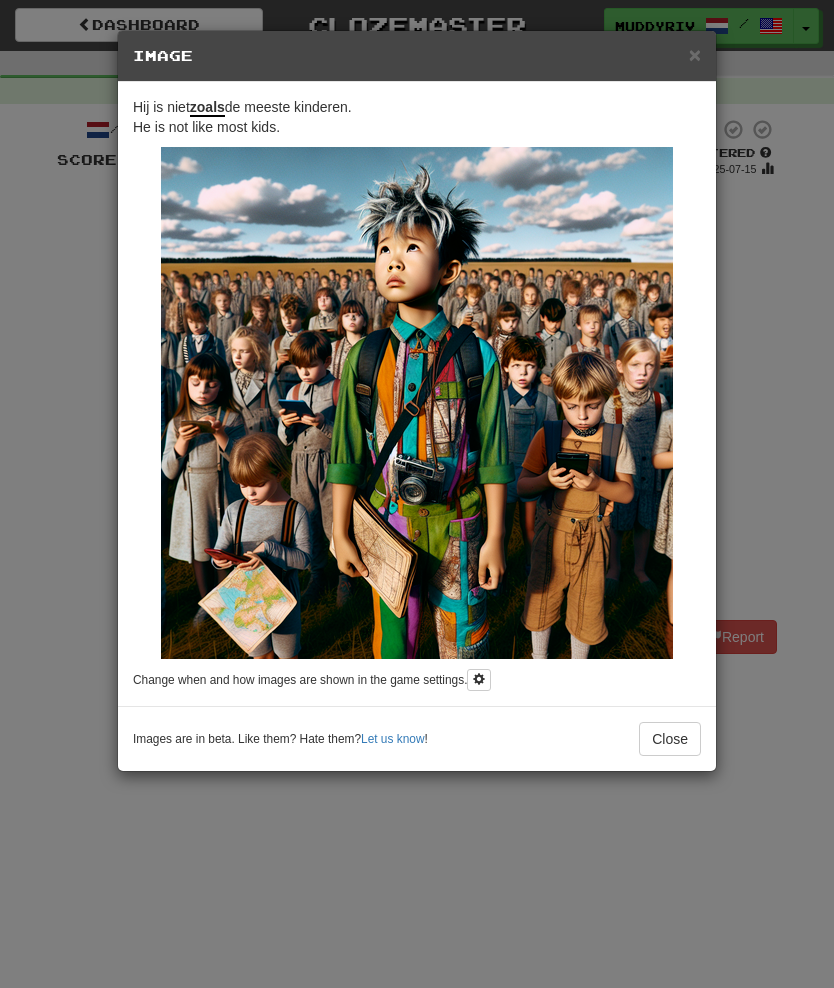 click on "×" at bounding box center [695, 54] 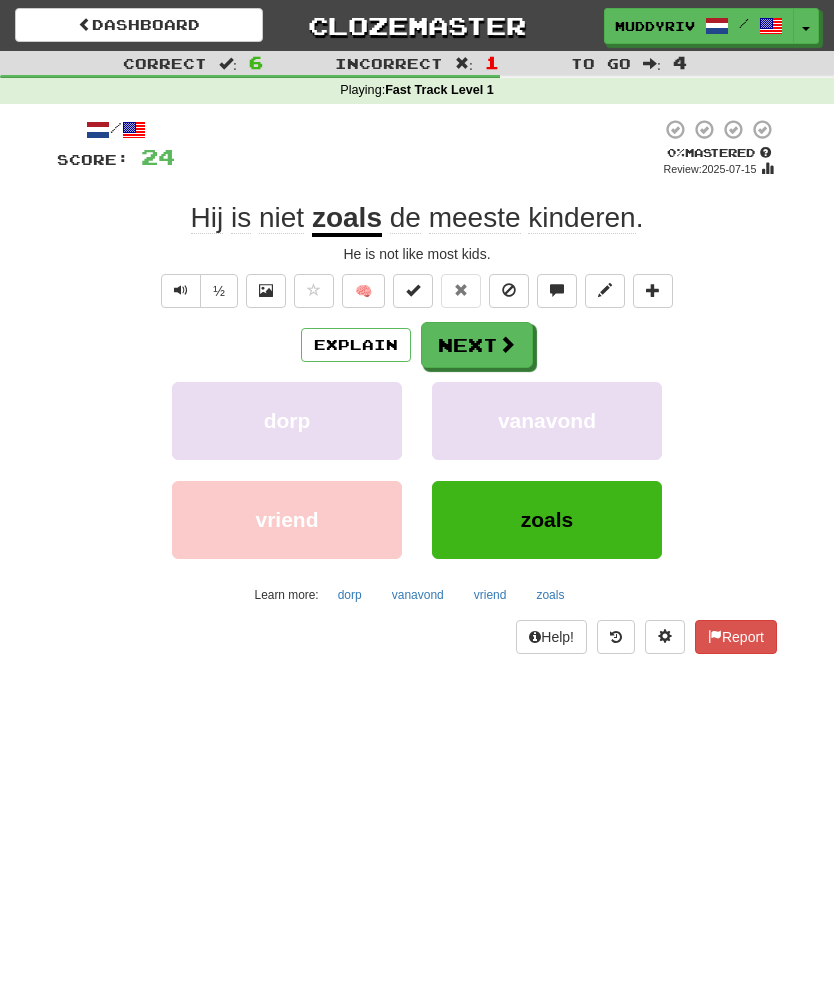 click at bounding box center [181, 290] 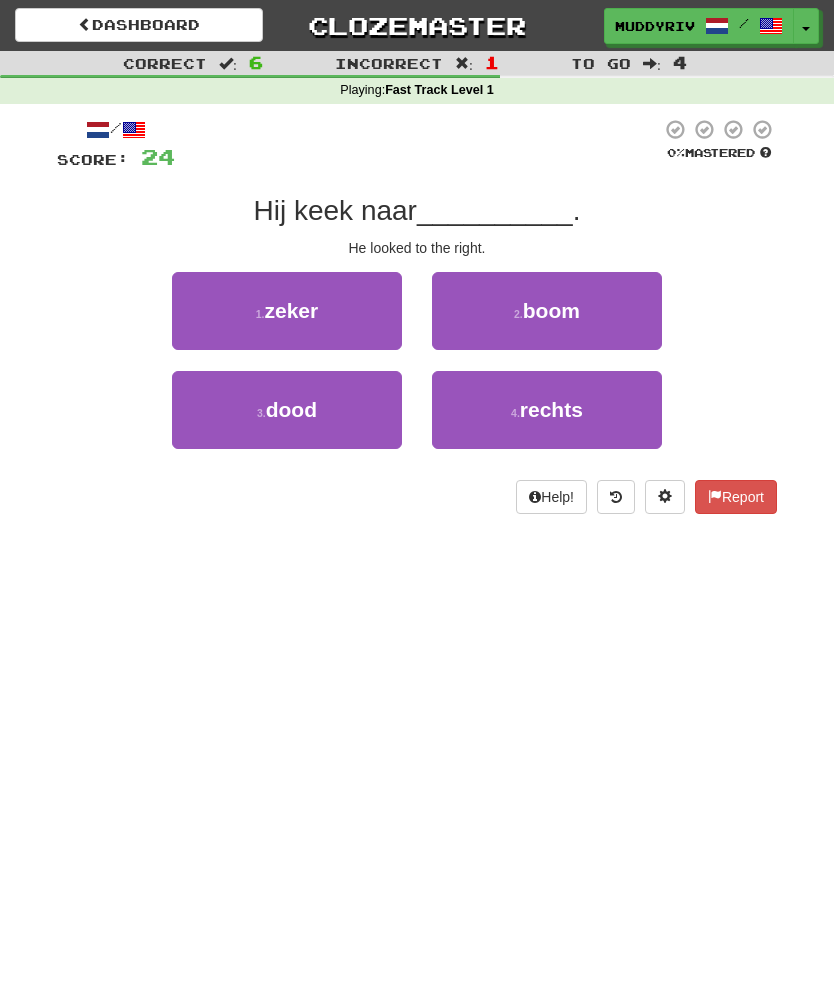 click on "4 .  rechts" at bounding box center [547, 410] 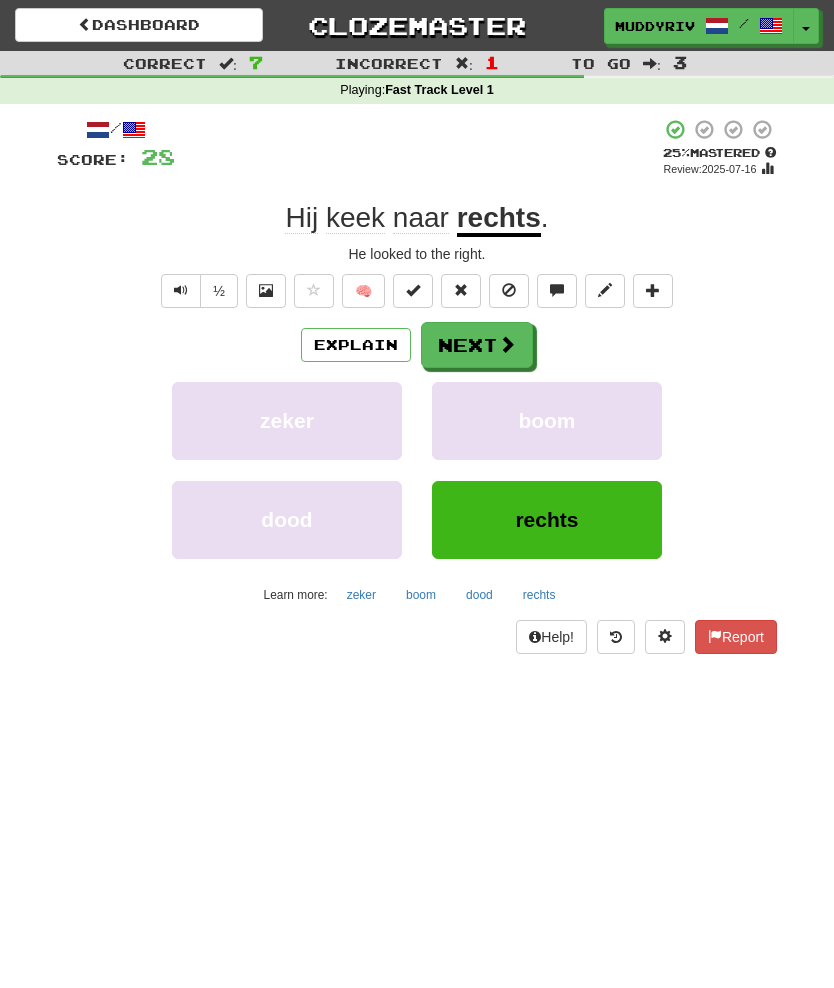 click at bounding box center (266, 290) 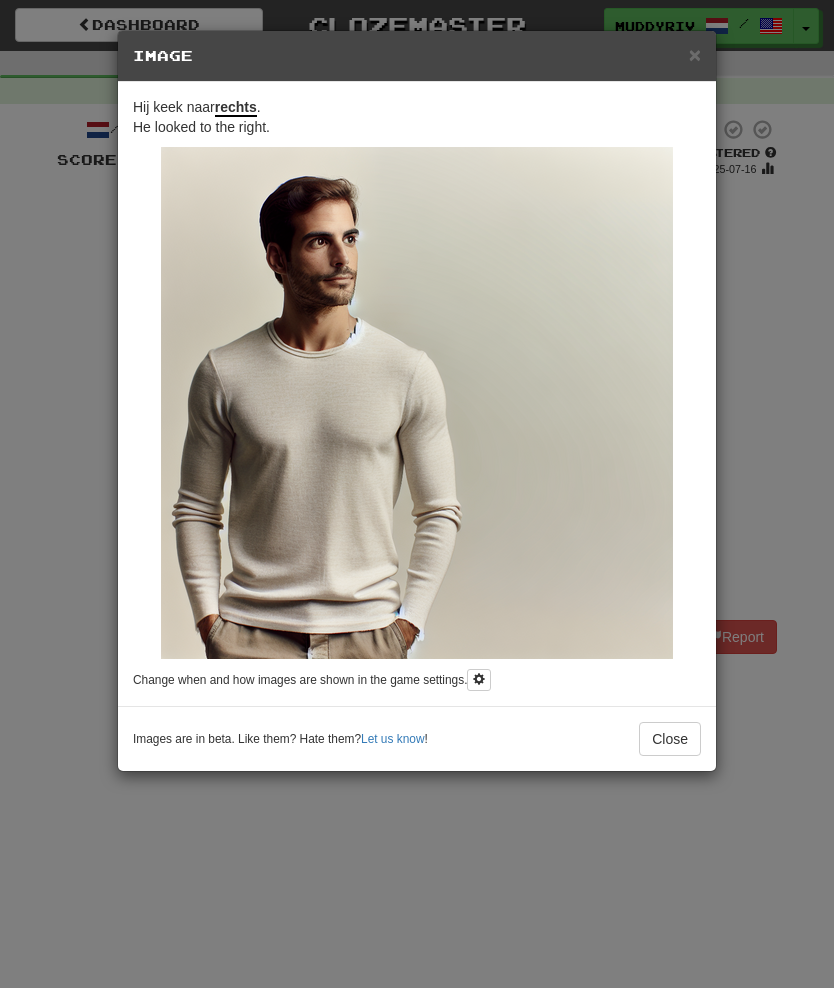 click on "× Image Hij keek naar  rechts . He looked to the right. Change when and how images are shown in the game settings.  Images are in beta. Like them? Hate them?  Let us know ! Close" at bounding box center [417, 494] 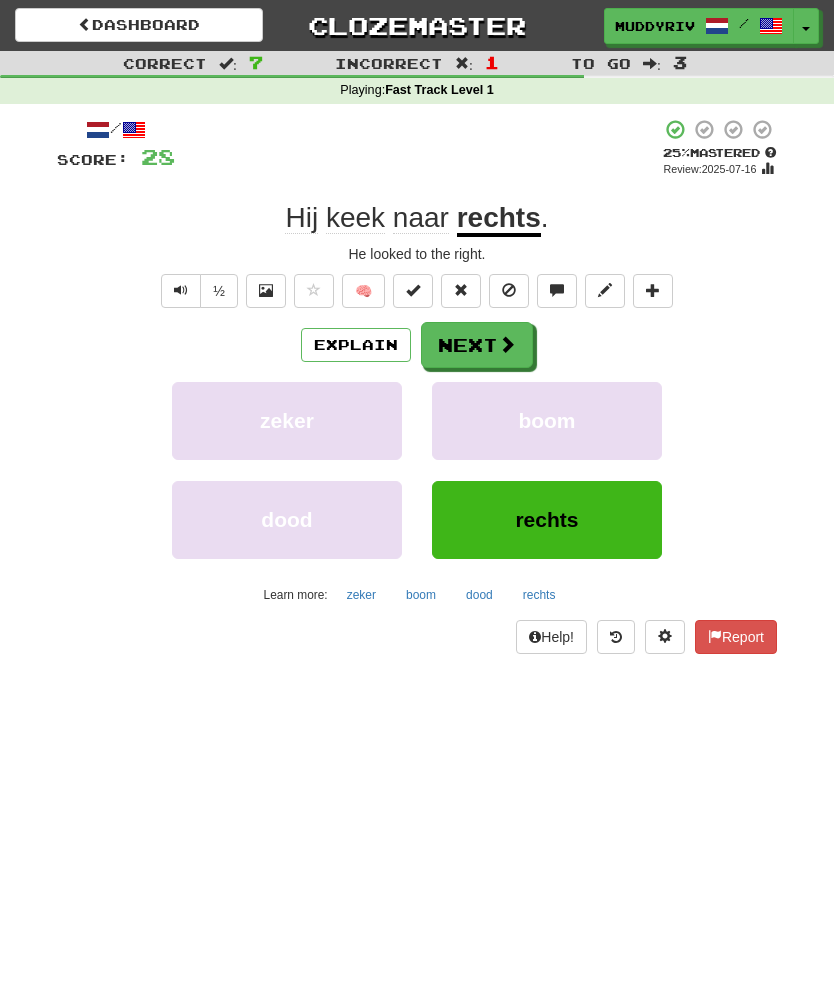 click at bounding box center (181, 291) 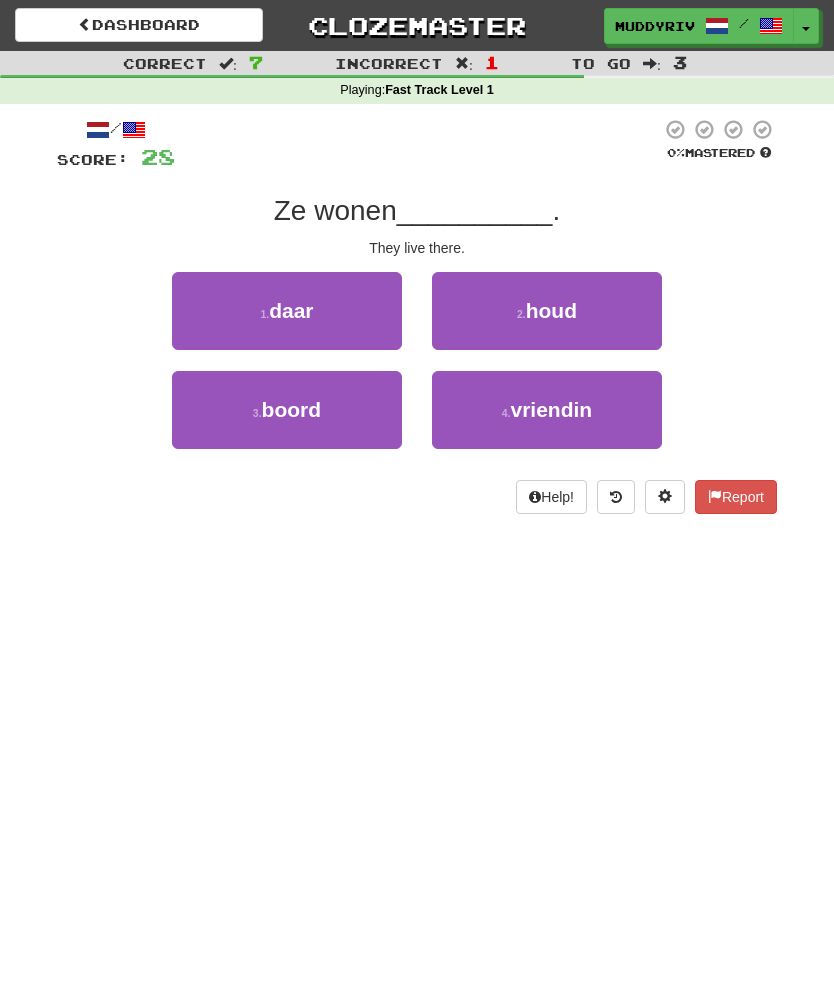 click on "1 .  daar" at bounding box center (287, 311) 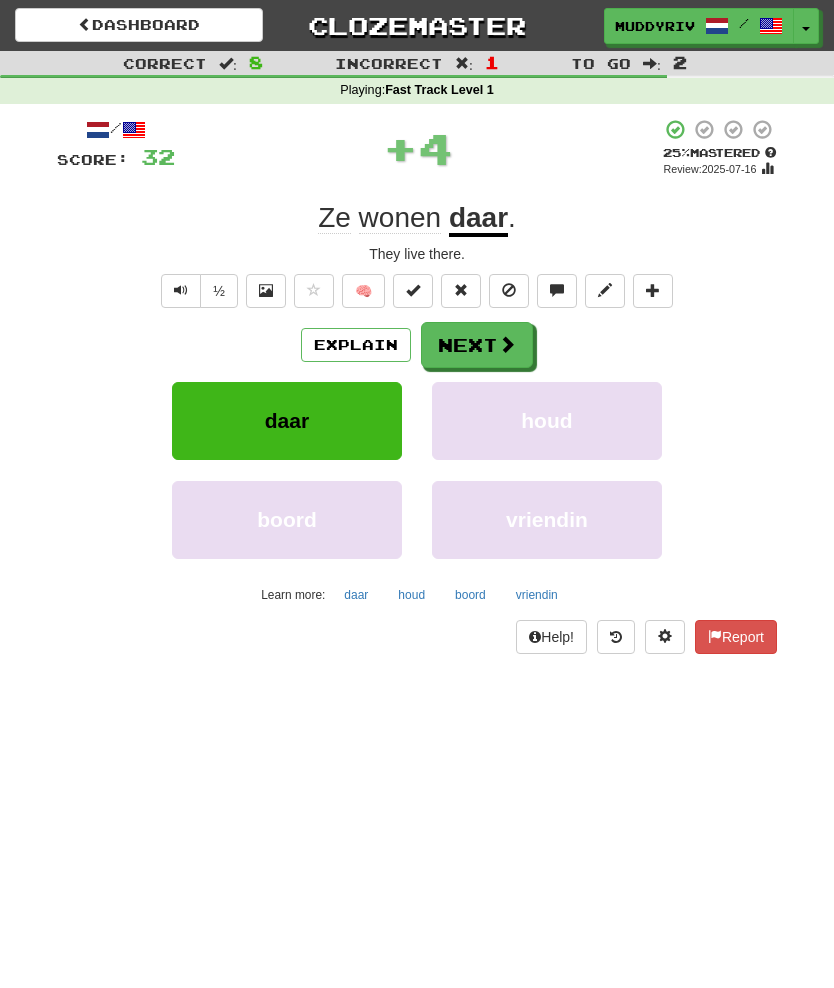 click at bounding box center [266, 290] 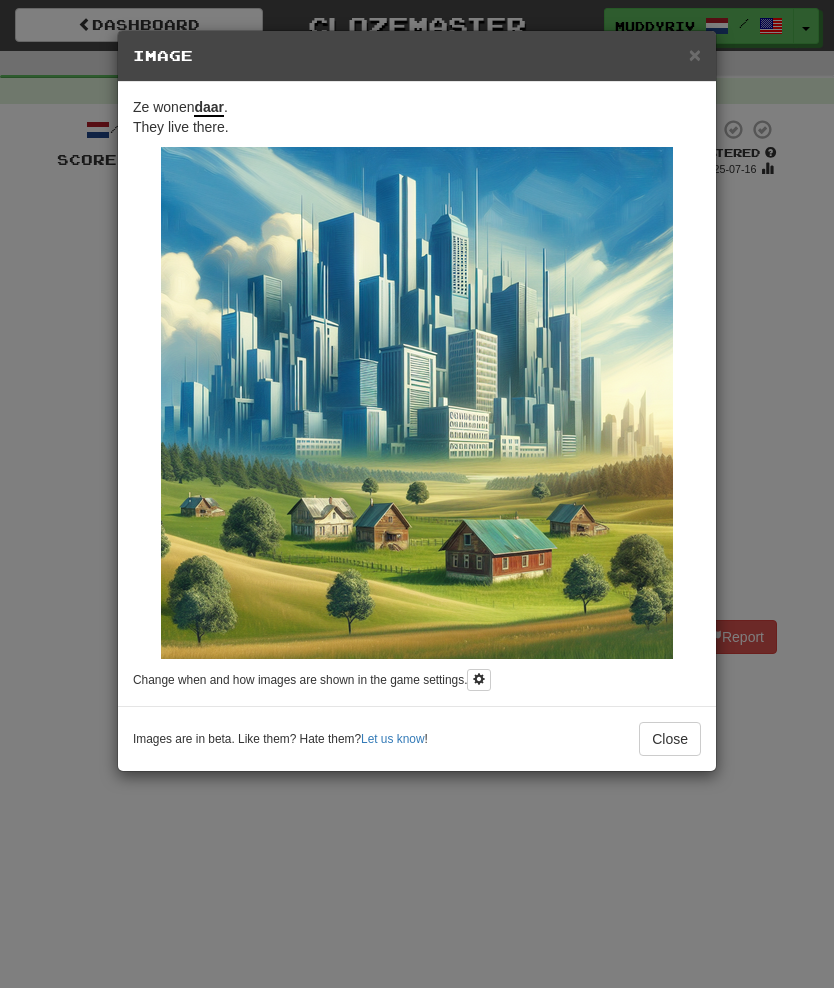 click on "Image" at bounding box center (417, 56) 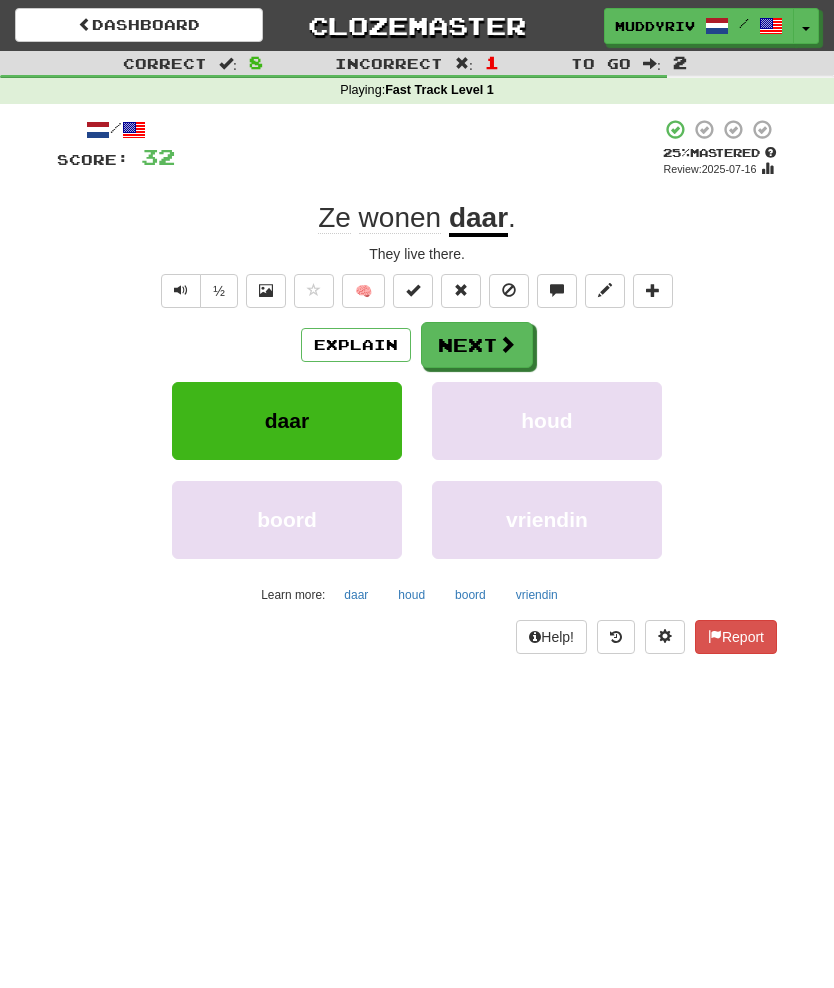 click at bounding box center [266, 290] 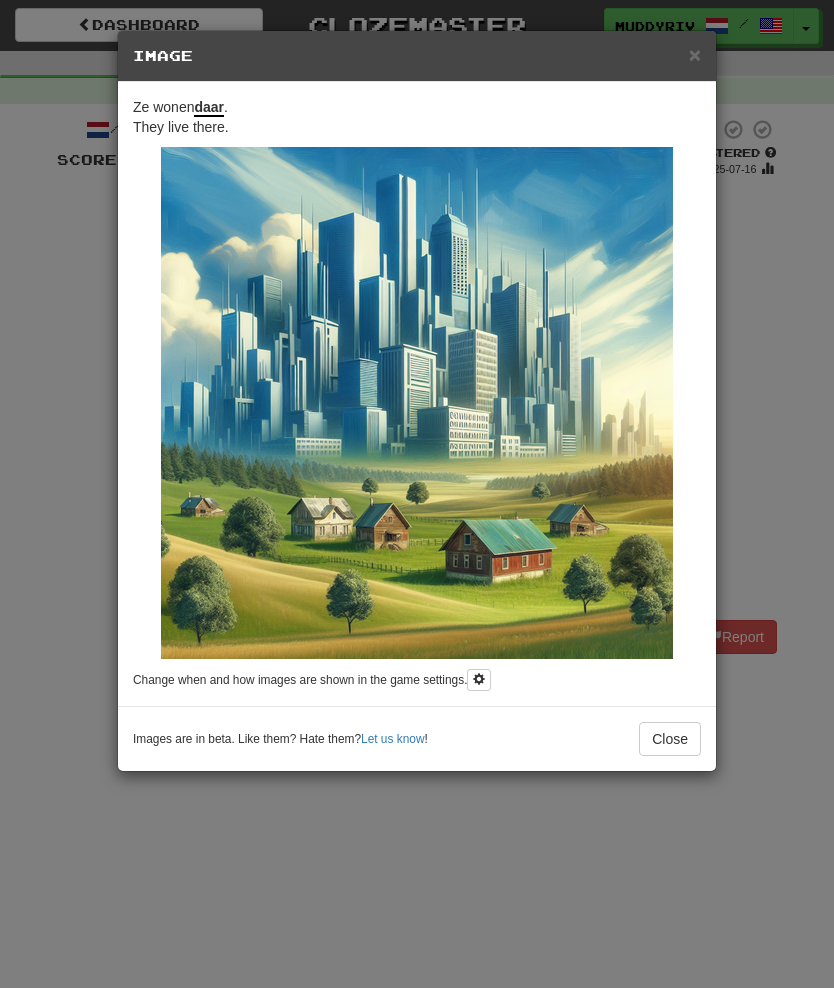 click on "× Image Ze wonen  daar . They live there. Change when and how images are shown in the game settings.  Images are in beta. Like them? Hate them?  Let us know ! Close" at bounding box center [417, 494] 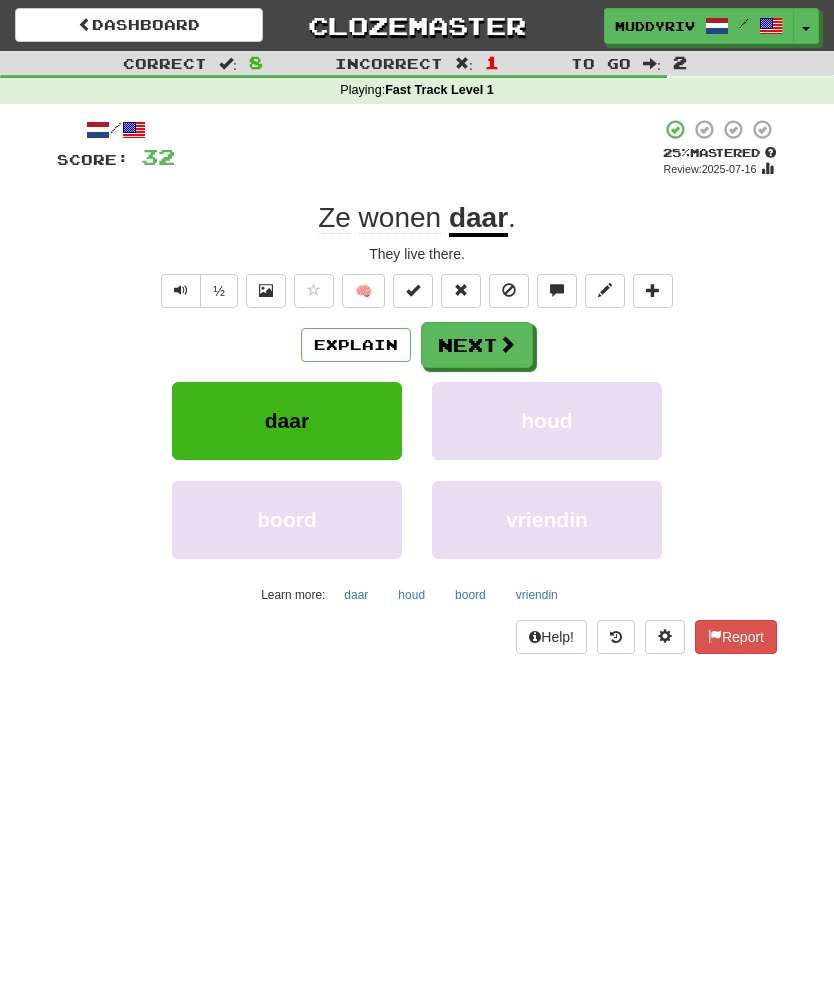 click on "Explain" at bounding box center (356, 345) 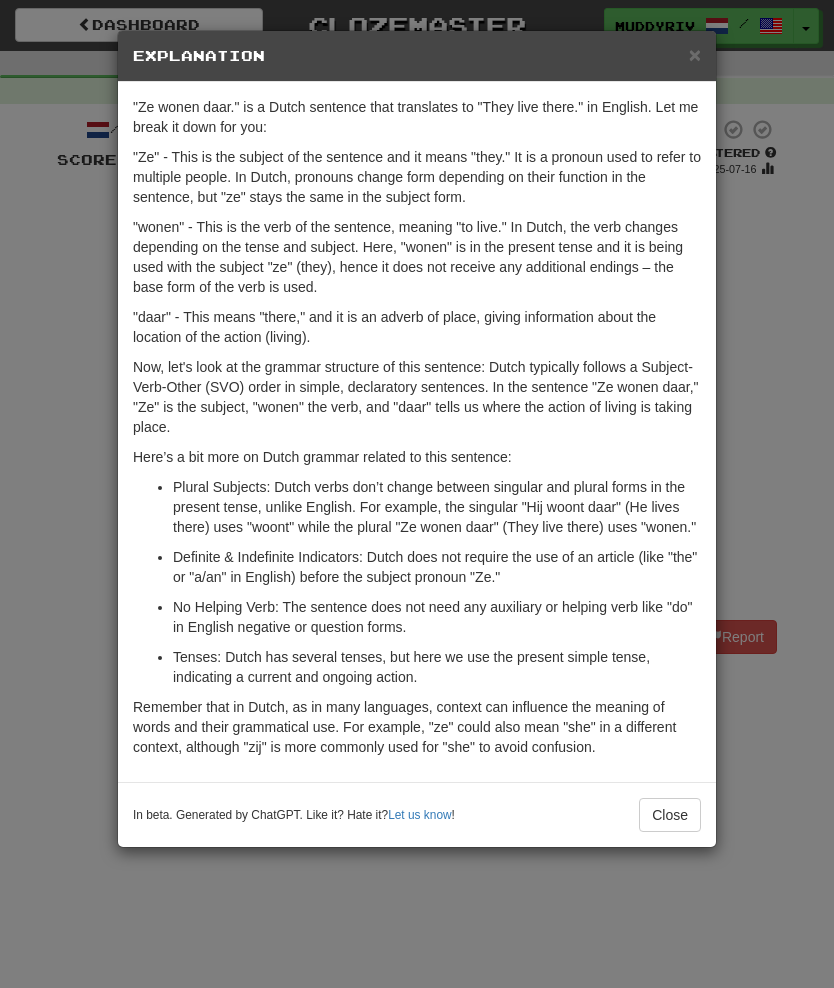 click on "×" at bounding box center (695, 54) 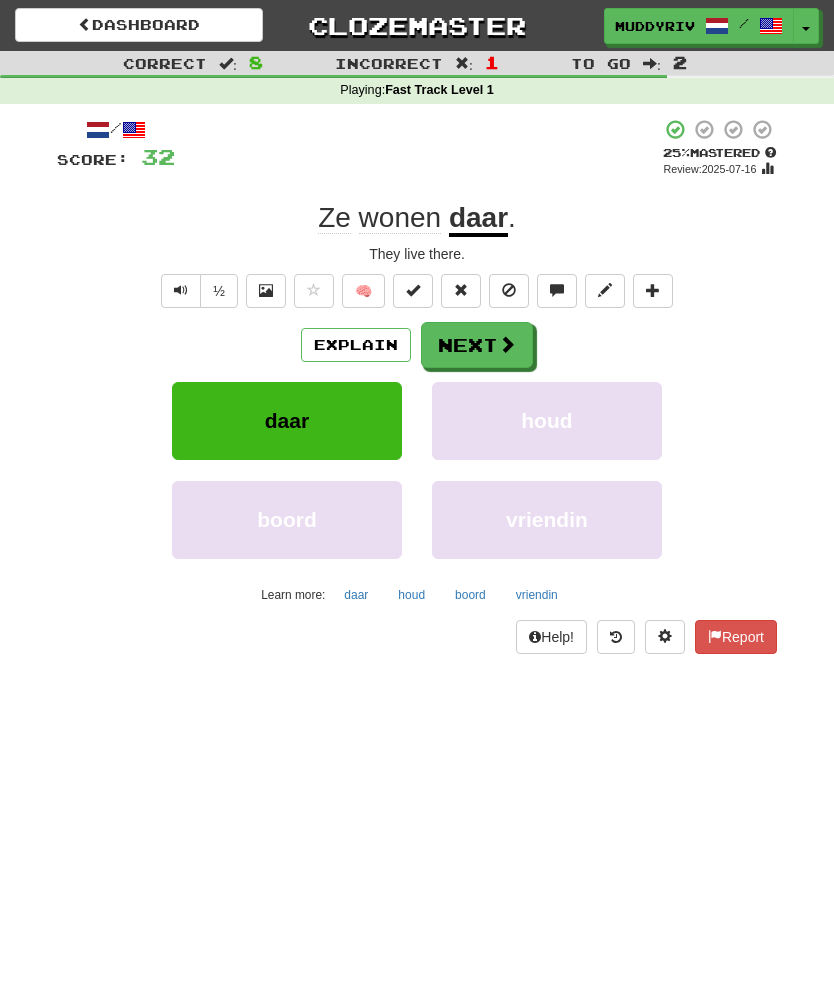 click at bounding box center (507, 344) 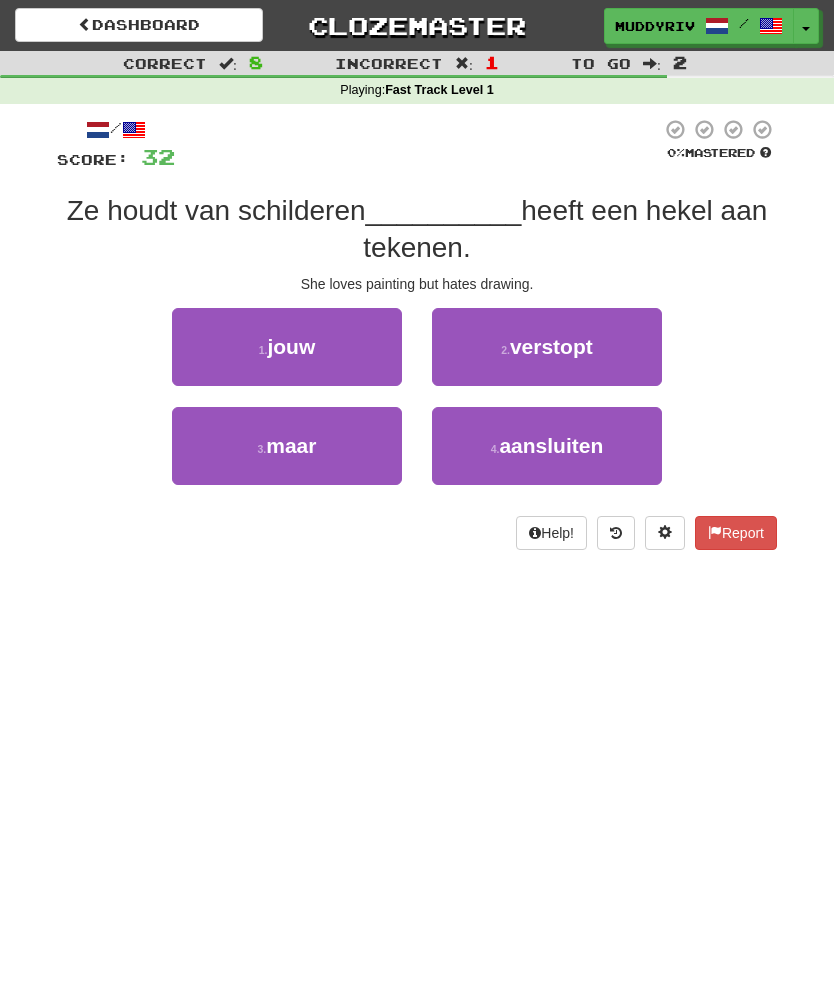 click on "Dashboard
Clozemaster
MuddyRiver58
/
Toggle Dropdown
Dashboard
Leaderboard
Activity Feed
Notifications
Profile
Discussions
Nederlands
/
English
Streak:
1
Review:
0
Points Today: 40
Languages
Account
Logout
MuddyRiver58
/
Toggle Dropdown
Dashboard
Leaderboard
Activity Feed
Notifications
Profile
Discussions
Nederlands
/
English
Streak:
1
Review:
0
Points Today: 40
Languages
Account
Logout
clozemaster
Correct   :   8 Incorrect   :   1 To go   :   2 Playing :  Fast Track Level 1  /  Score:   32 0 %  Mastered Ze houdt van schilderen  __________  heeft een hekel aan tekenen. She loves painting but hates drawing. 1 .  jouw 2 .  3" at bounding box center [417, 494] 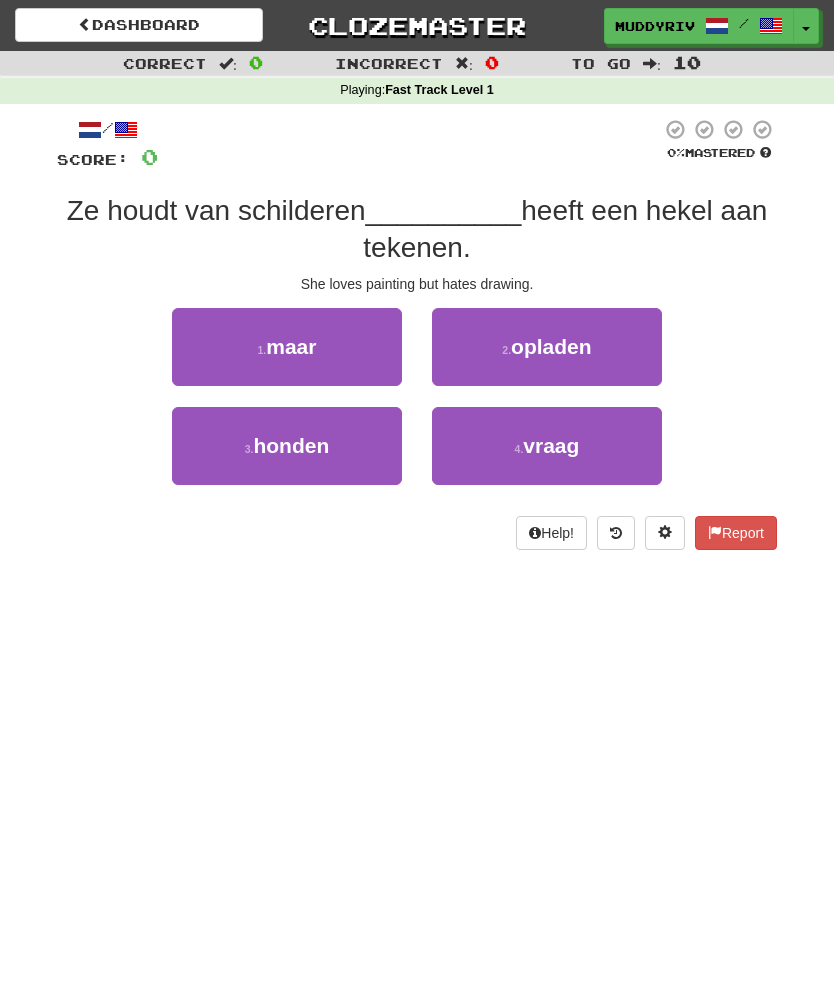 scroll, scrollTop: 0, scrollLeft: 0, axis: both 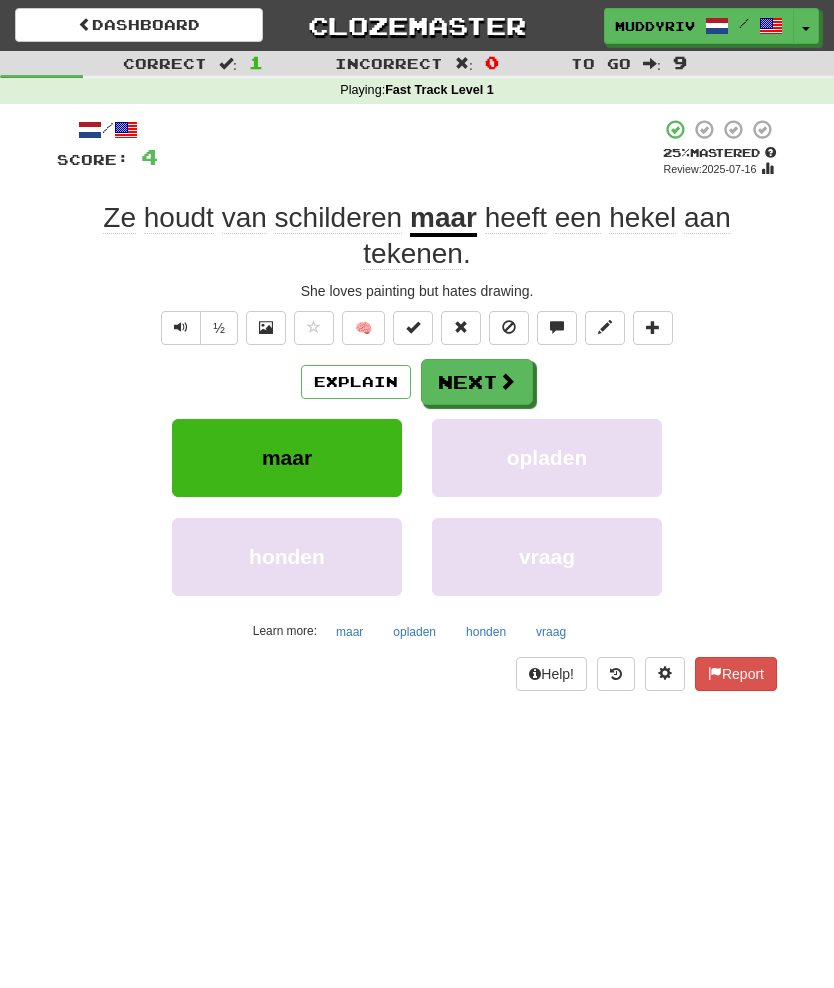 click at bounding box center [266, 327] 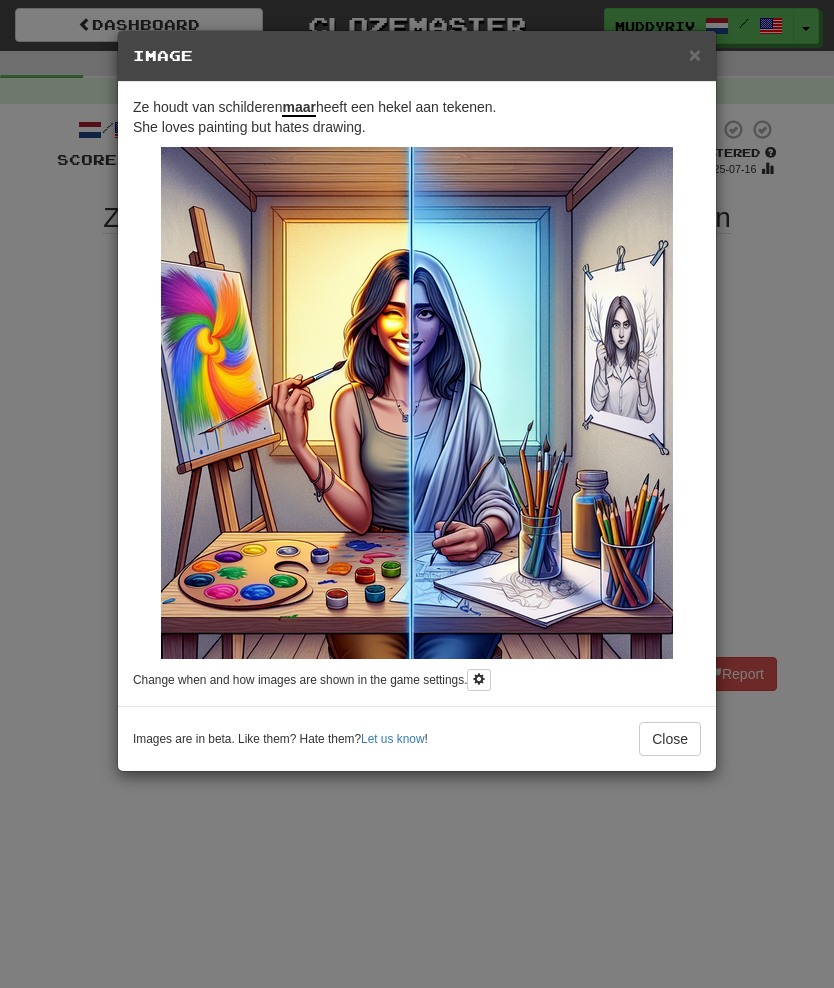 click on "× Image Ze houdt van schilderen  maar  heeft een hekel aan tekenen. She loves painting but hates drawing. Change when and how images are shown in the game settings.  Images are in beta. Like them? Hate them?  Let us know ! Close" at bounding box center [417, 494] 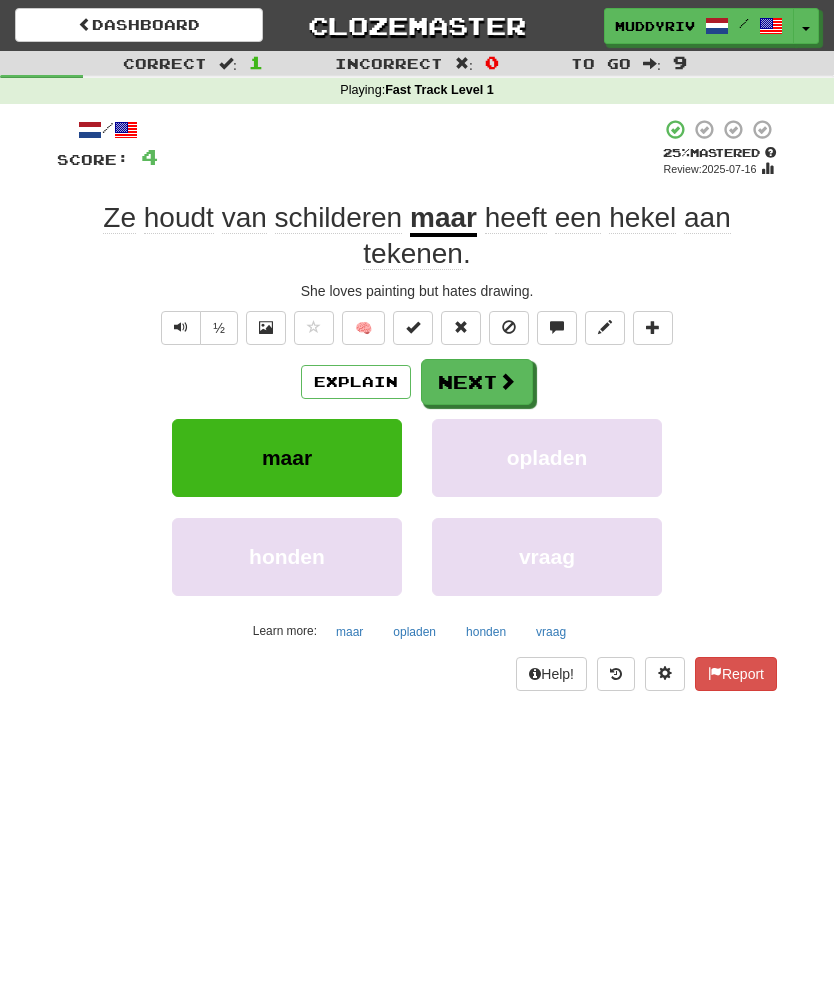 click on "🧠" at bounding box center (363, 328) 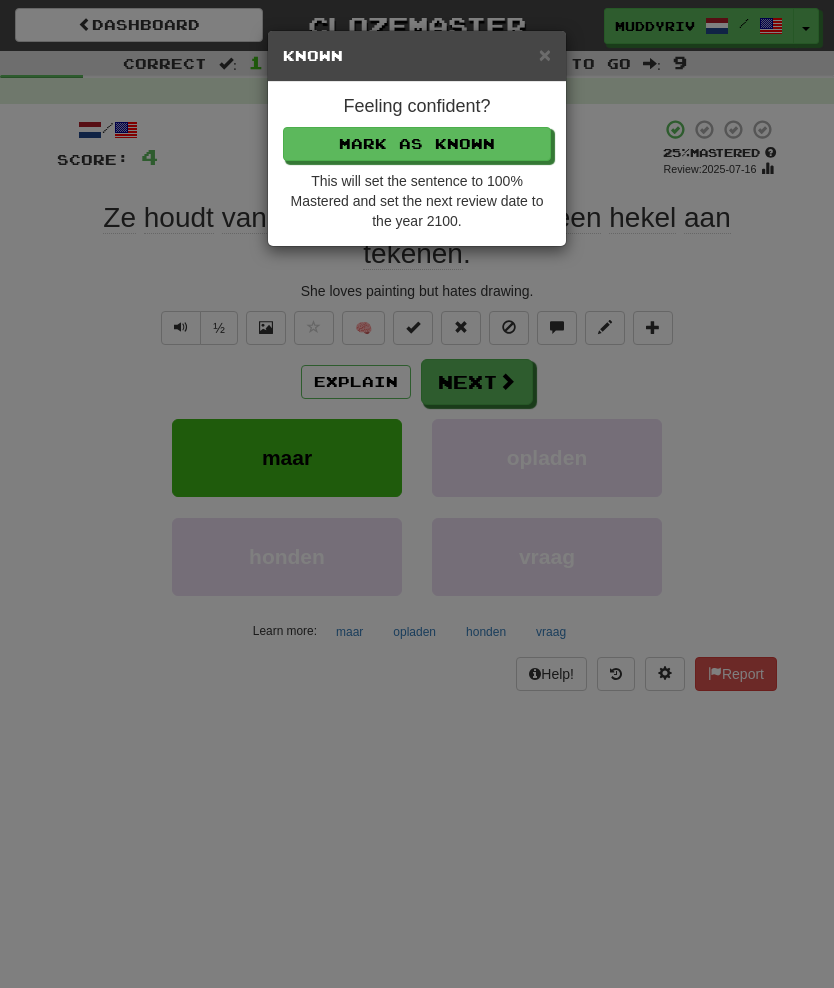 click on "×" at bounding box center [545, 54] 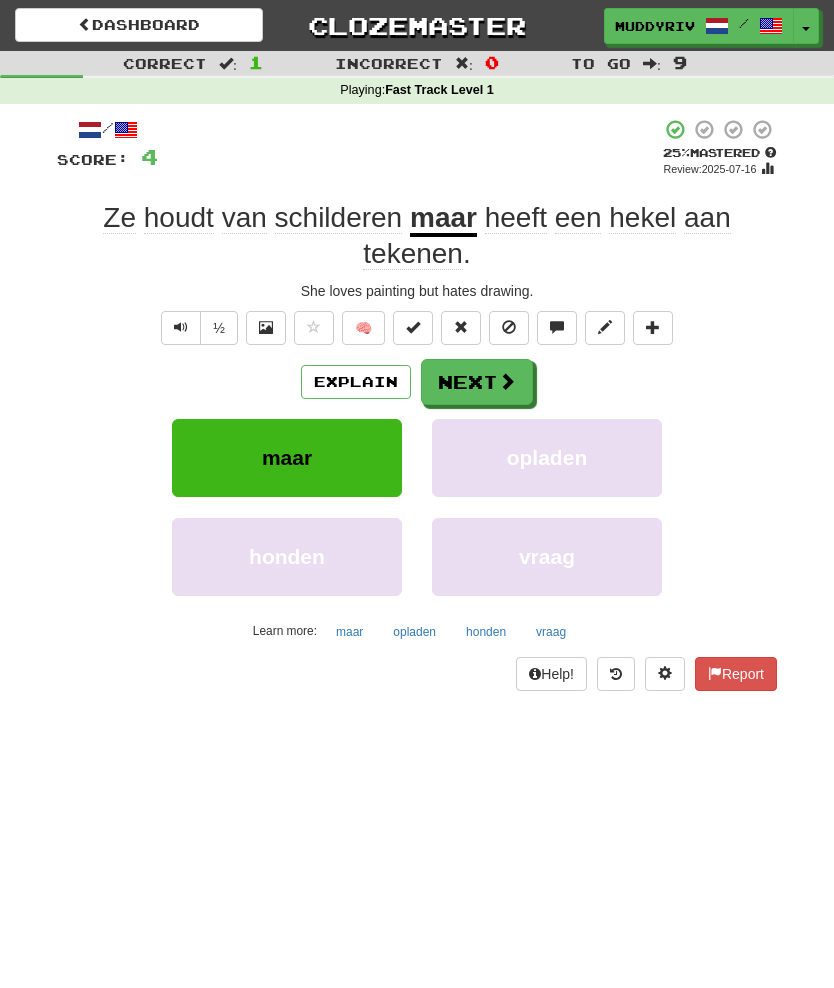 click at bounding box center [266, 327] 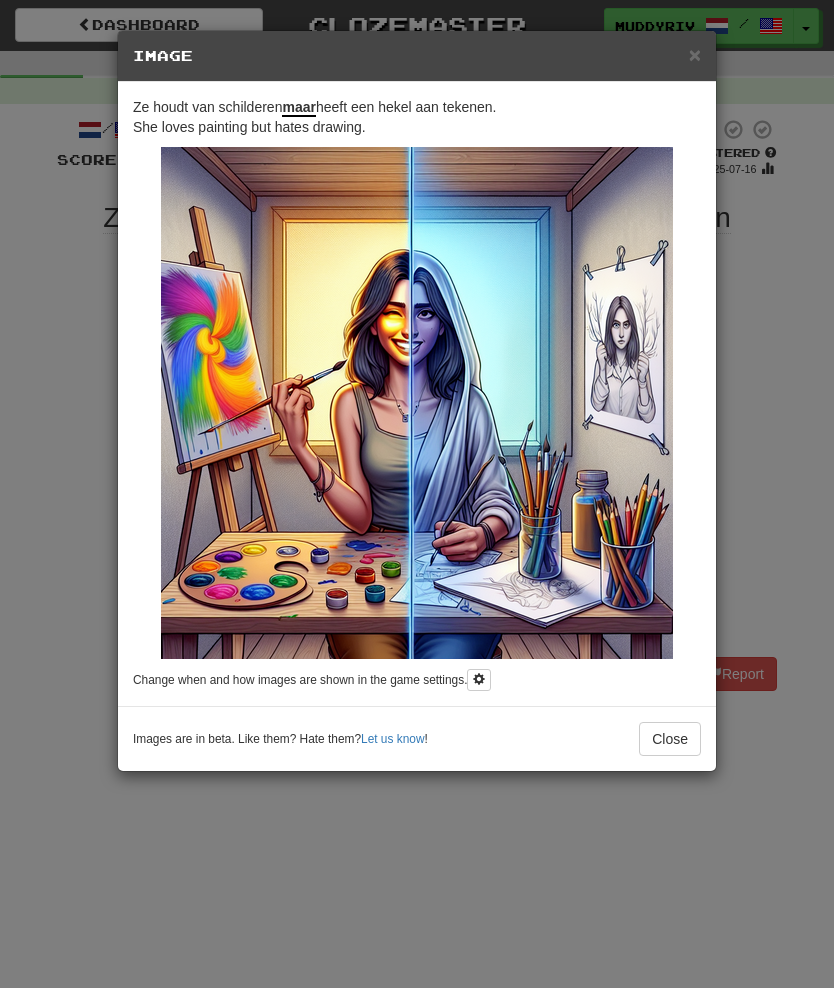 click on "× Image Ze houdt van schilderen  maar  heeft een hekel aan tekenen. She loves painting but hates drawing. Change when and how images are shown in the game settings.  Images are in beta. Like them? Hate them?  Let us know ! Close" at bounding box center [417, 494] 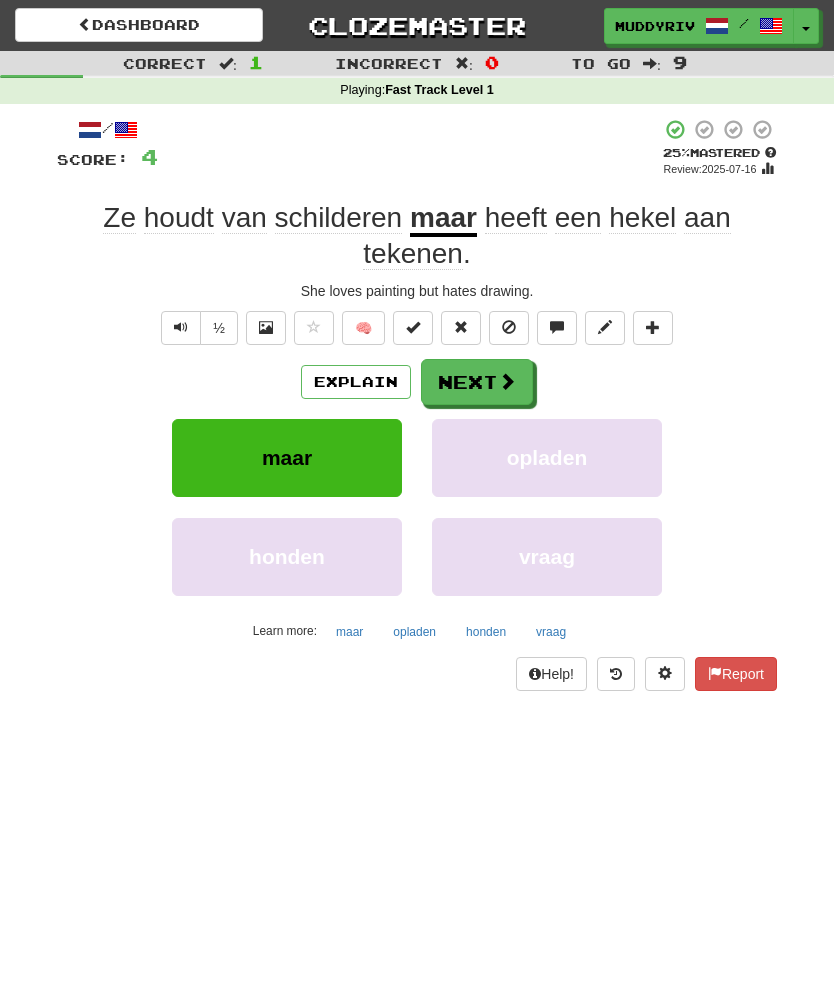 click on "Next" at bounding box center (477, 382) 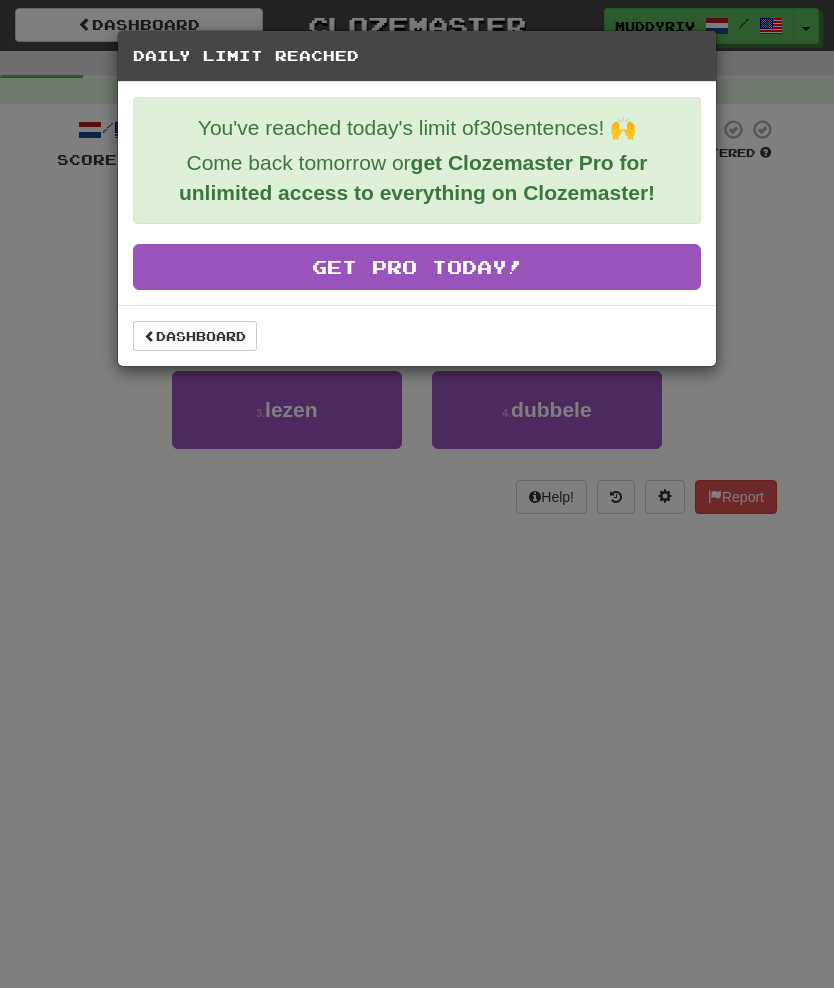 click on "Daily Limit Reached You've reached today's limit of  30  sentences! 🙌  Come back tomorrow or  get Clozemaster Pro for unlimited access to everything on Clozemaster! Get Pro Today! Dashboard" at bounding box center (417, 494) 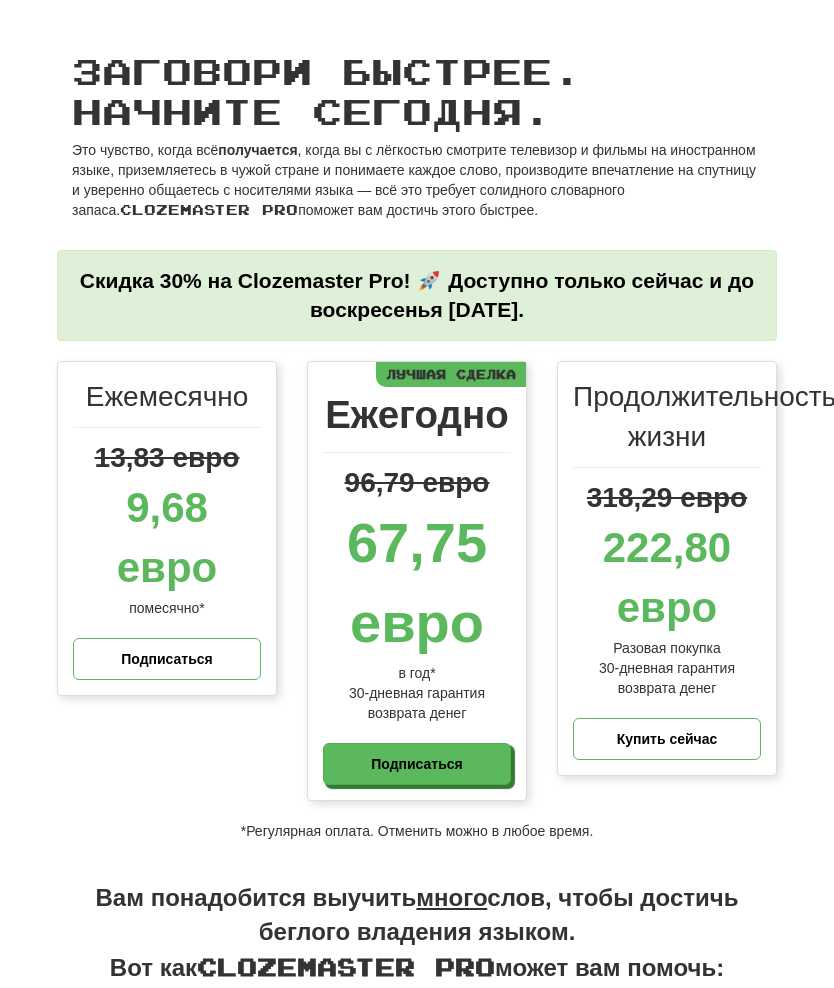 scroll, scrollTop: 0, scrollLeft: 0, axis: both 